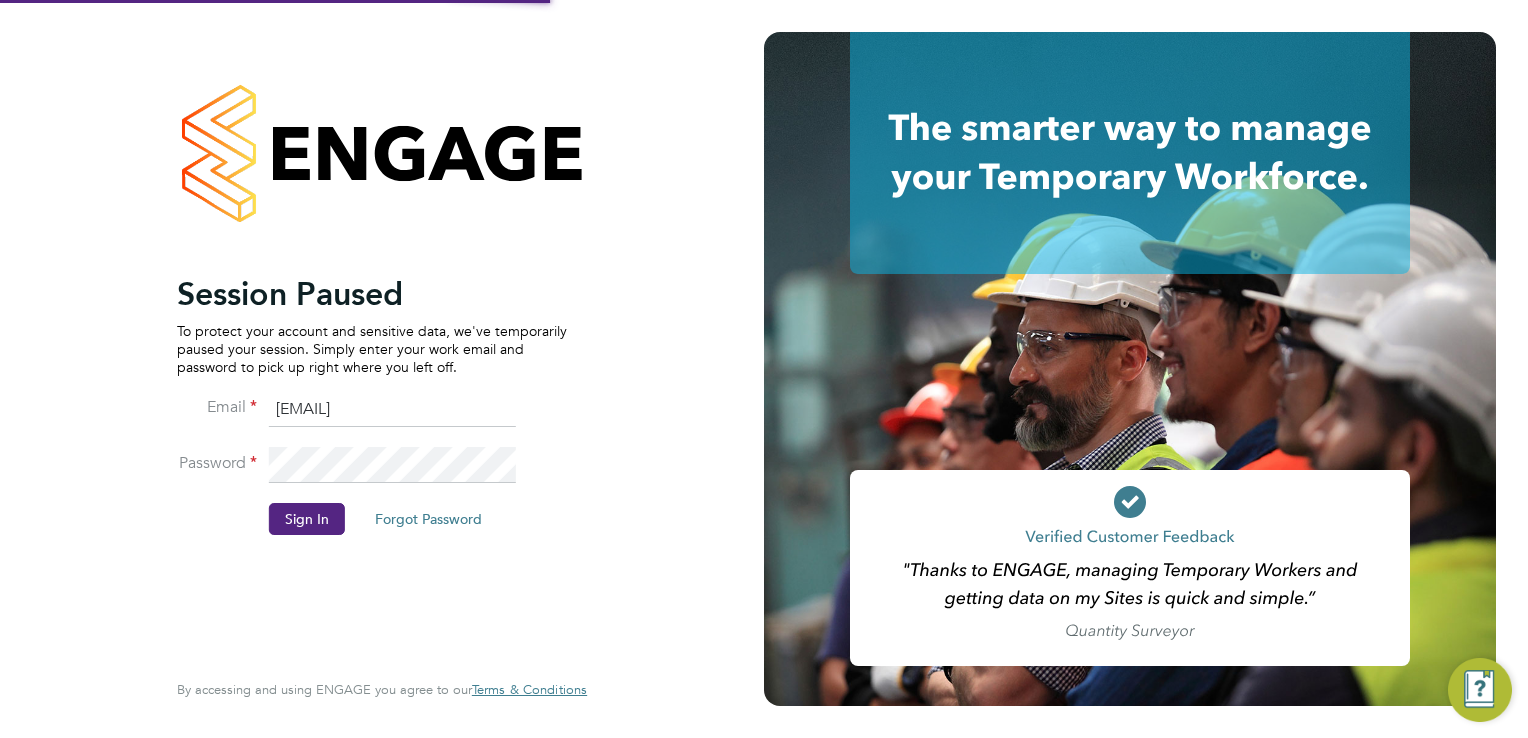 scroll, scrollTop: 0, scrollLeft: 0, axis: both 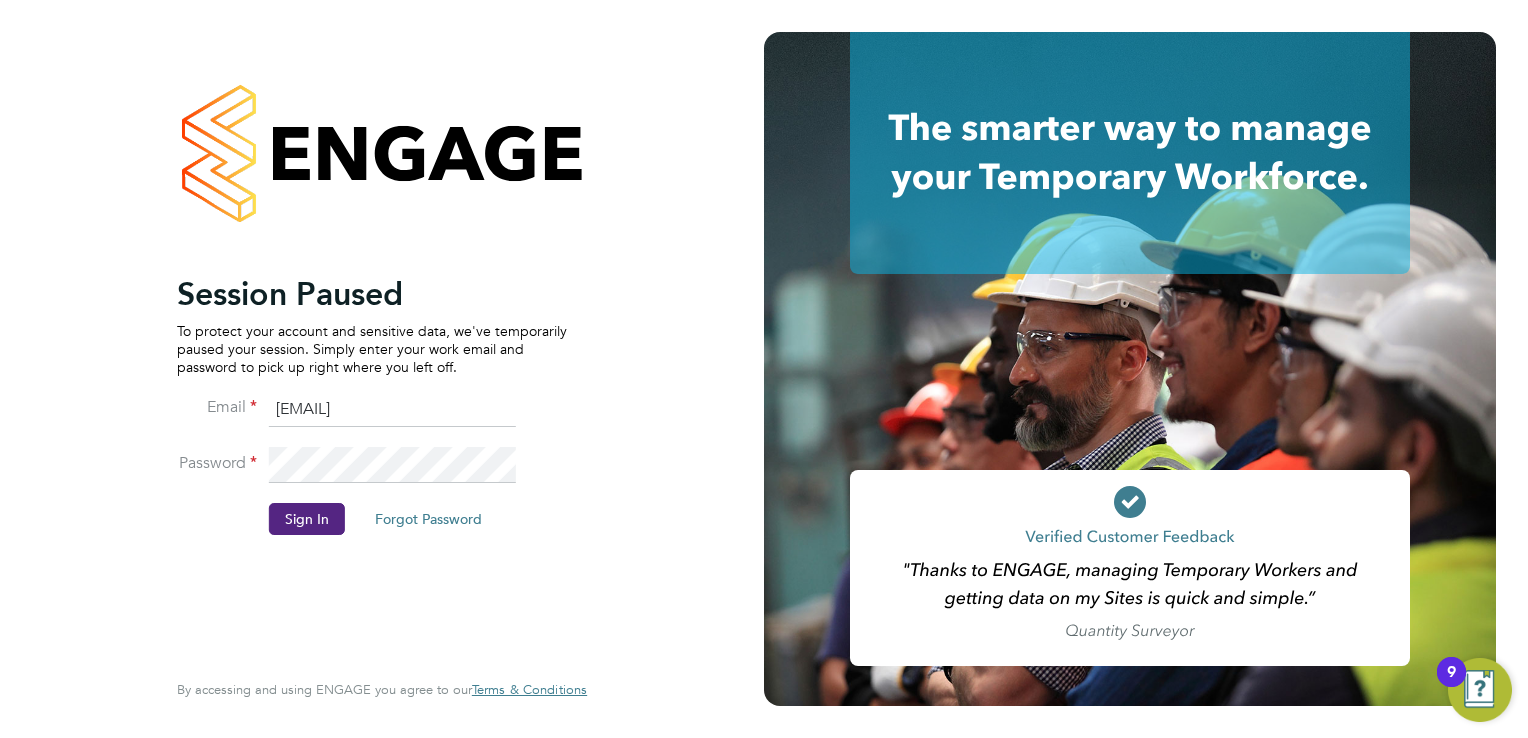 click on "G4S@pretiumresourcing.co.uk" 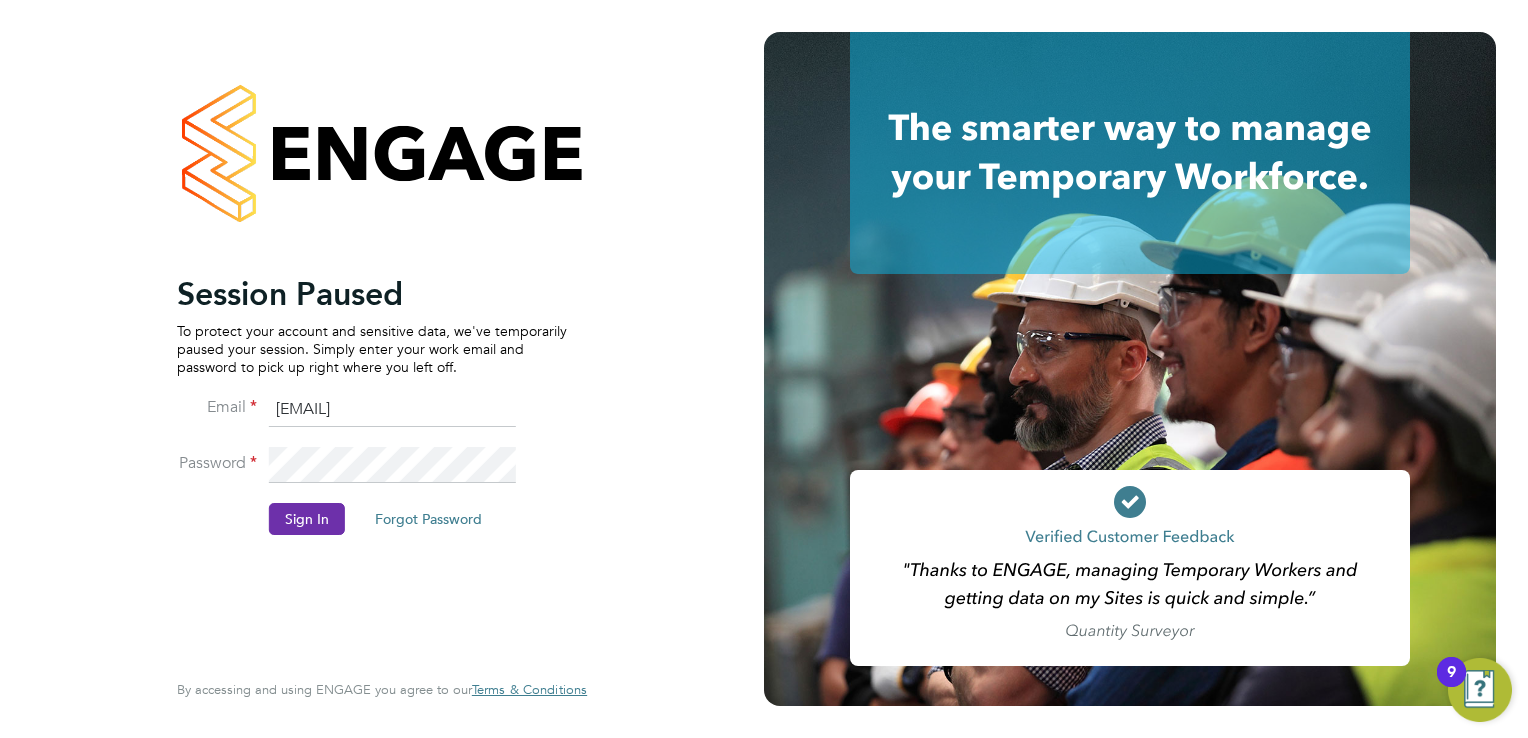 click on "Sign In" 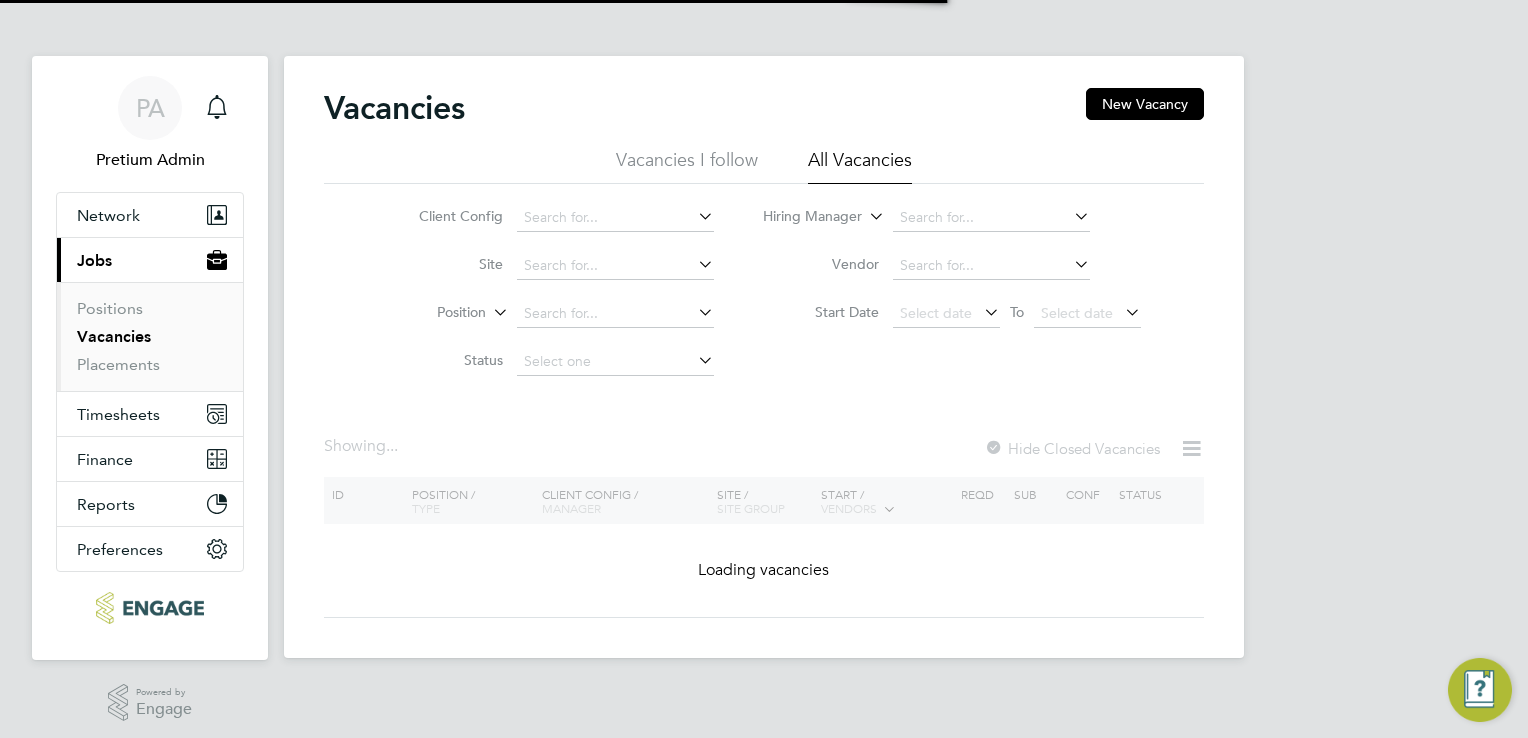 scroll, scrollTop: 0, scrollLeft: 0, axis: both 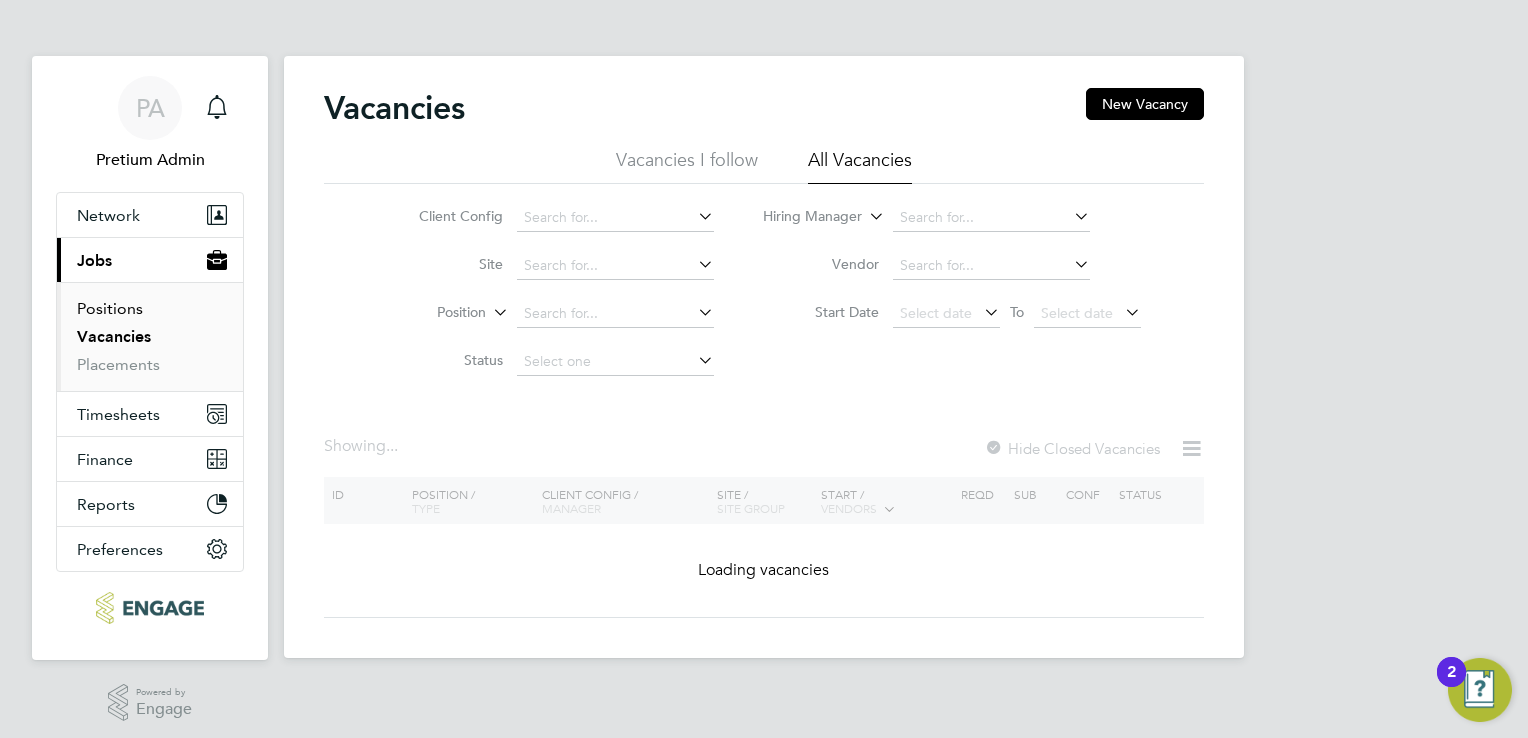 click on "Positions" at bounding box center [110, 308] 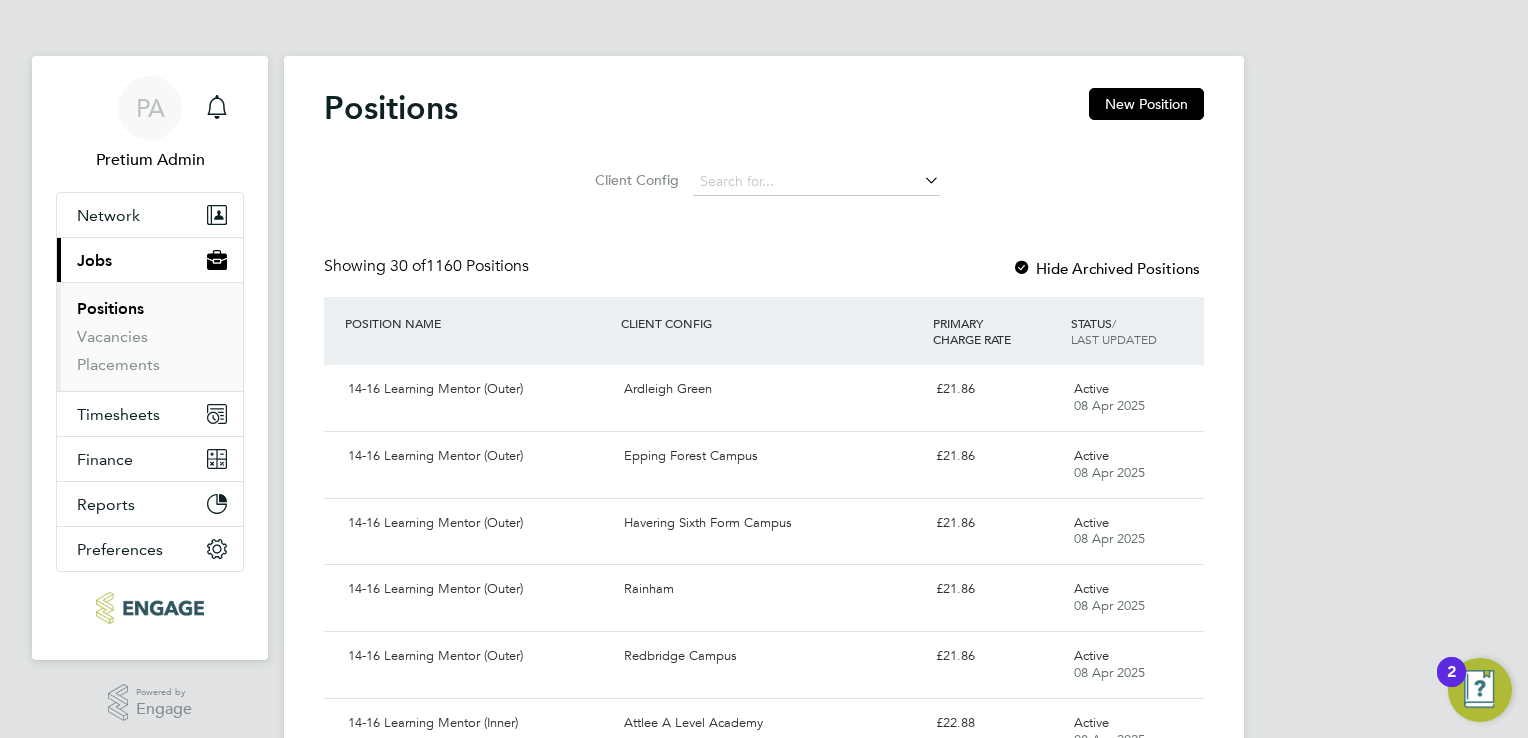 type 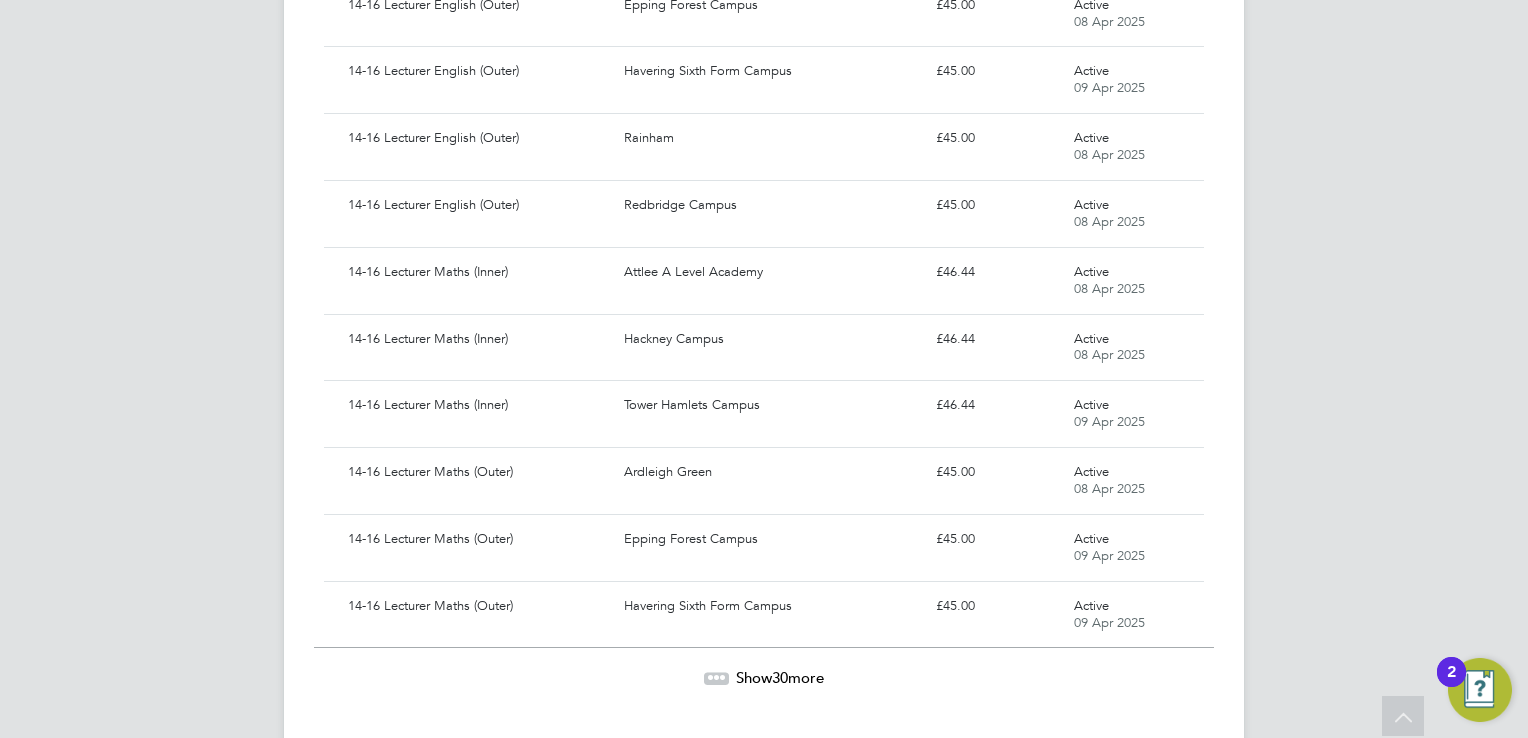 scroll, scrollTop: 1756, scrollLeft: 0, axis: vertical 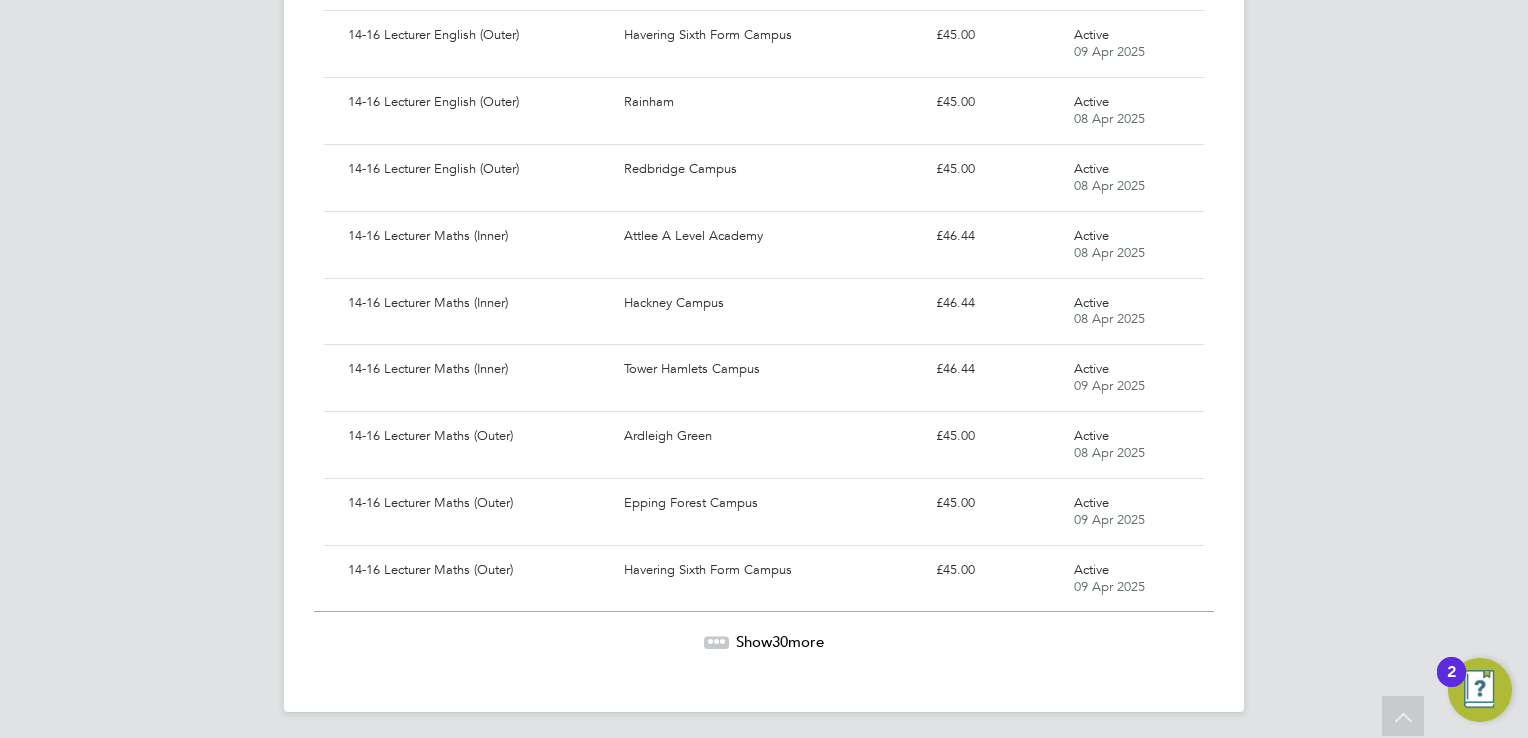 click on "Show  30  more" 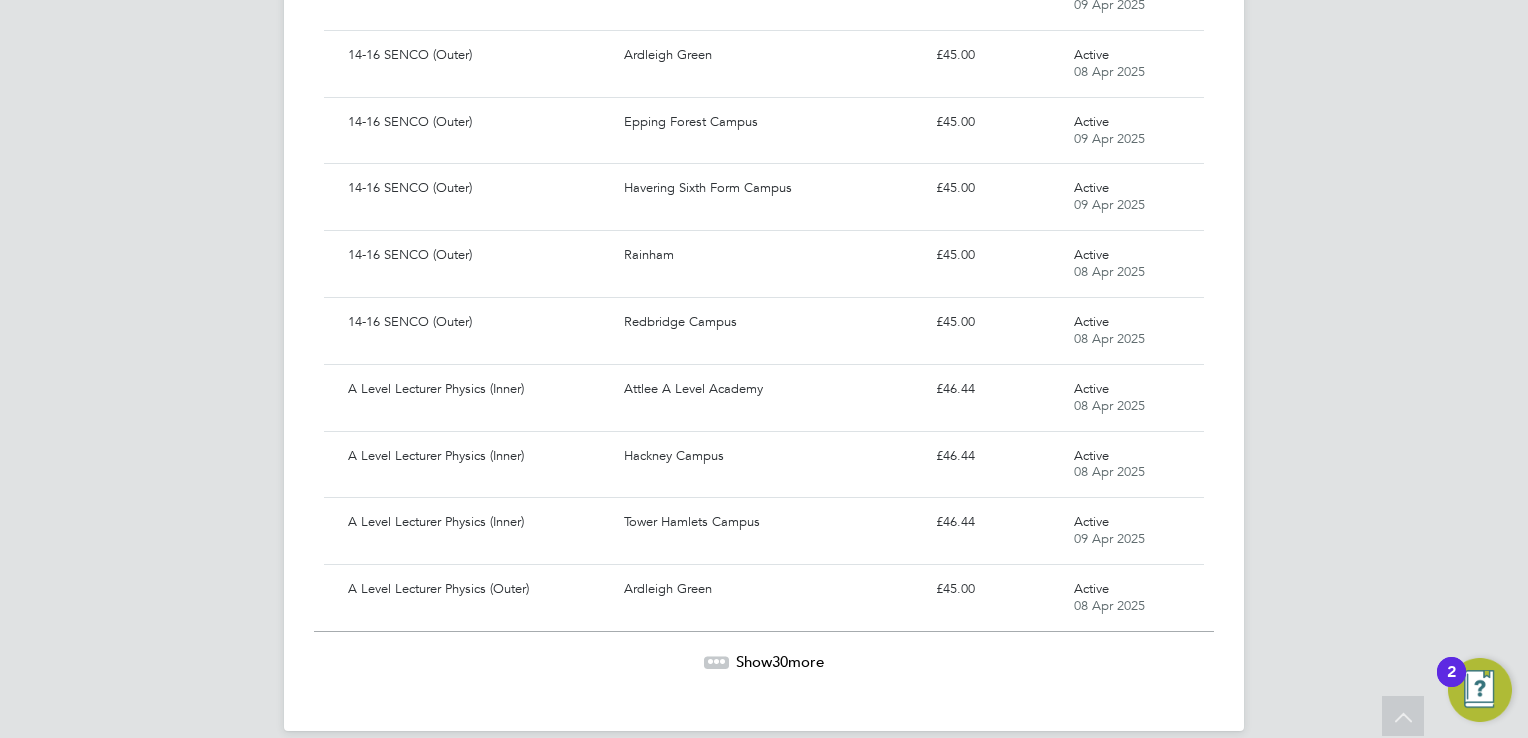 scroll, scrollTop: 3753, scrollLeft: 0, axis: vertical 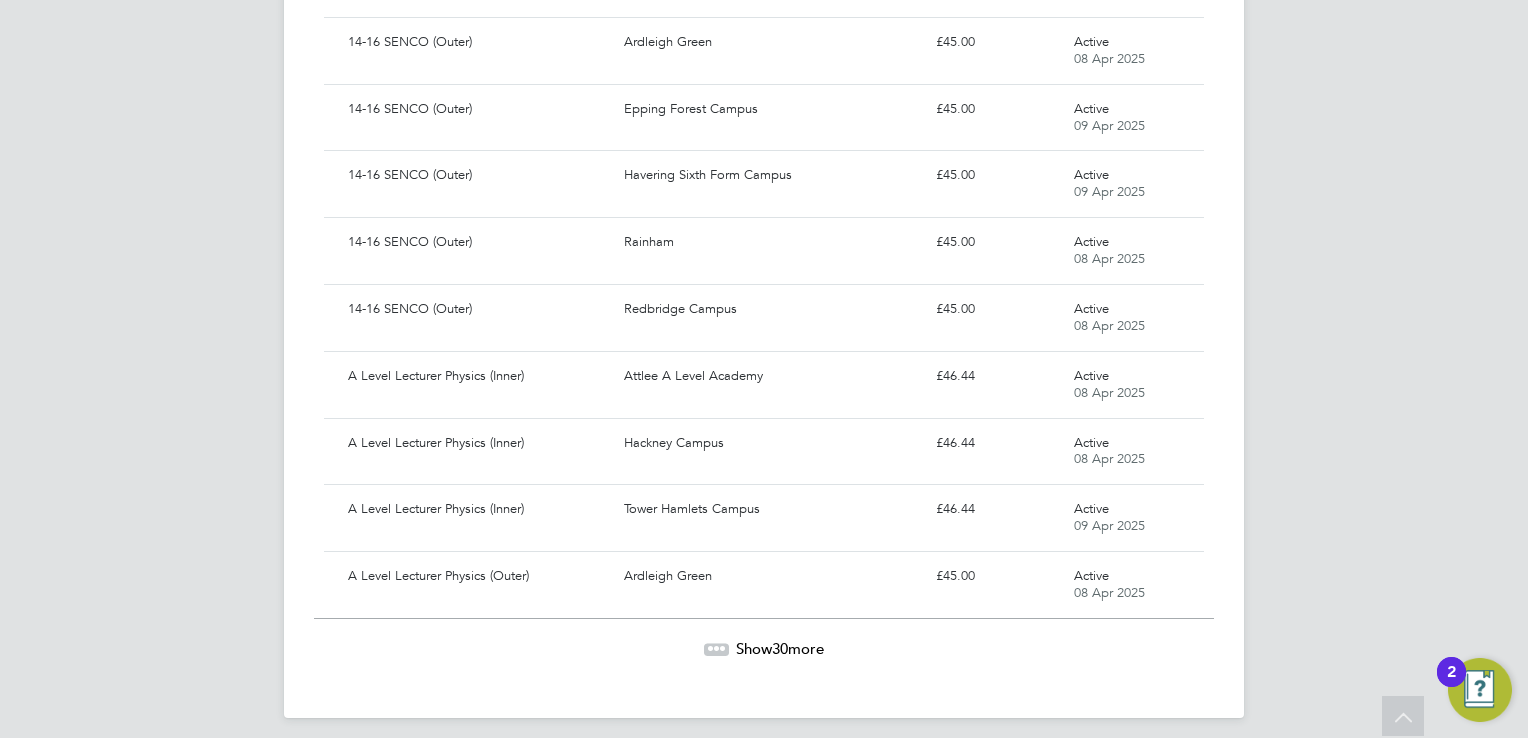 click on "Show  30  more" 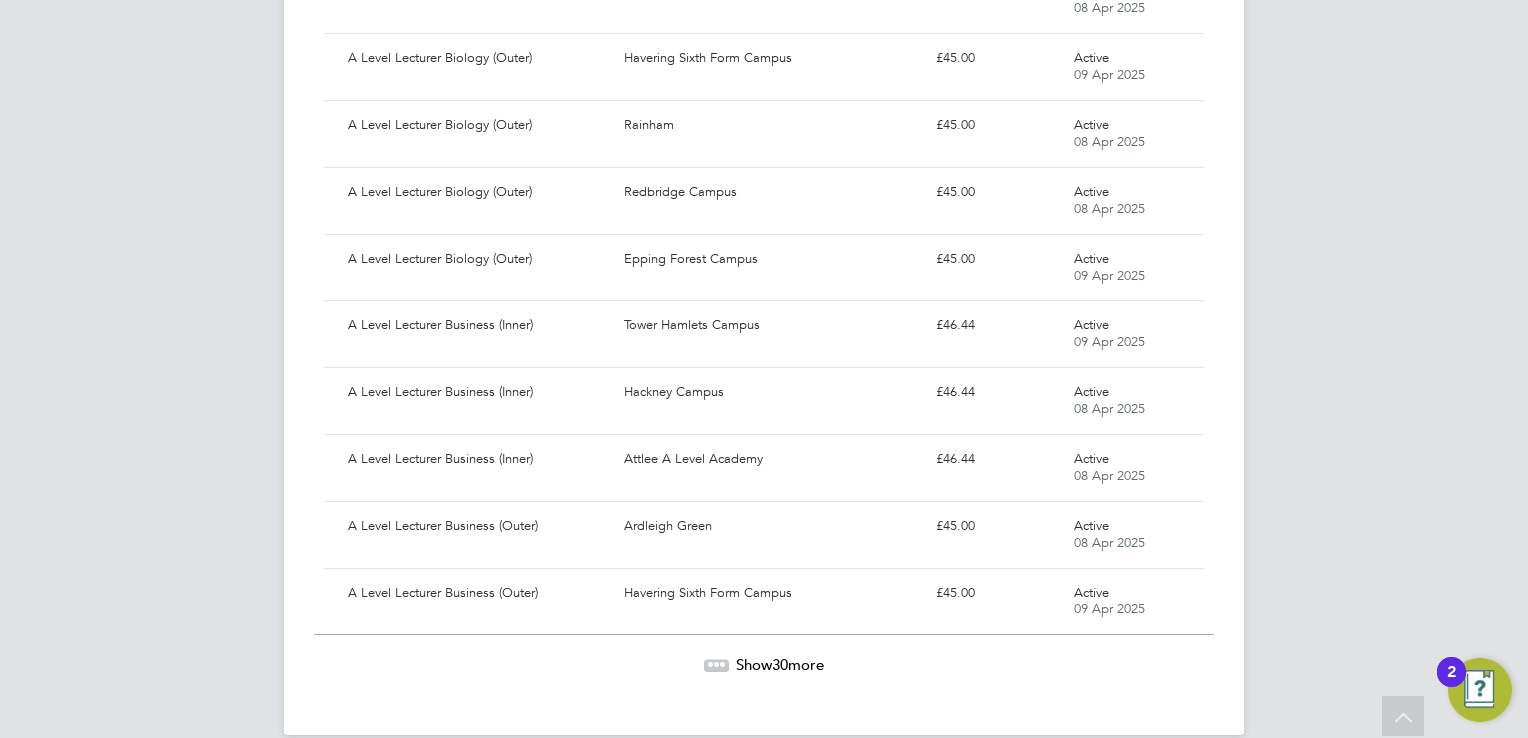 scroll, scrollTop: 5752, scrollLeft: 0, axis: vertical 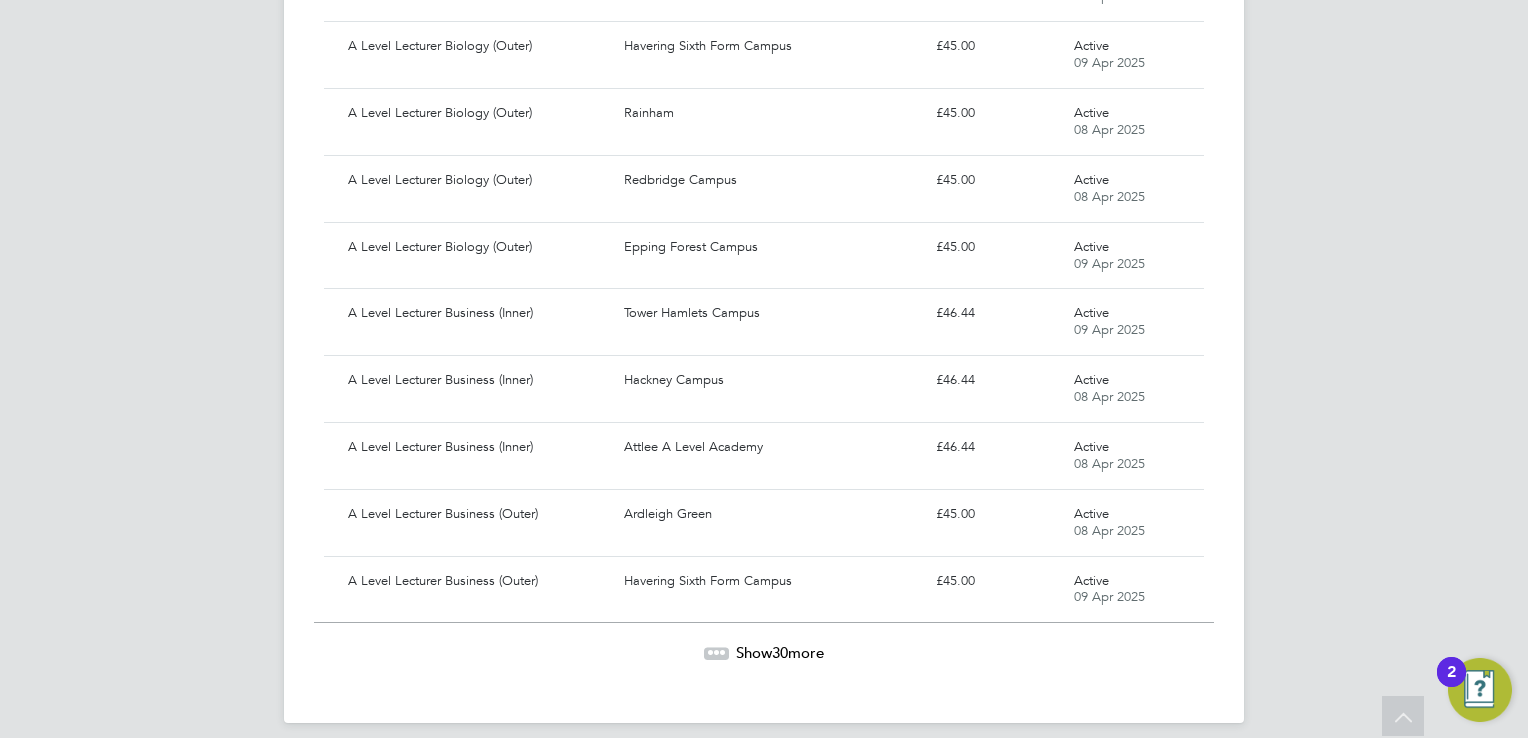click on "Show  30  more" 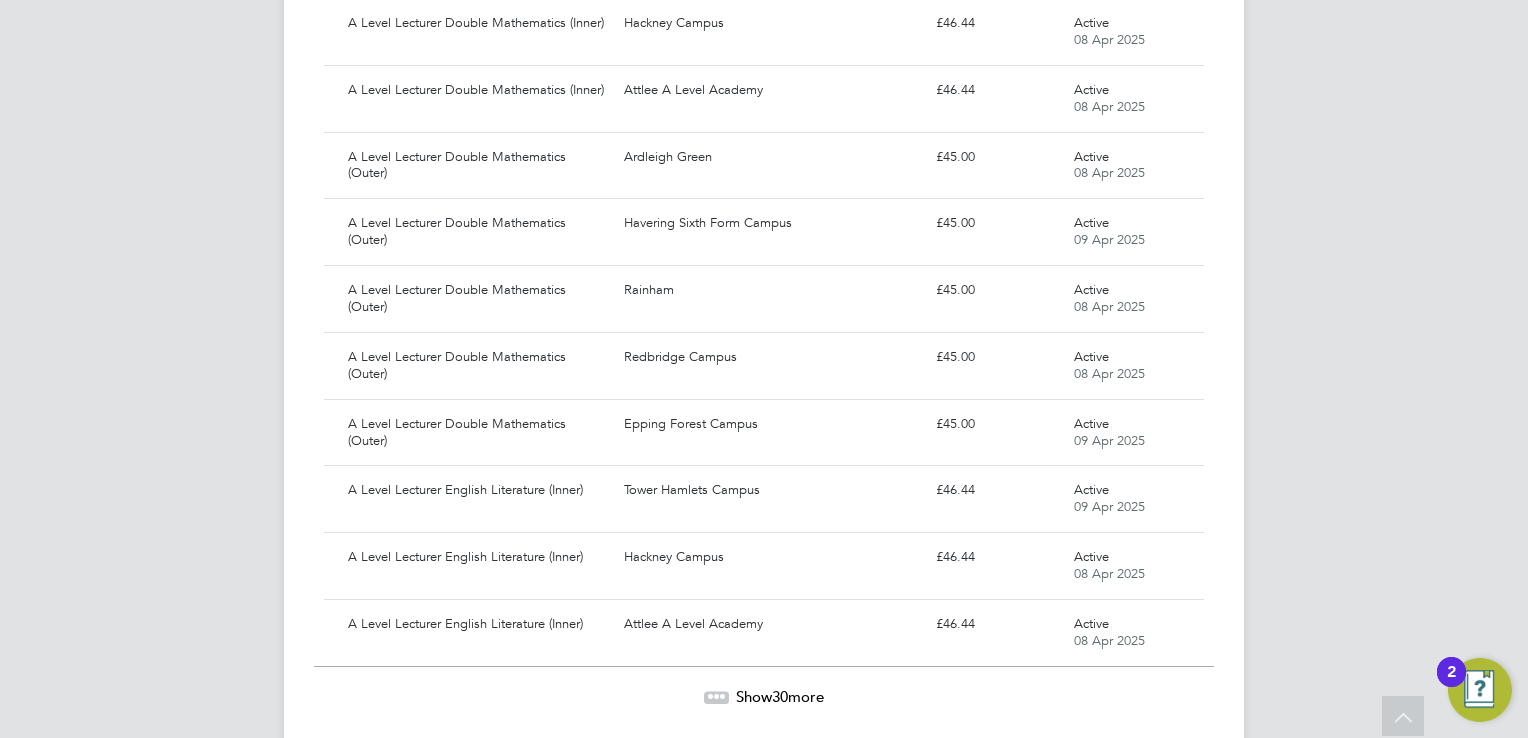 scroll, scrollTop: 7749, scrollLeft: 0, axis: vertical 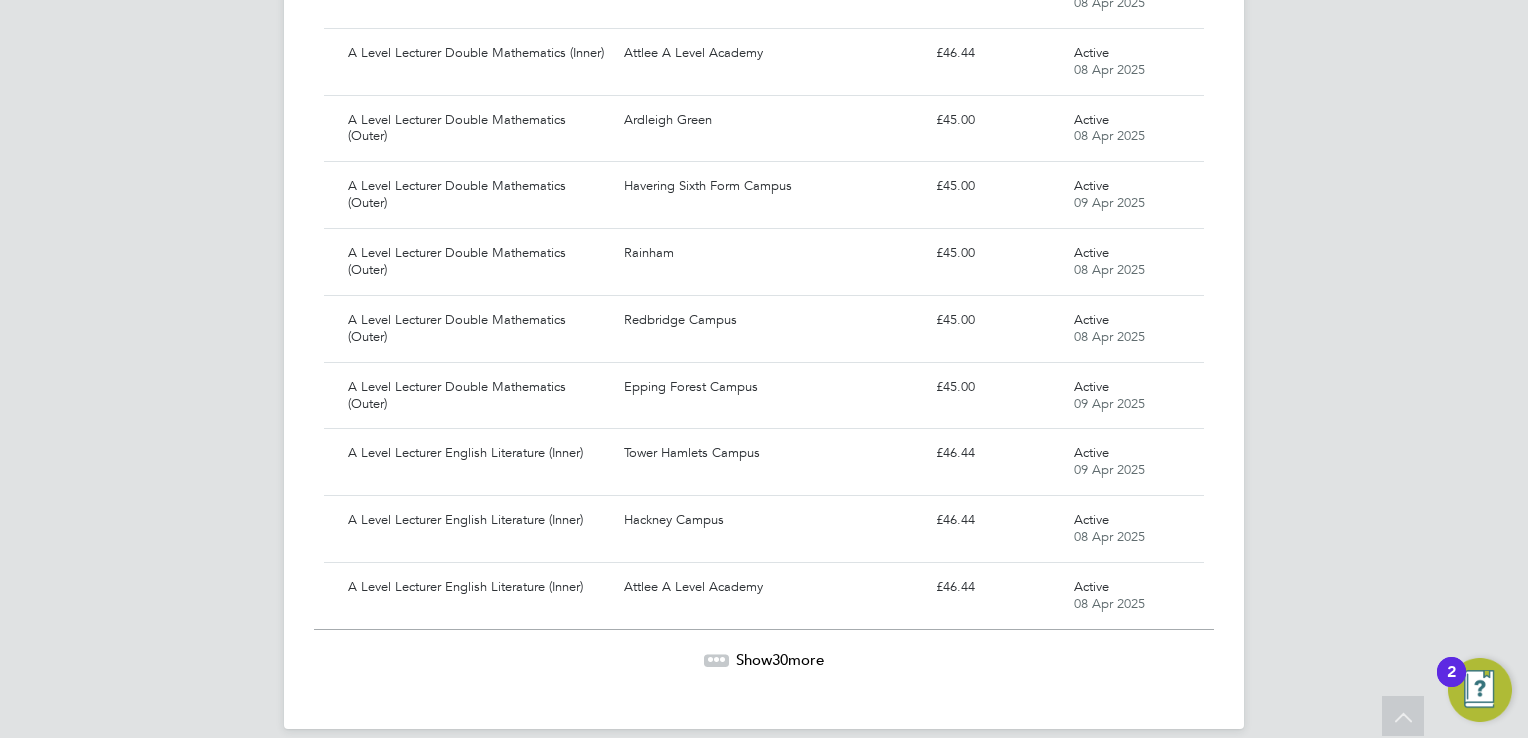 click on "Show  30  more" 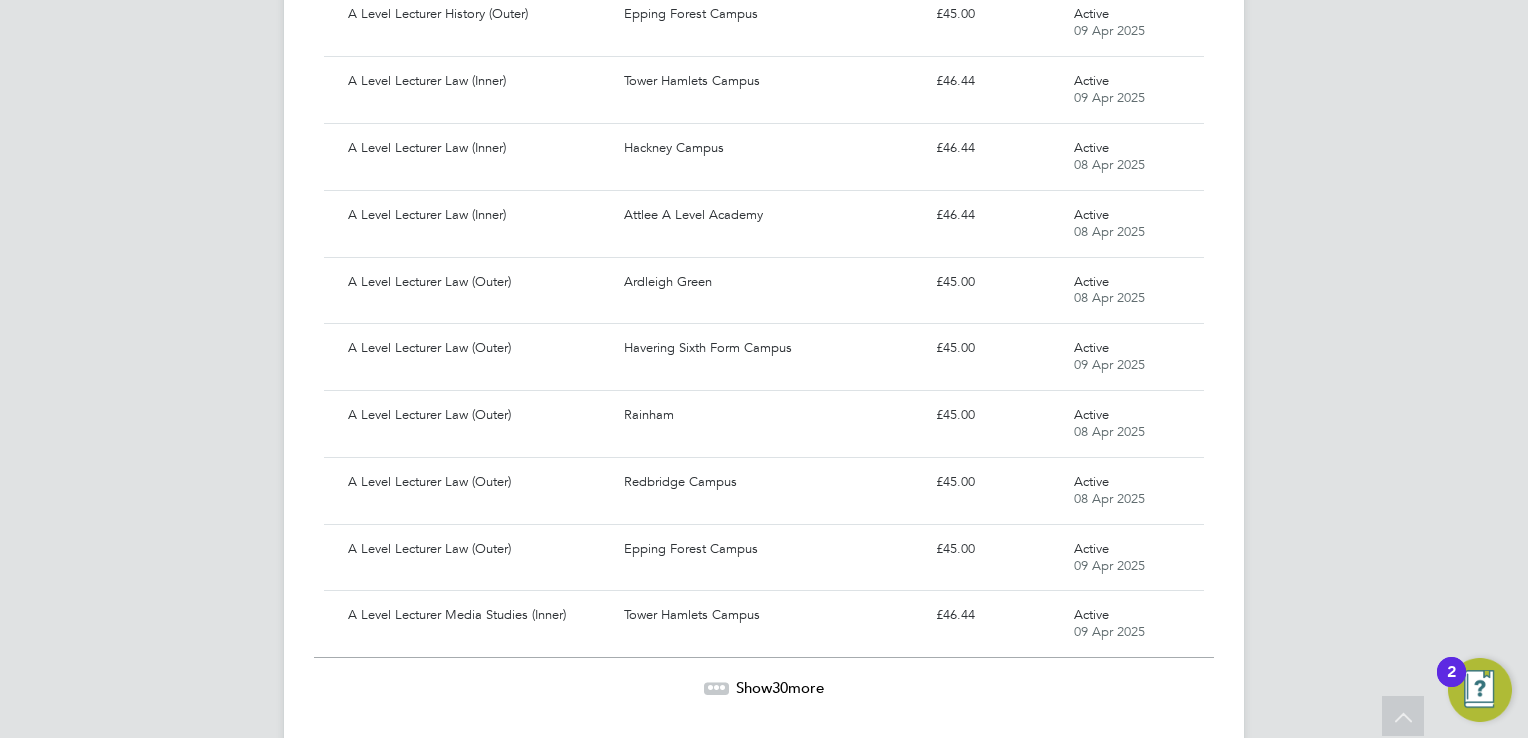 scroll, scrollTop: 9748, scrollLeft: 0, axis: vertical 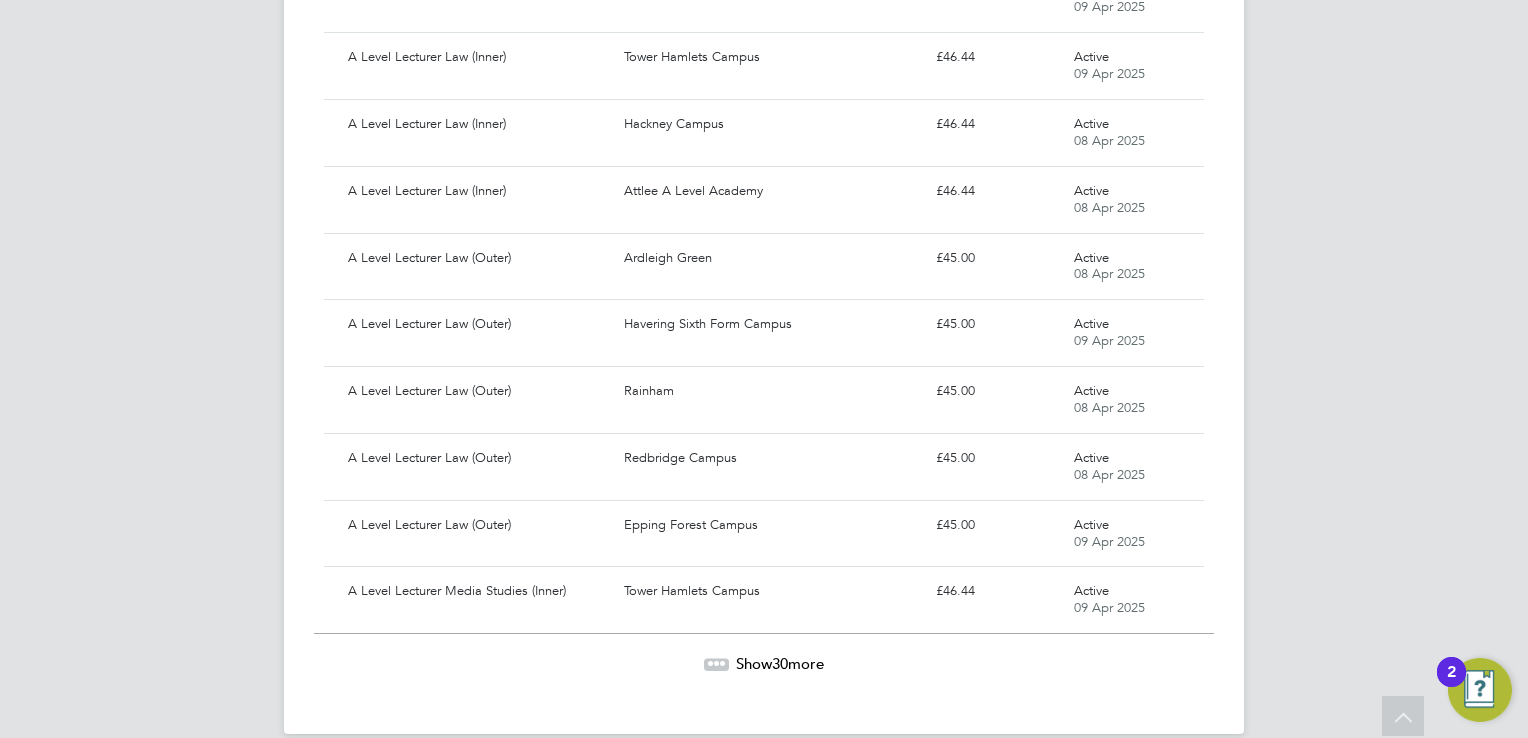 click on "Show  30  more" 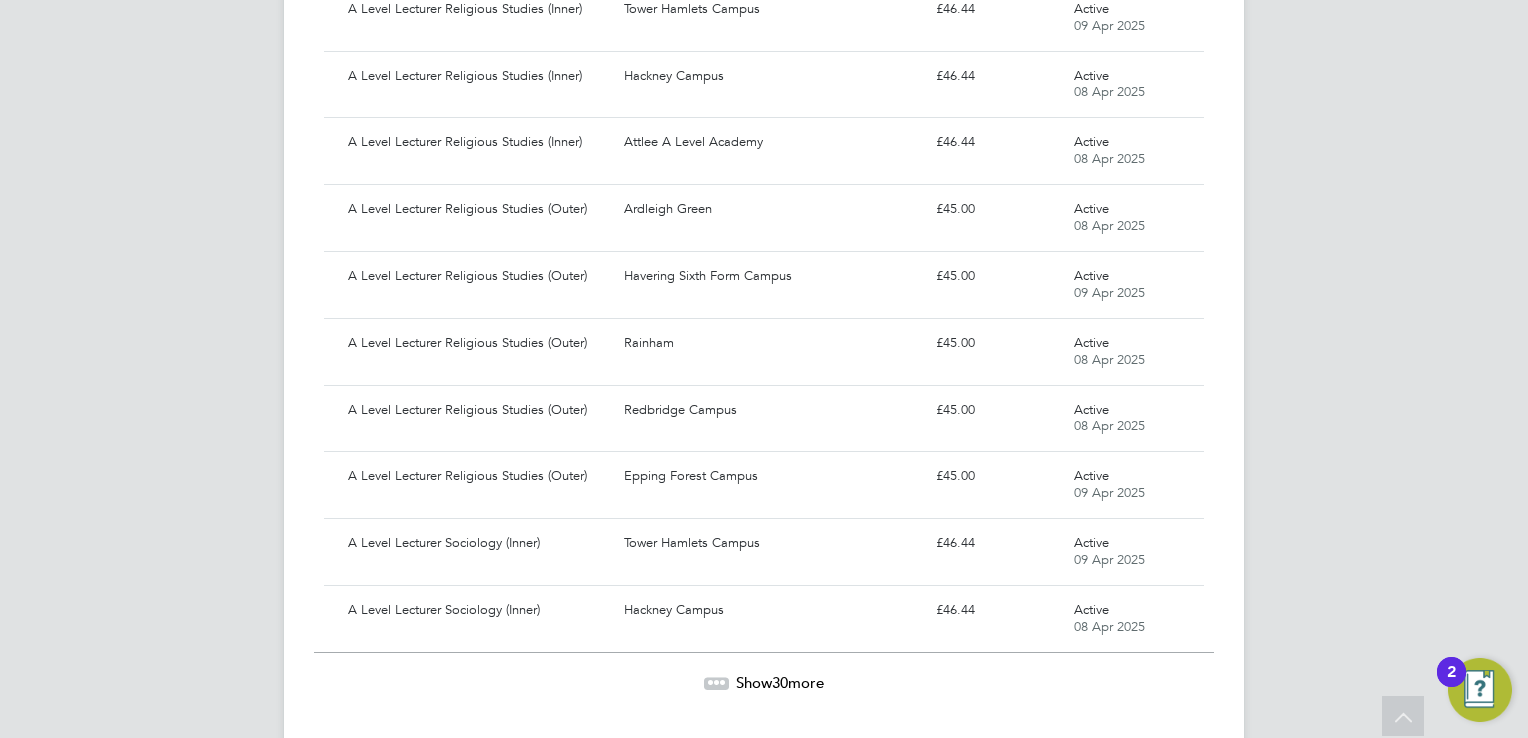 scroll, scrollTop: 11745, scrollLeft: 0, axis: vertical 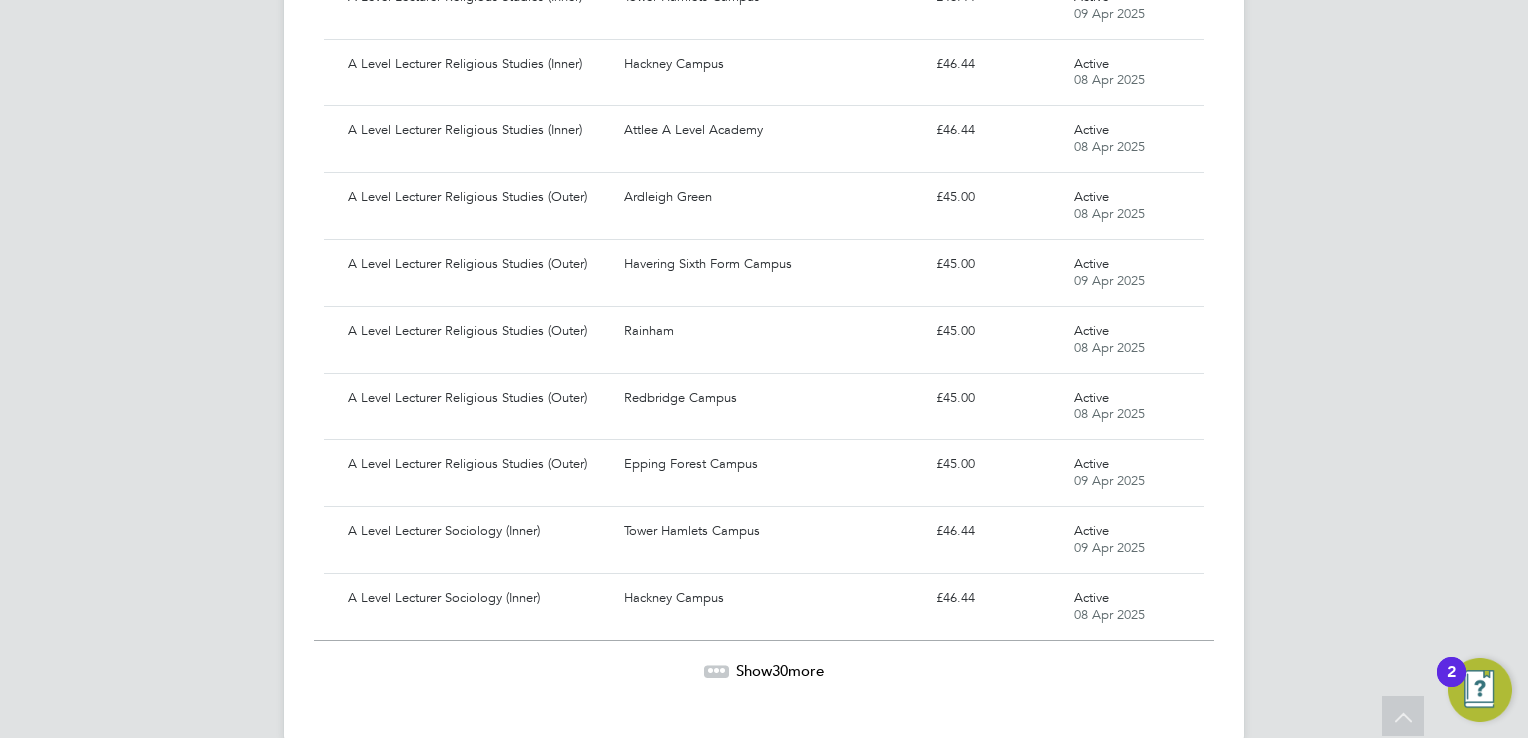 click on "Show  30  more" 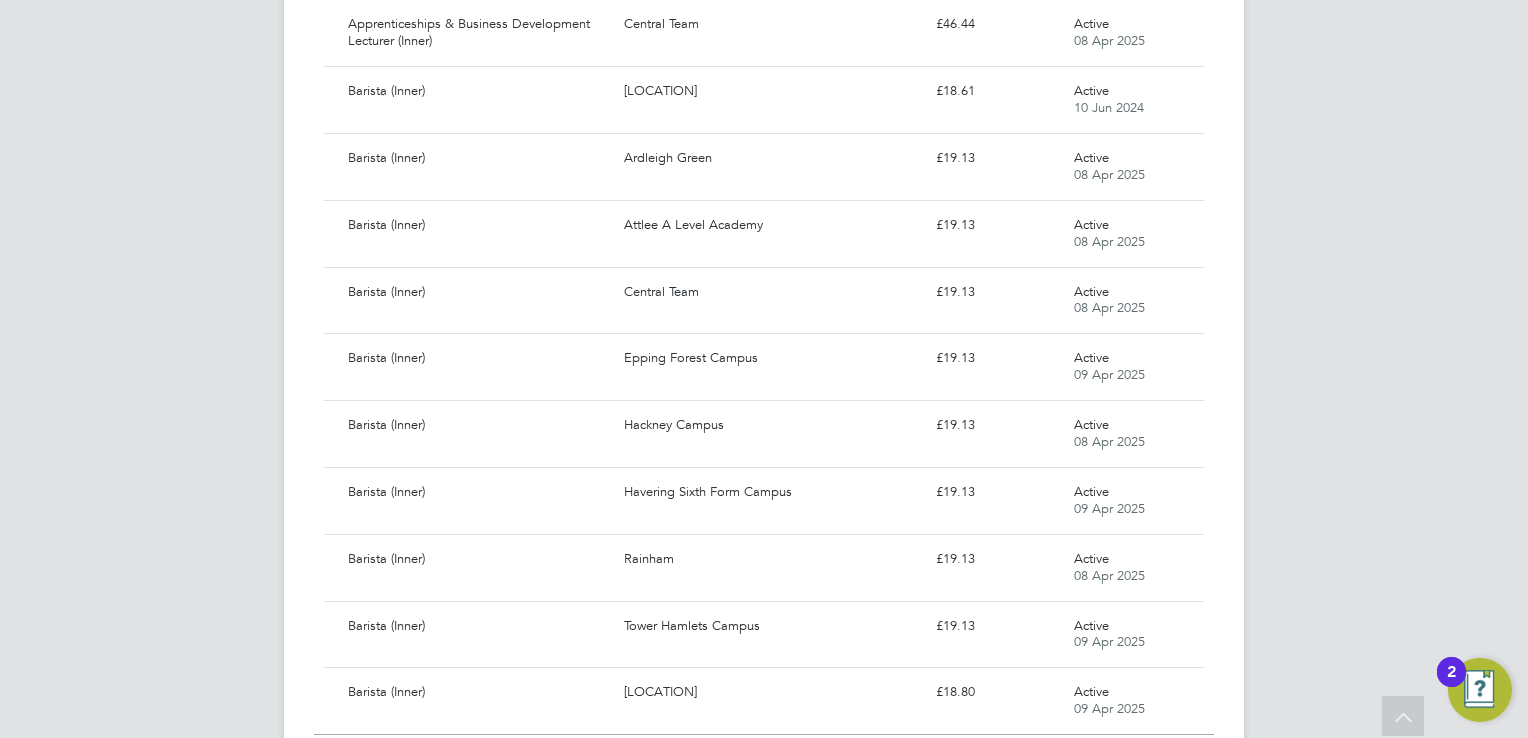 scroll, scrollTop: 13744, scrollLeft: 0, axis: vertical 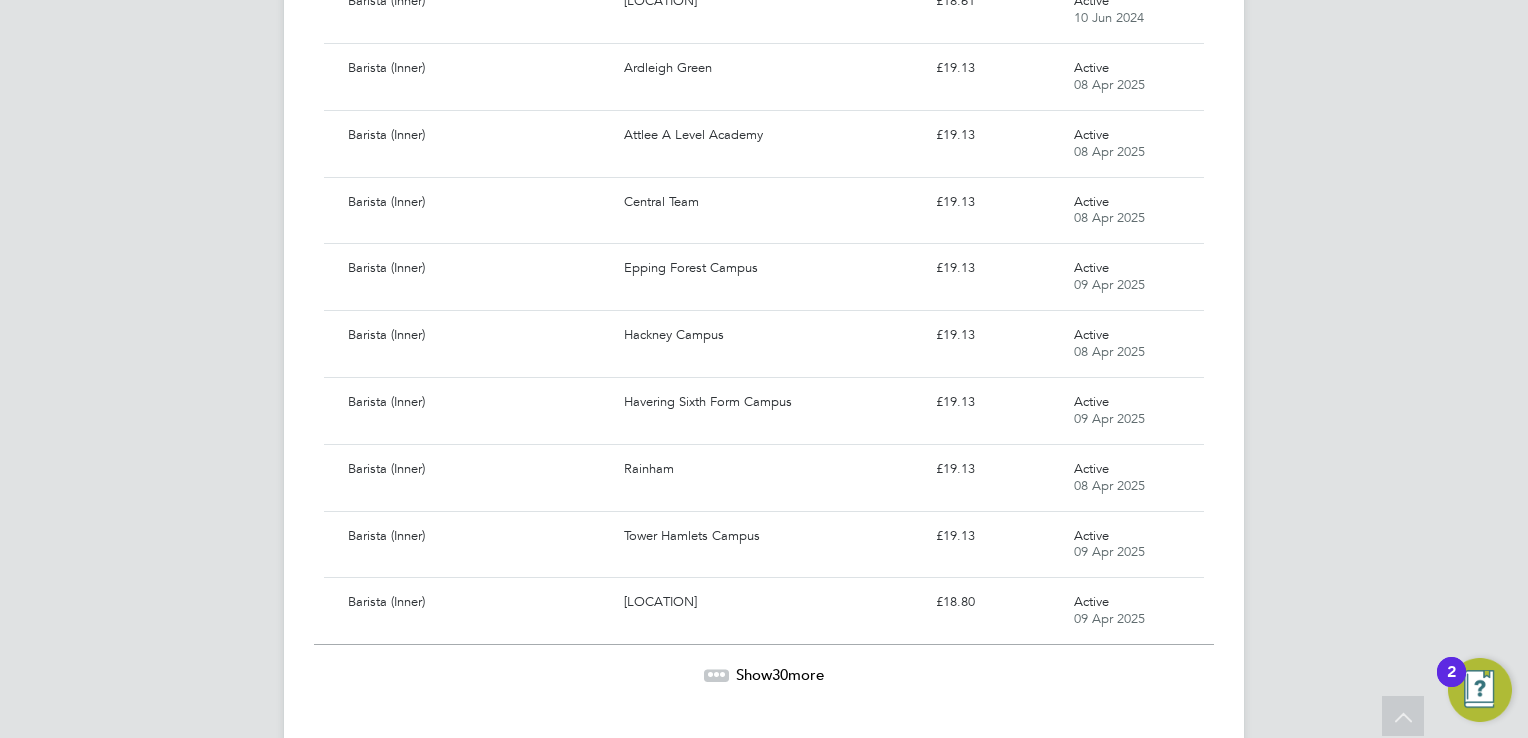 click on "Show  30  more" 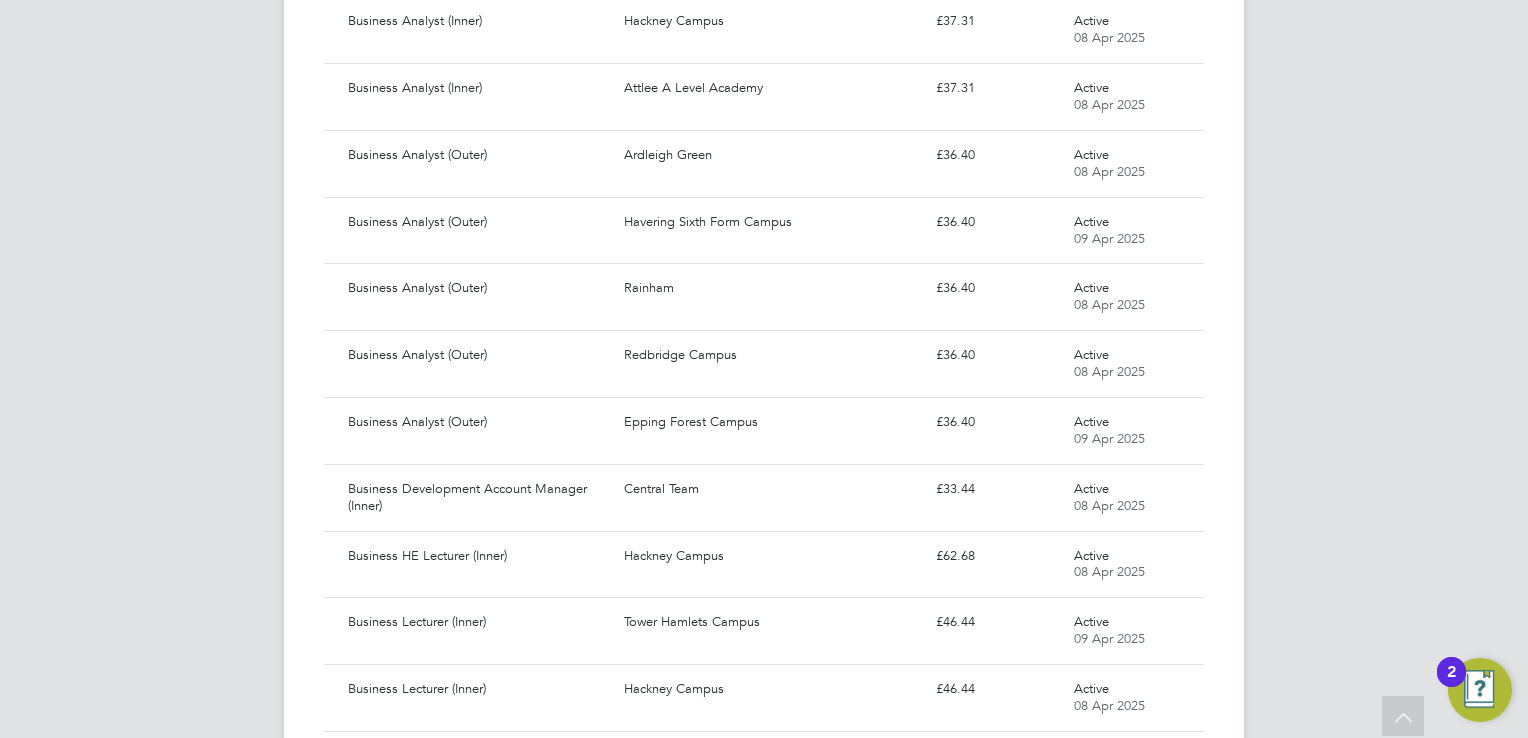 scroll, scrollTop: 15741, scrollLeft: 0, axis: vertical 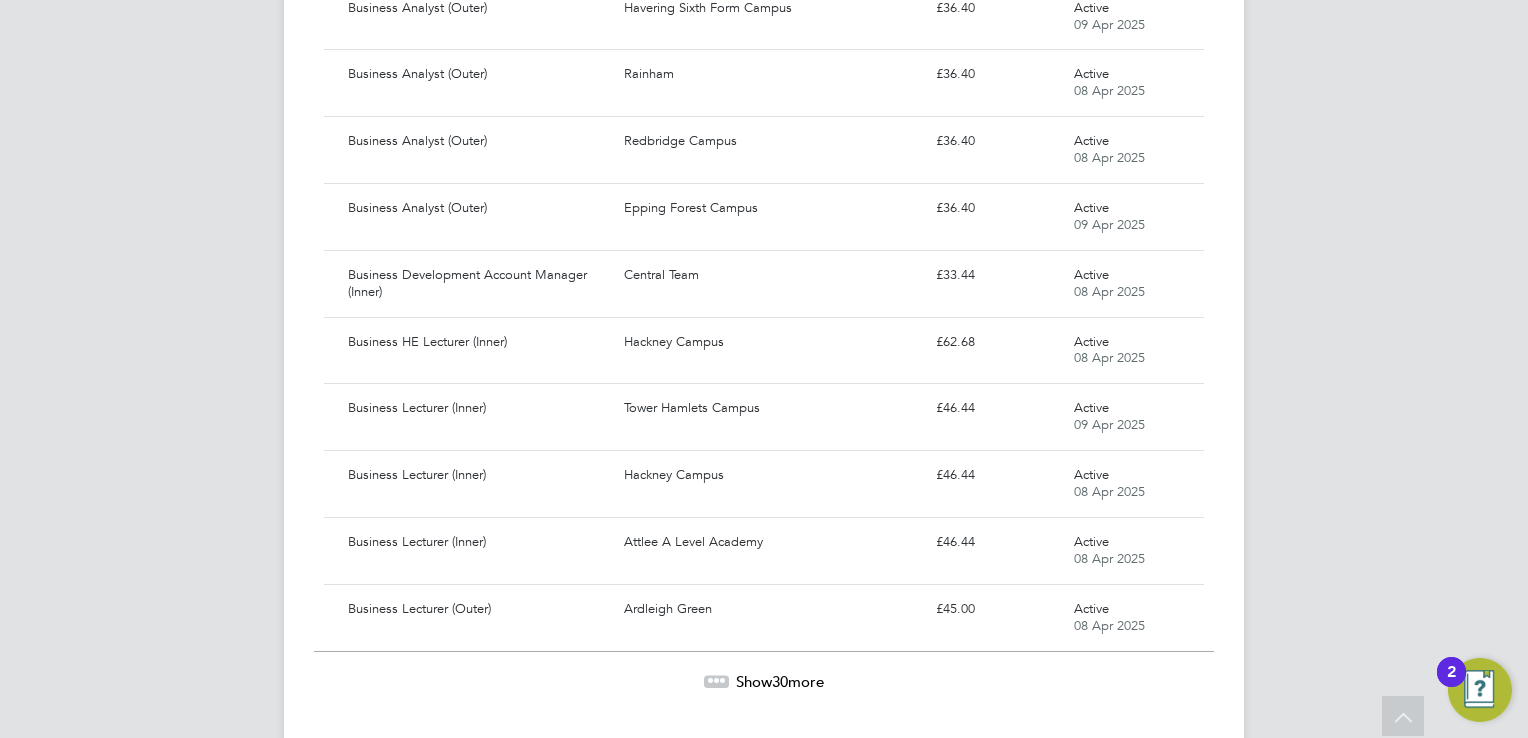 click on "Show  30  more" 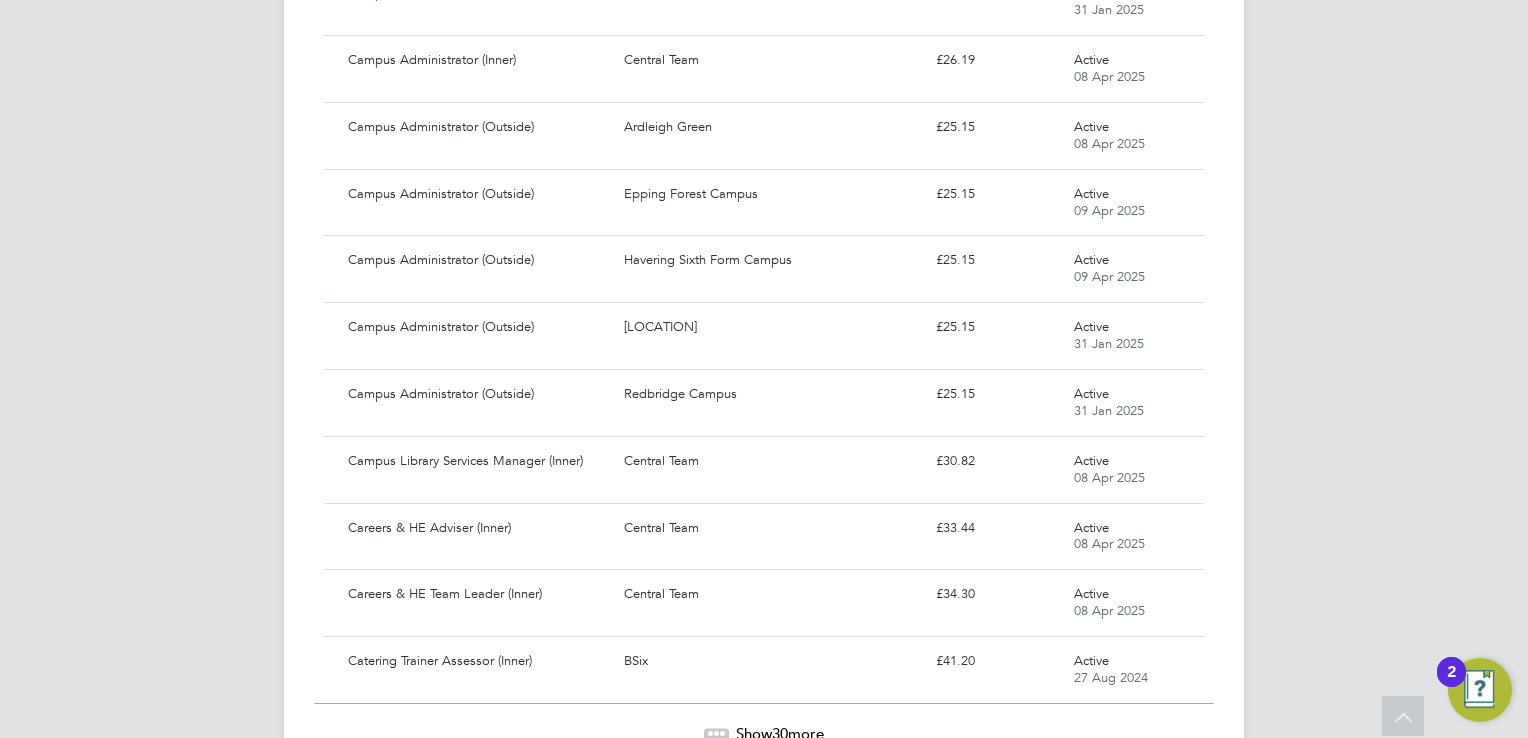 scroll, scrollTop: 17740, scrollLeft: 0, axis: vertical 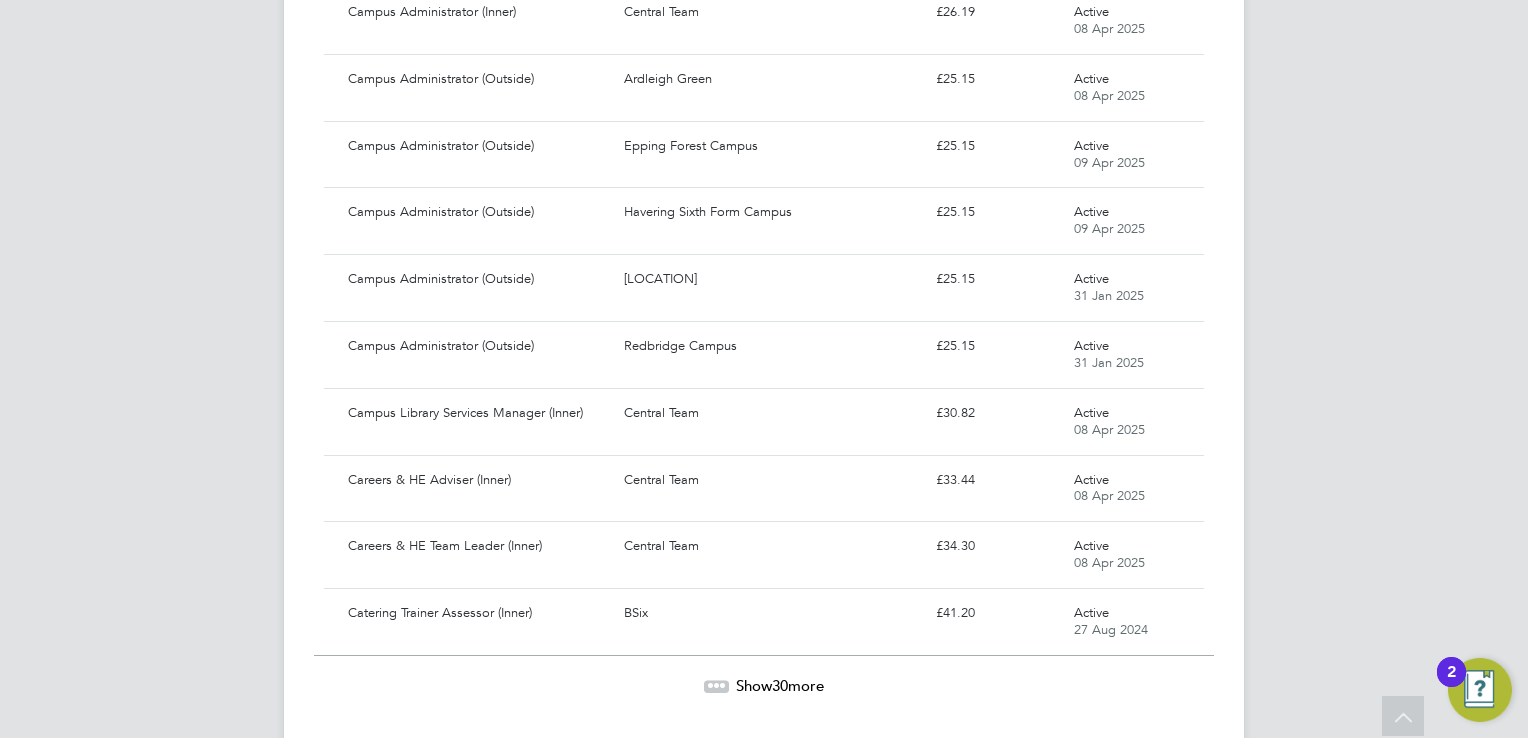 click on "Show  30  more" 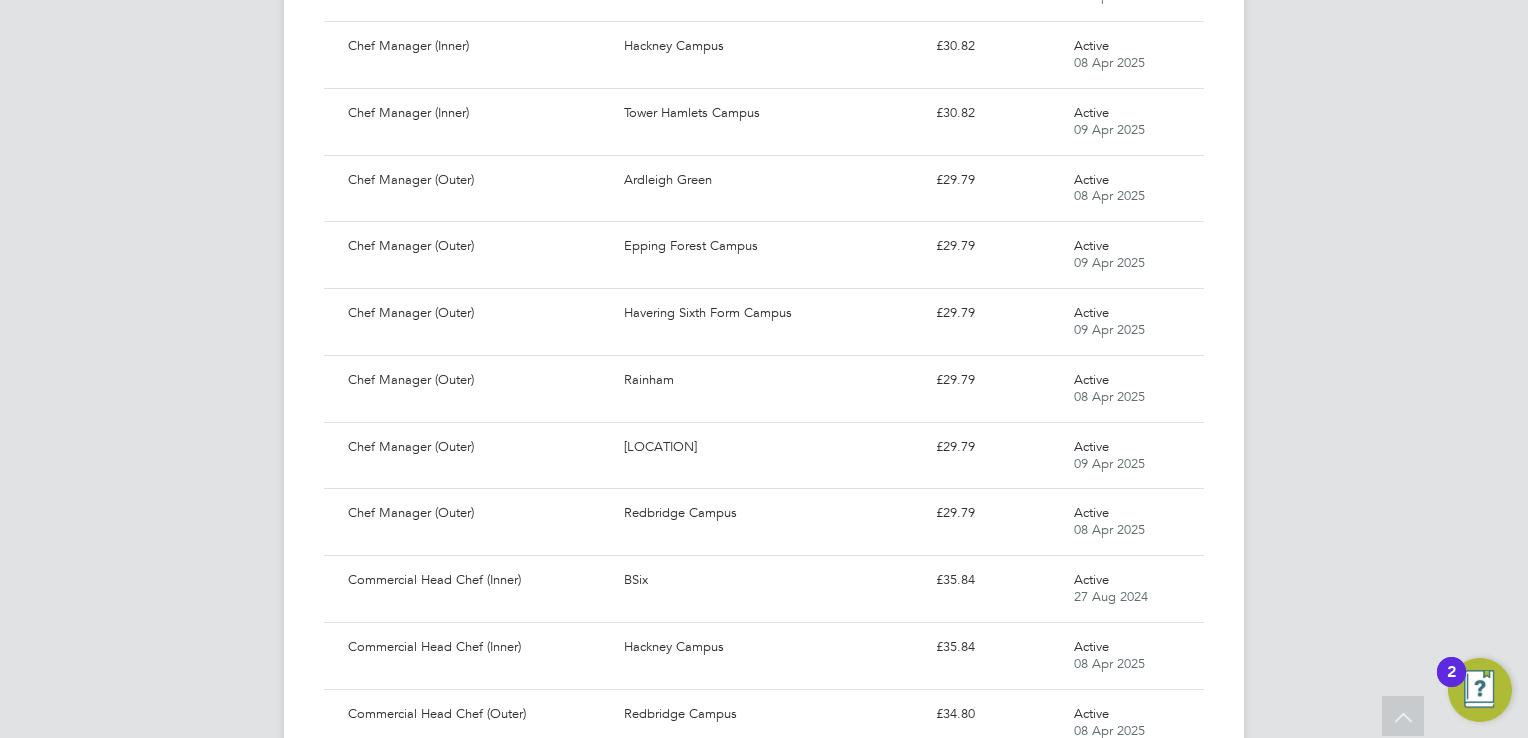 scroll, scrollTop: 19737, scrollLeft: 0, axis: vertical 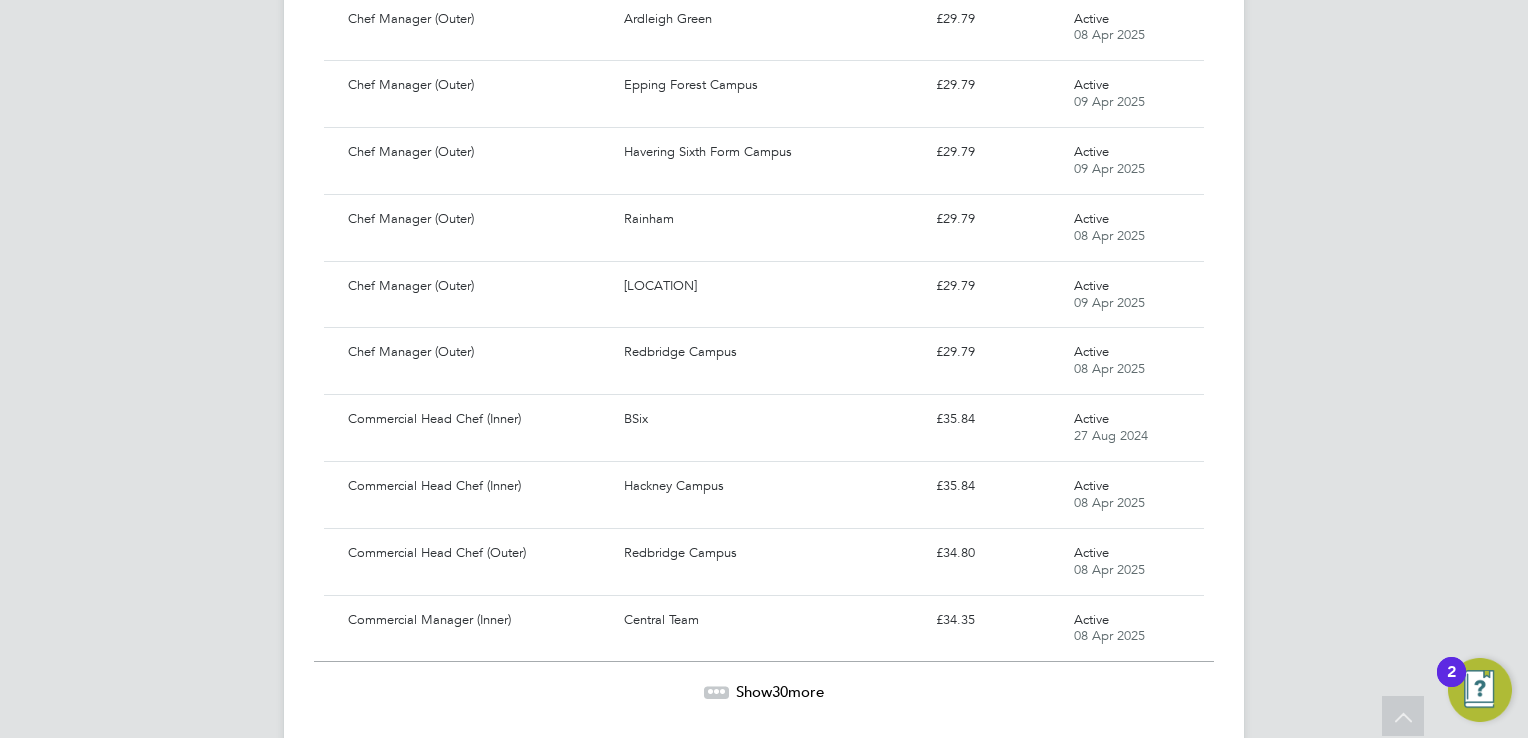 click on "Show  30  more" 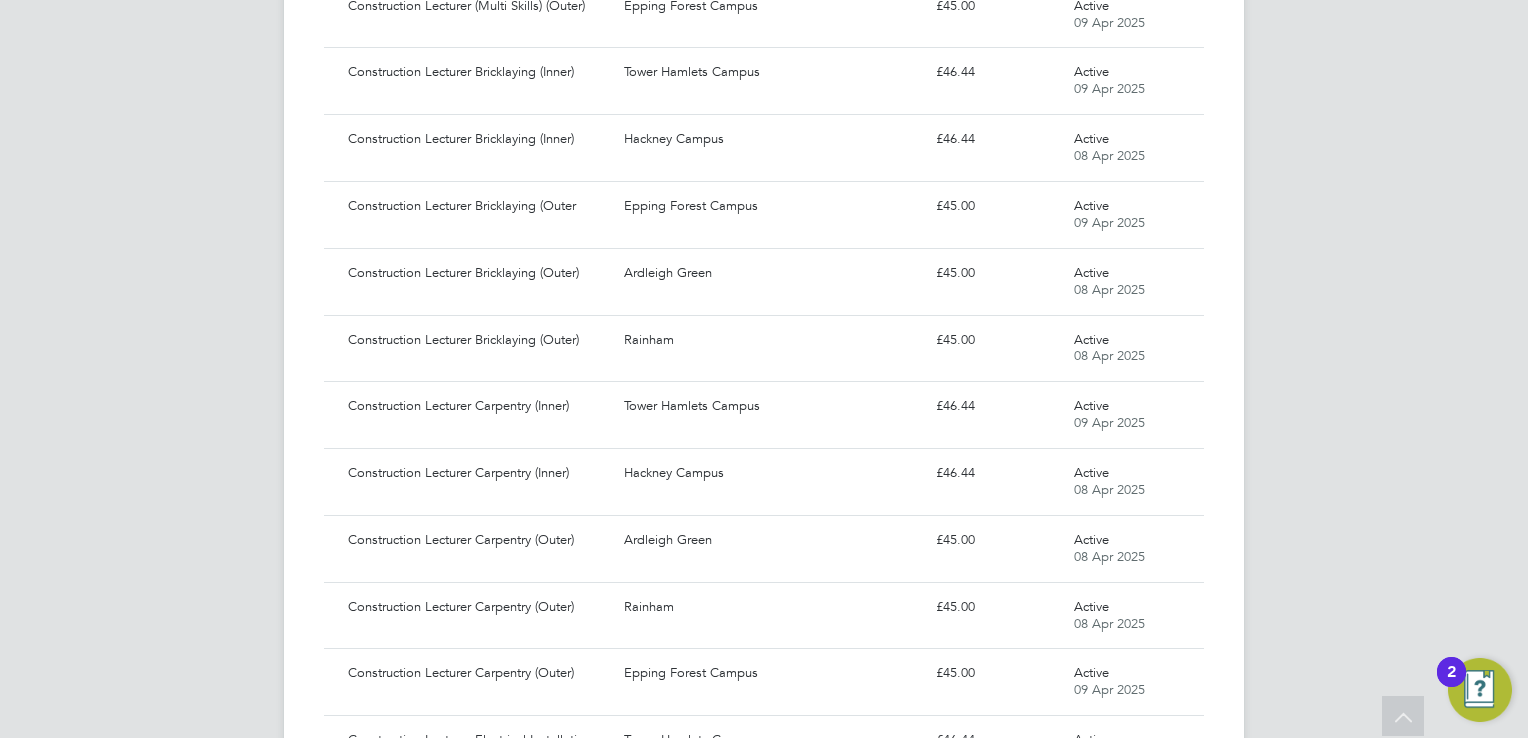 scroll, scrollTop: 21736, scrollLeft: 0, axis: vertical 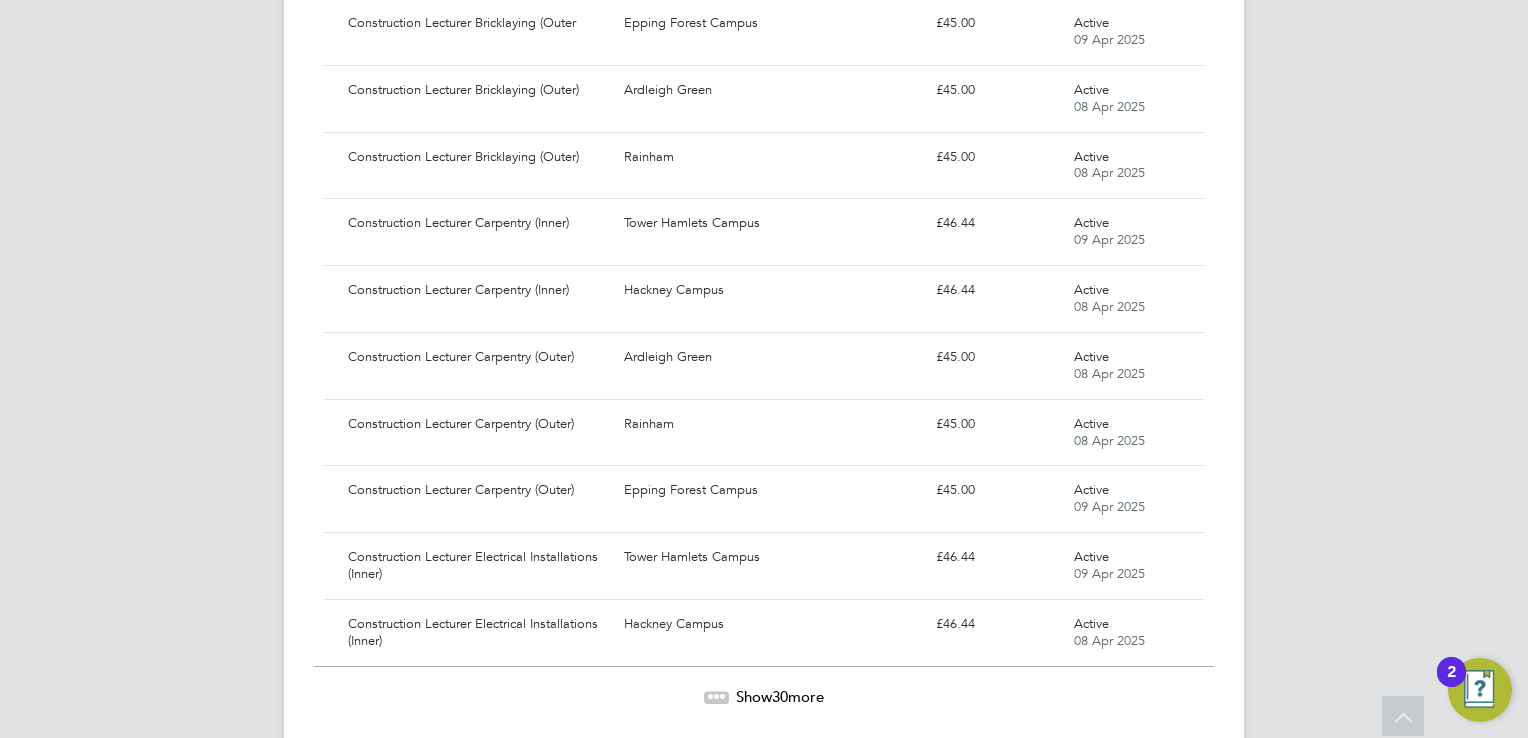 click on "Show  30  more" 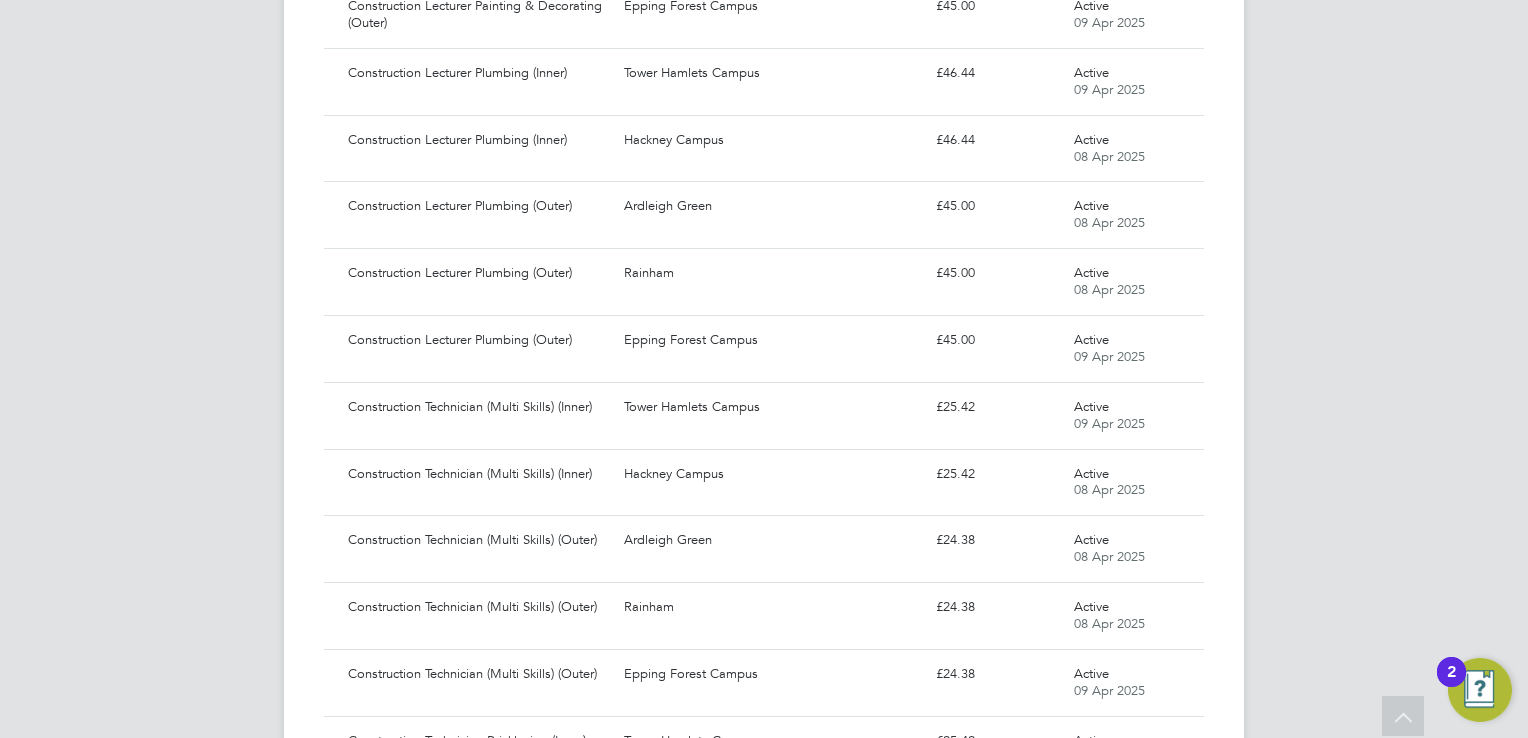 scroll, scrollTop: 23733, scrollLeft: 0, axis: vertical 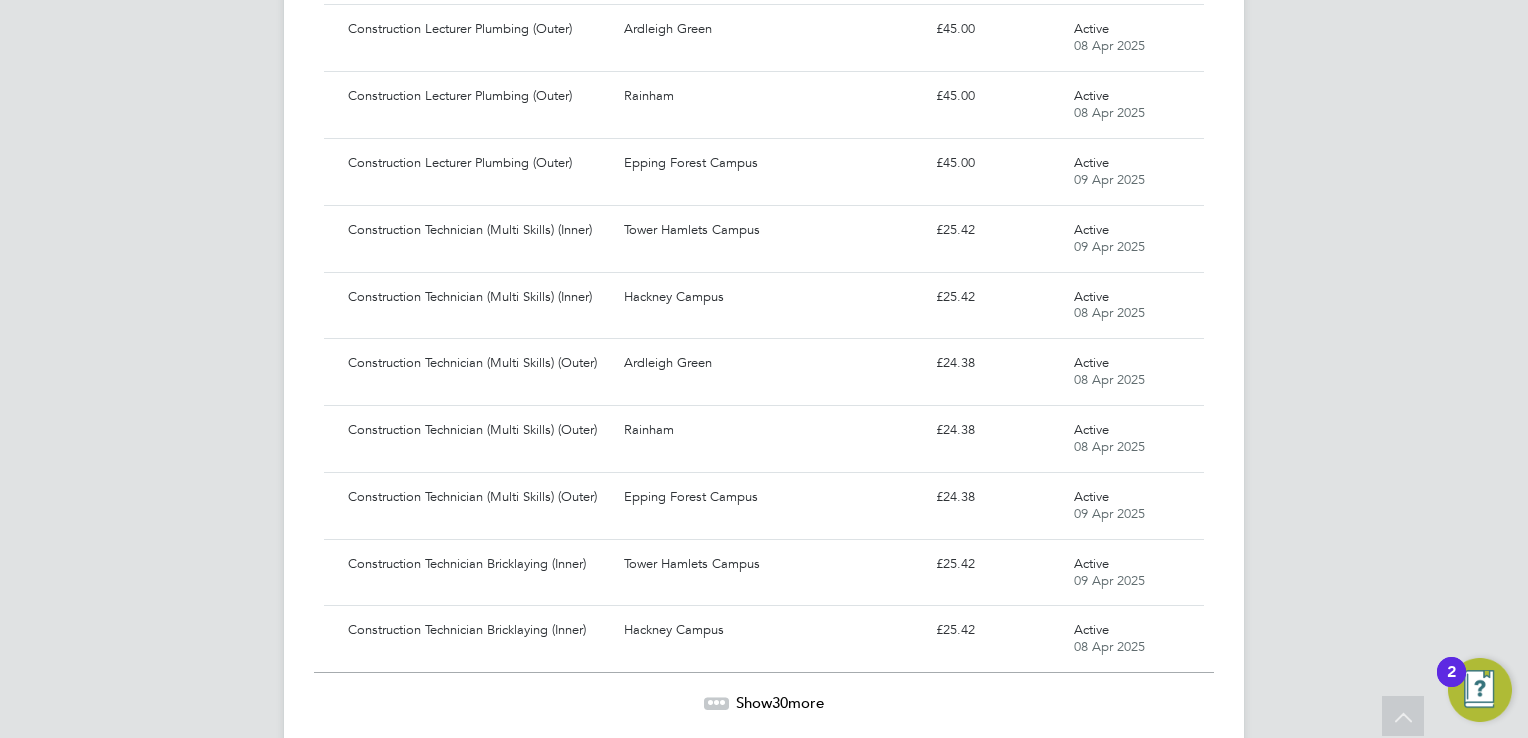 click on "Show  30  more" 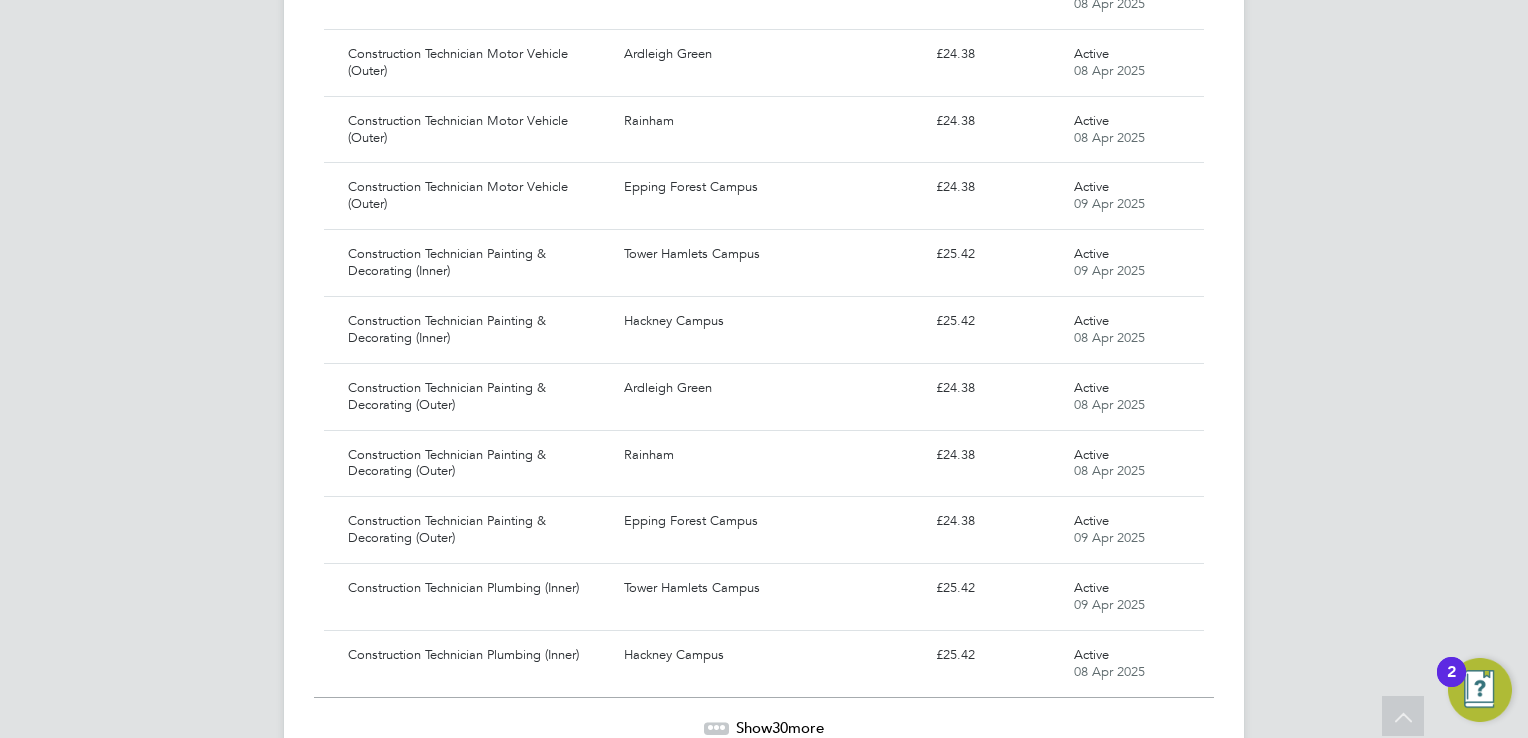 scroll, scrollTop: 25732, scrollLeft: 0, axis: vertical 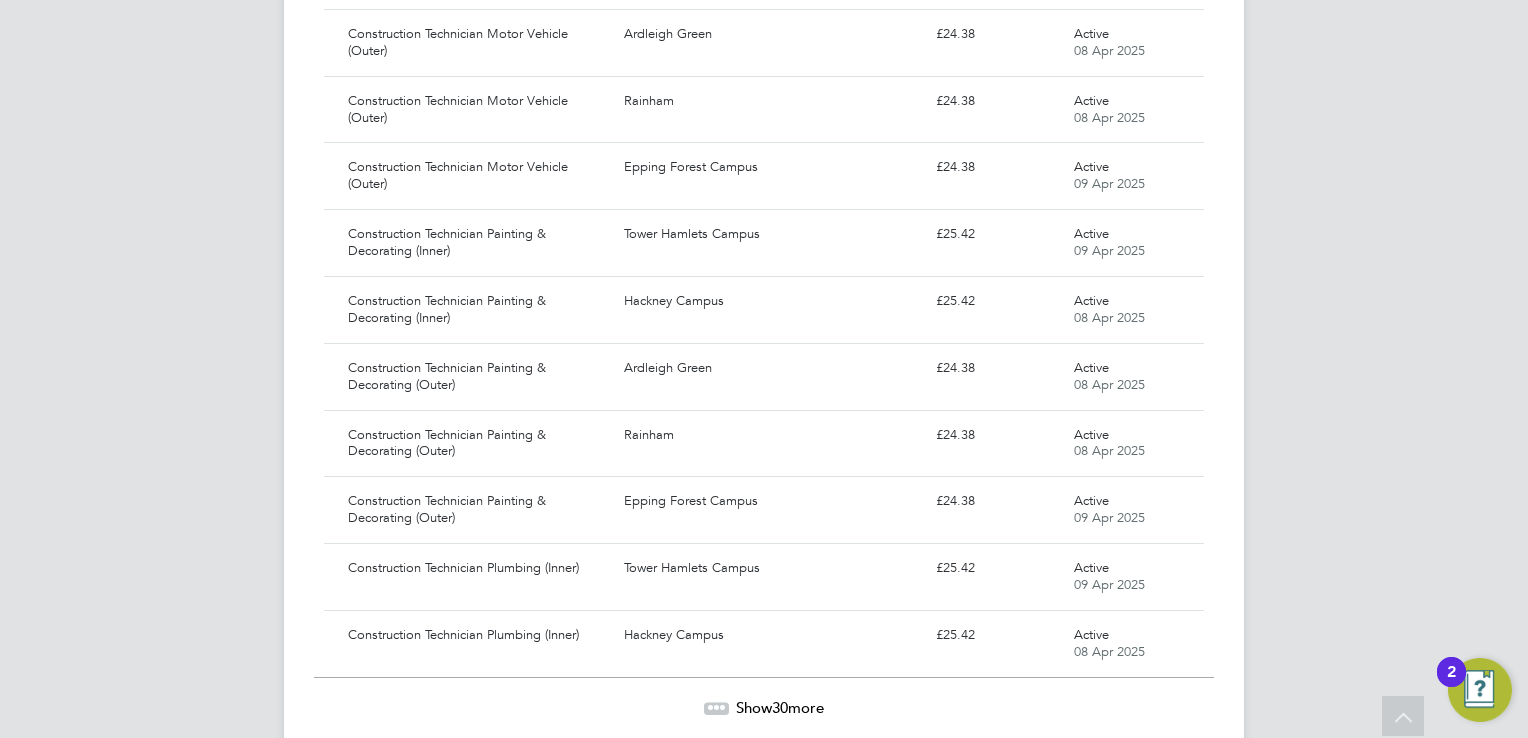 click on "Show  30  more" 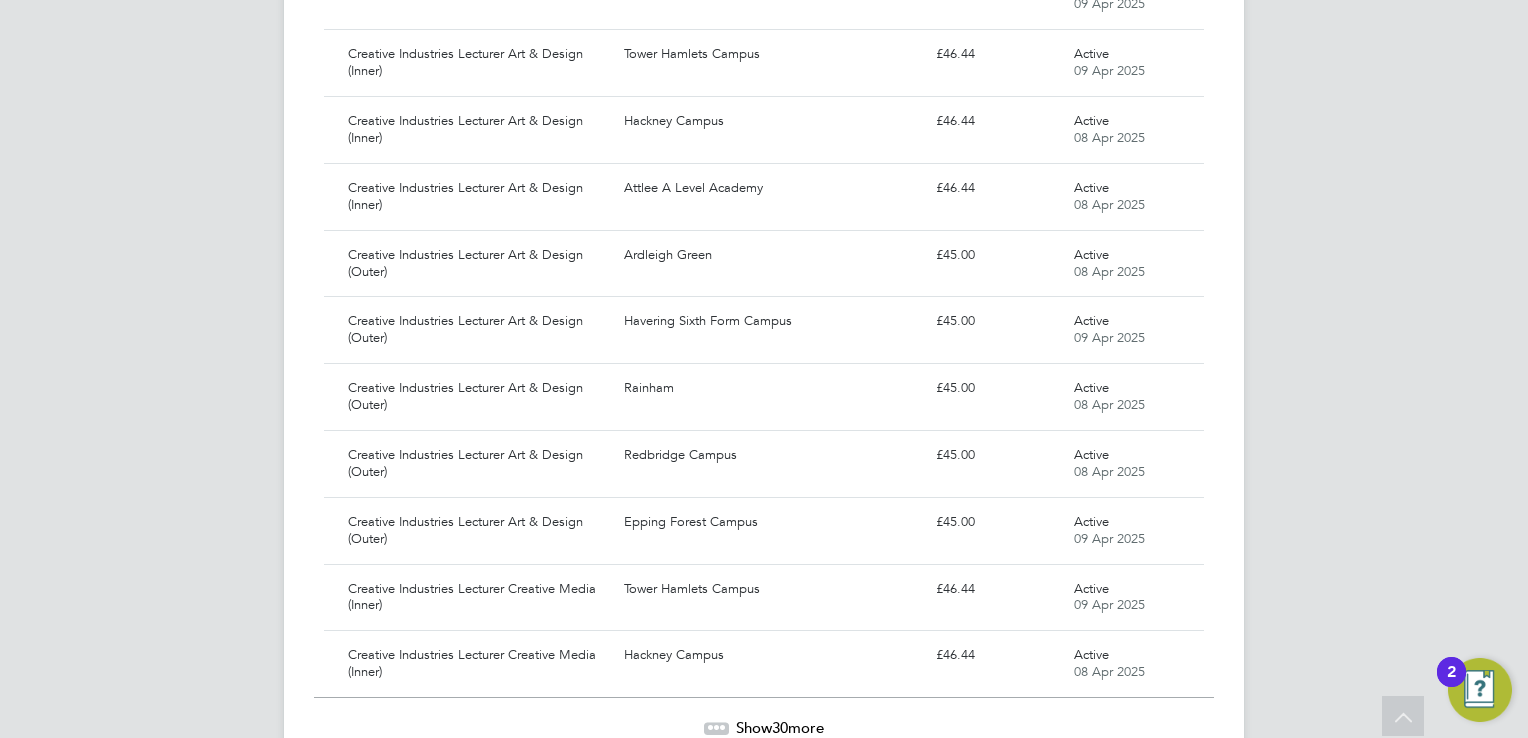 scroll, scrollTop: 27729, scrollLeft: 0, axis: vertical 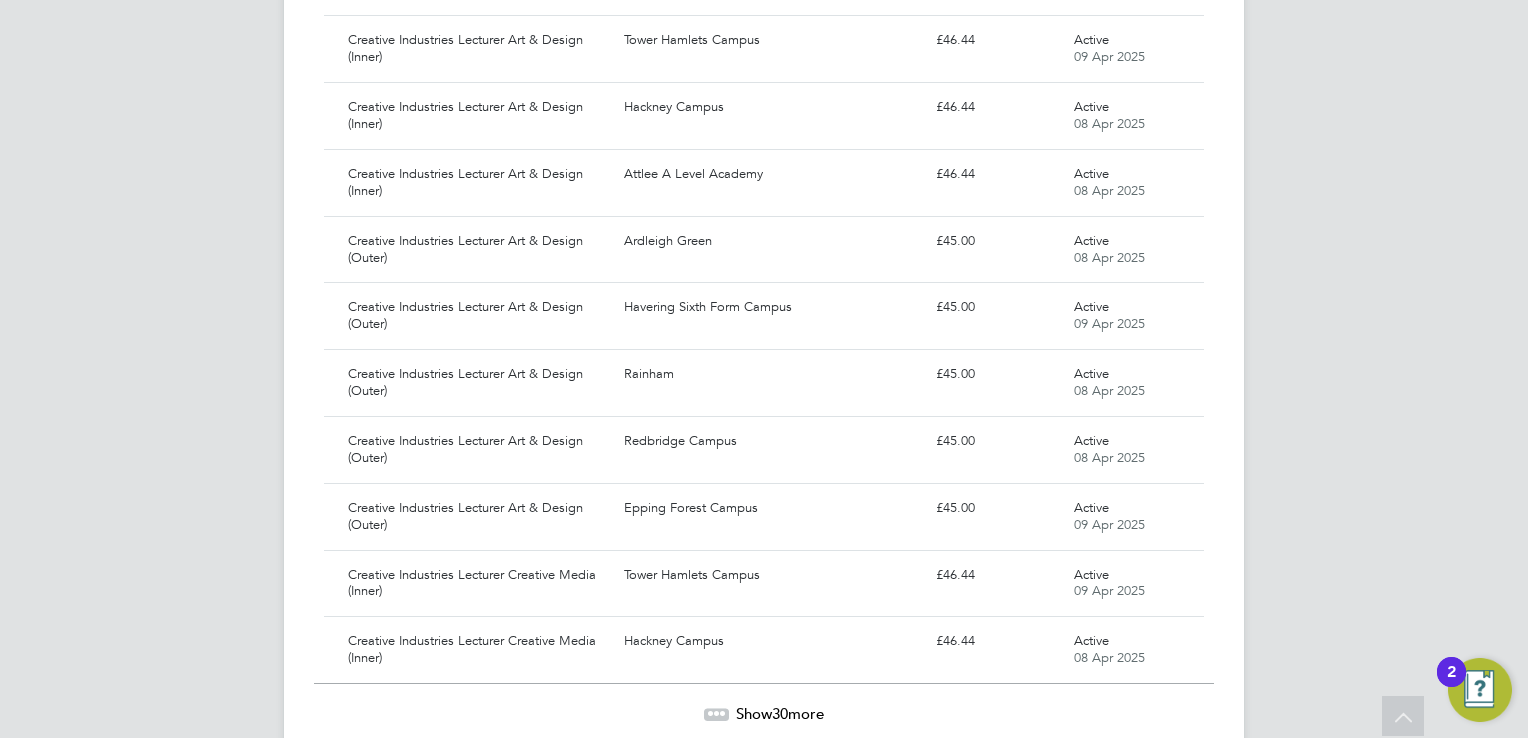 click on "Show  30  more" 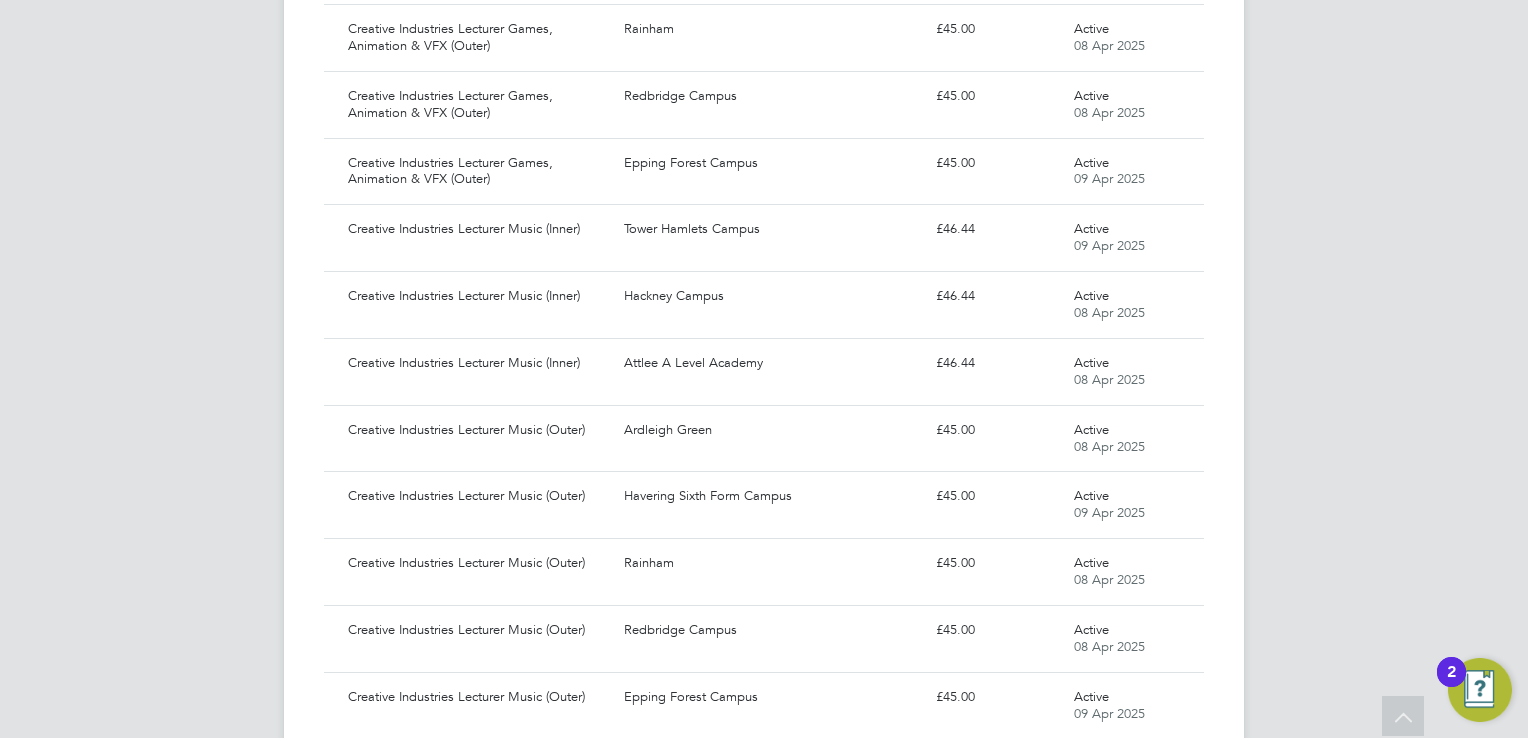 scroll, scrollTop: 29728, scrollLeft: 0, axis: vertical 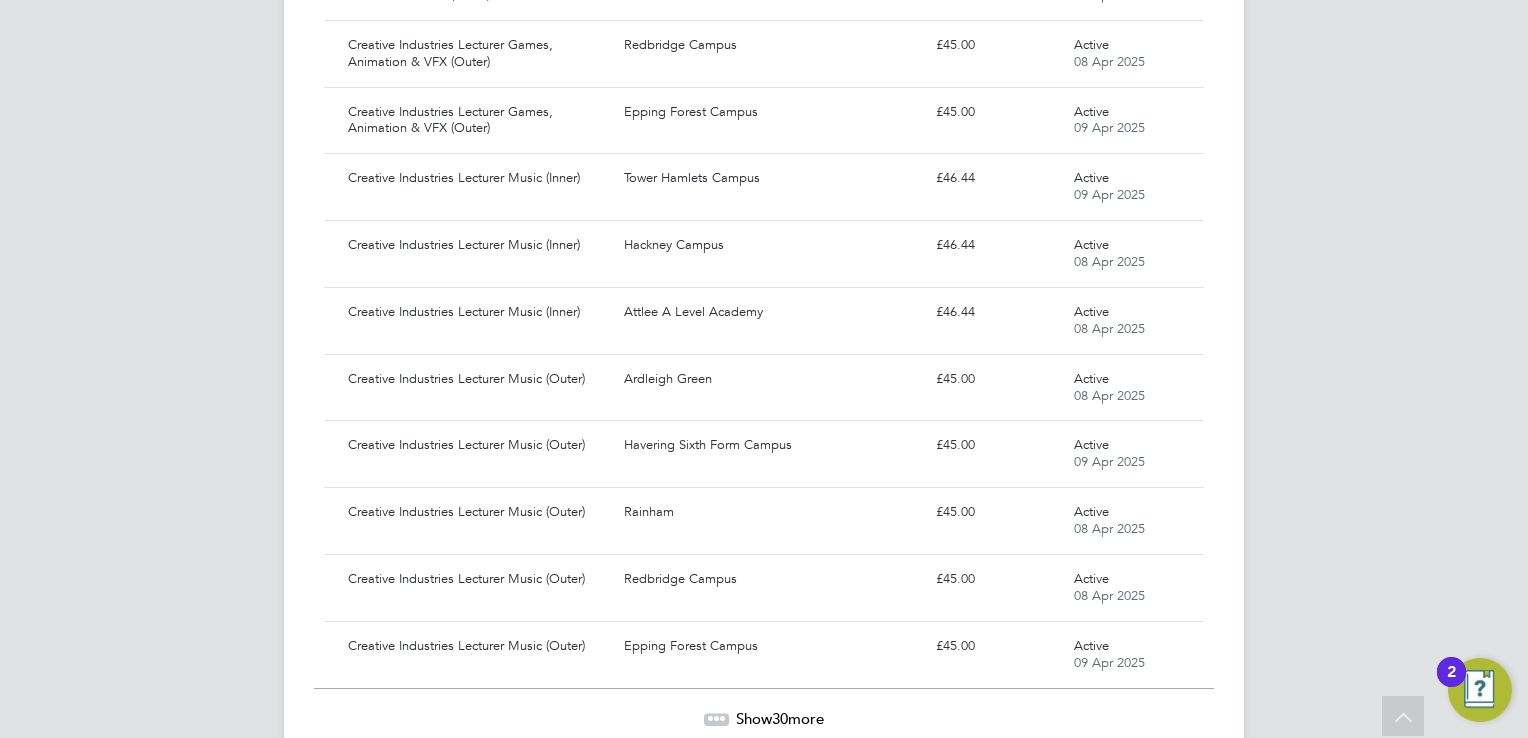 click on "Show  30  more" 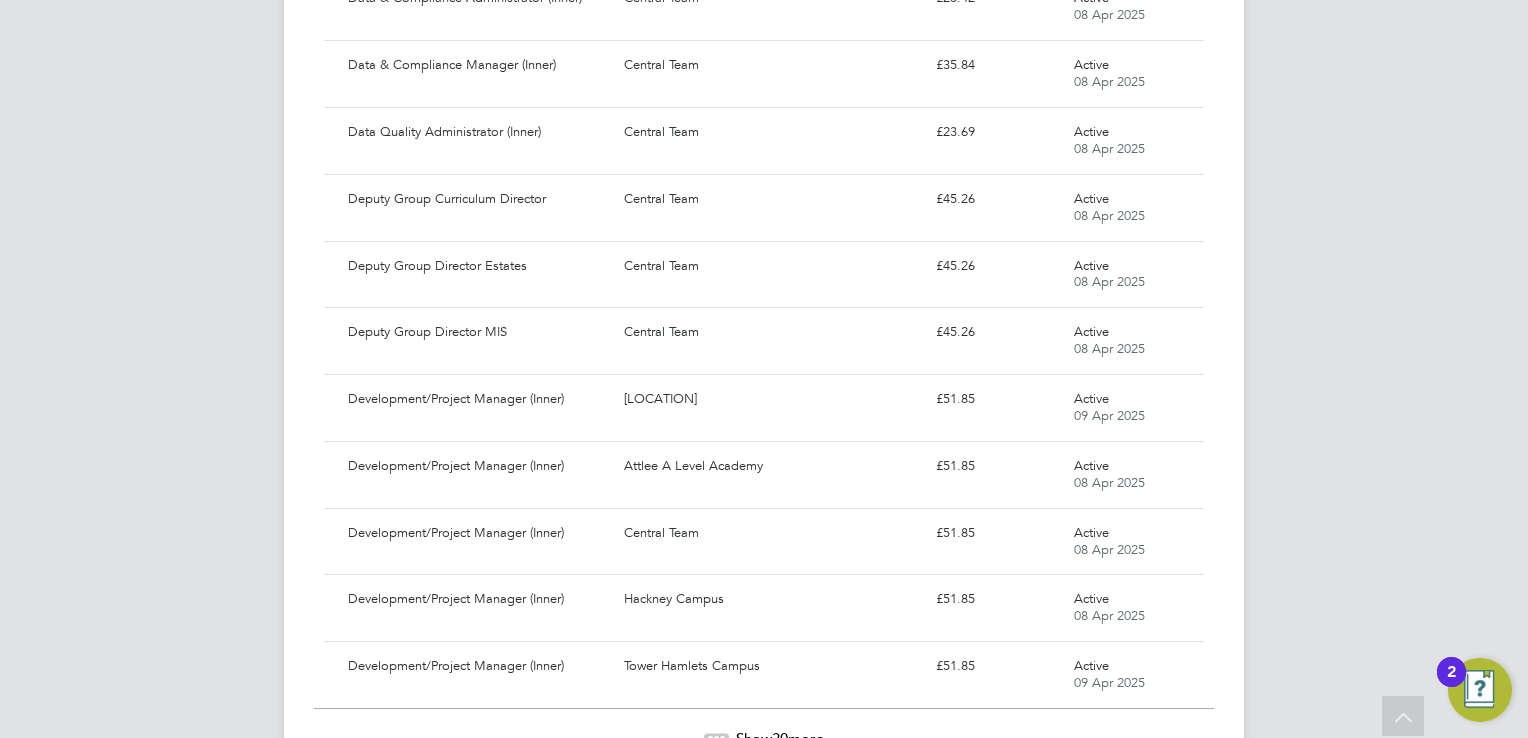 scroll, scrollTop: 31725, scrollLeft: 0, axis: vertical 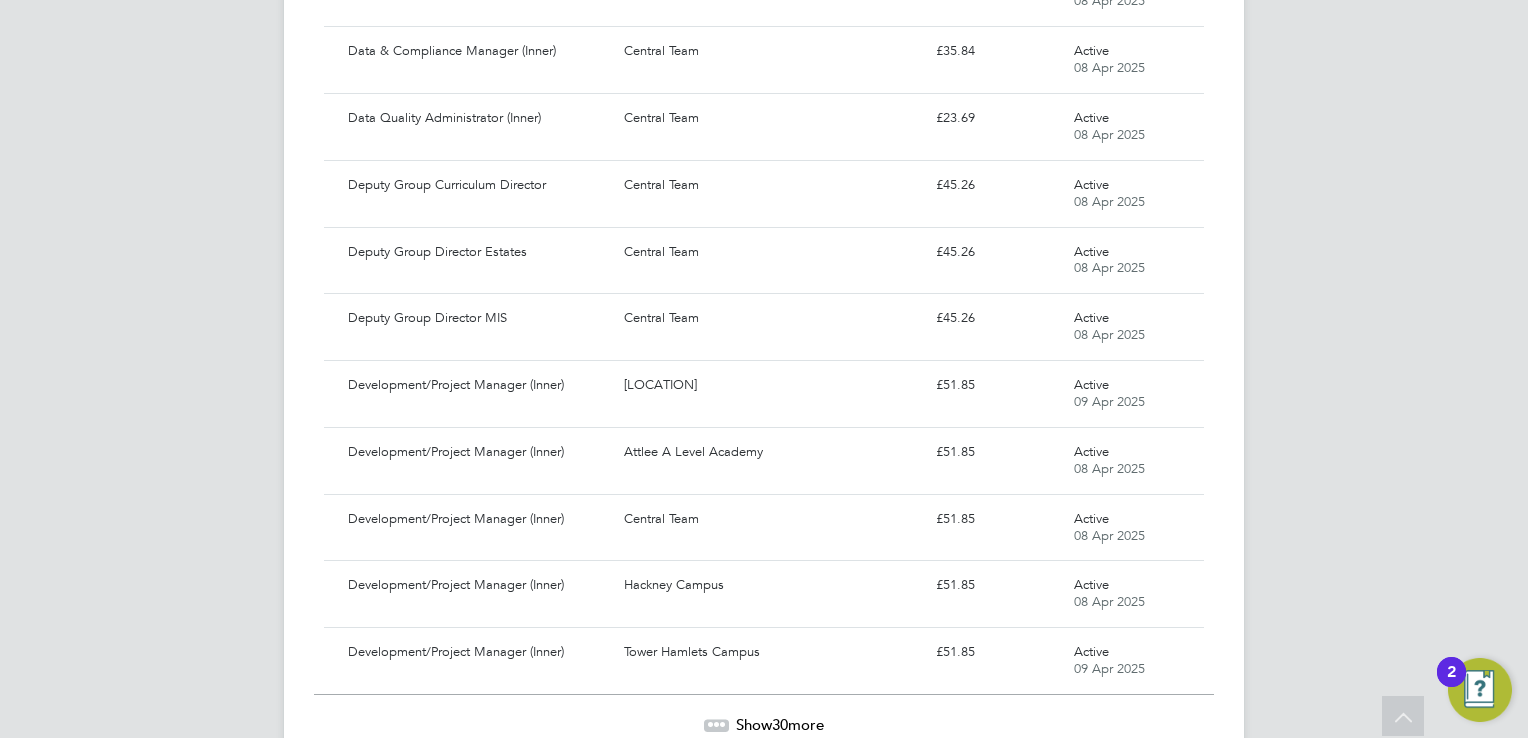 click on "Show  30  more" 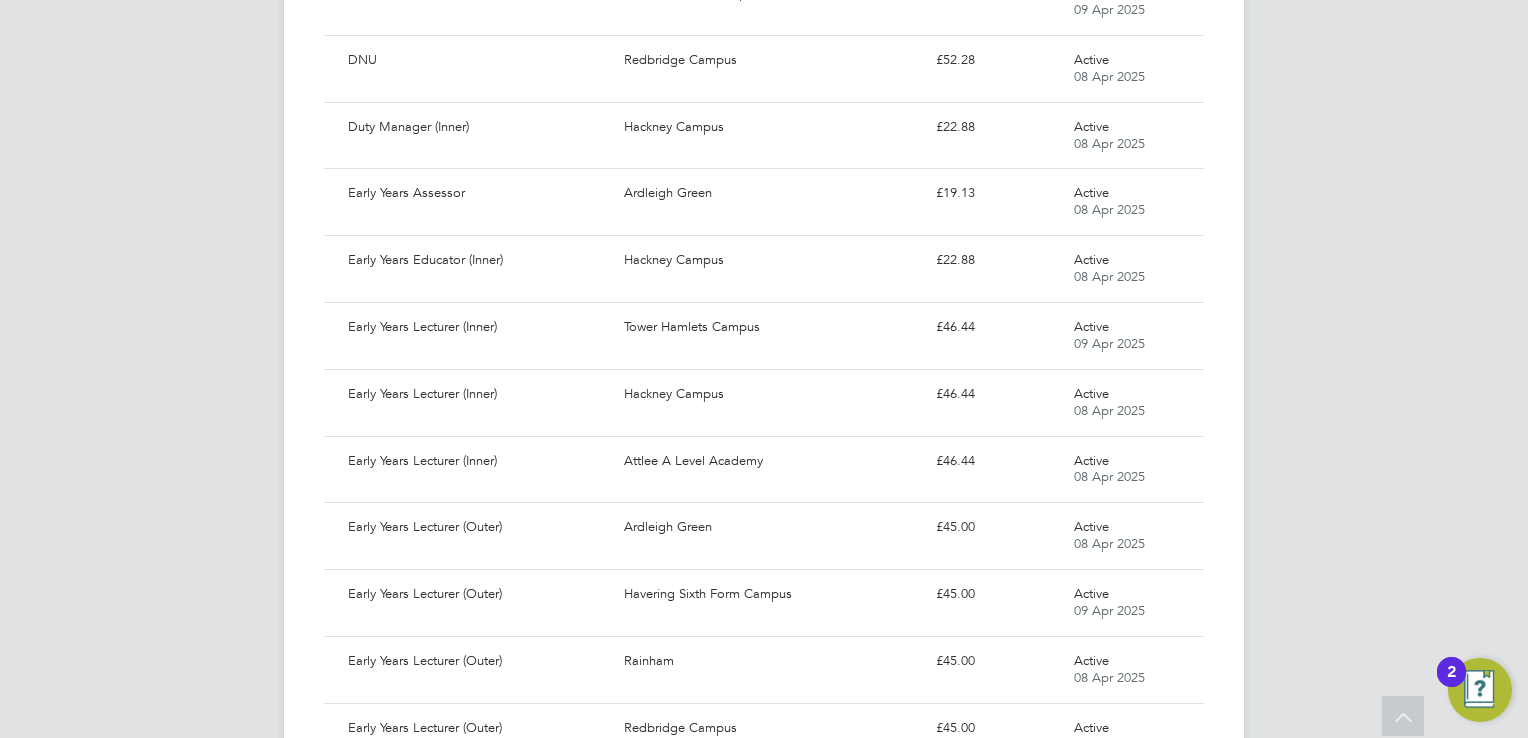 scroll, scrollTop: 33724, scrollLeft: 0, axis: vertical 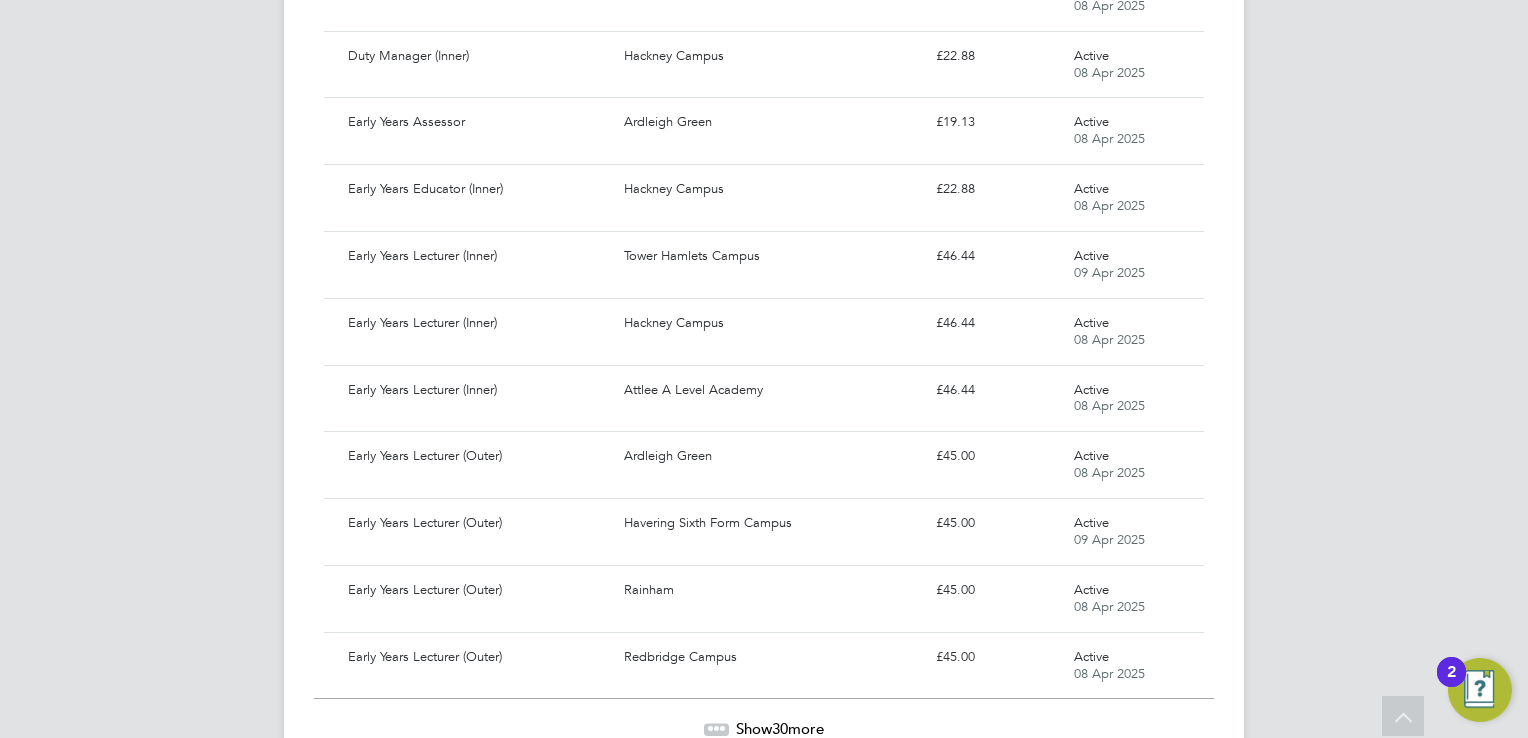 click on "Show  30  more" 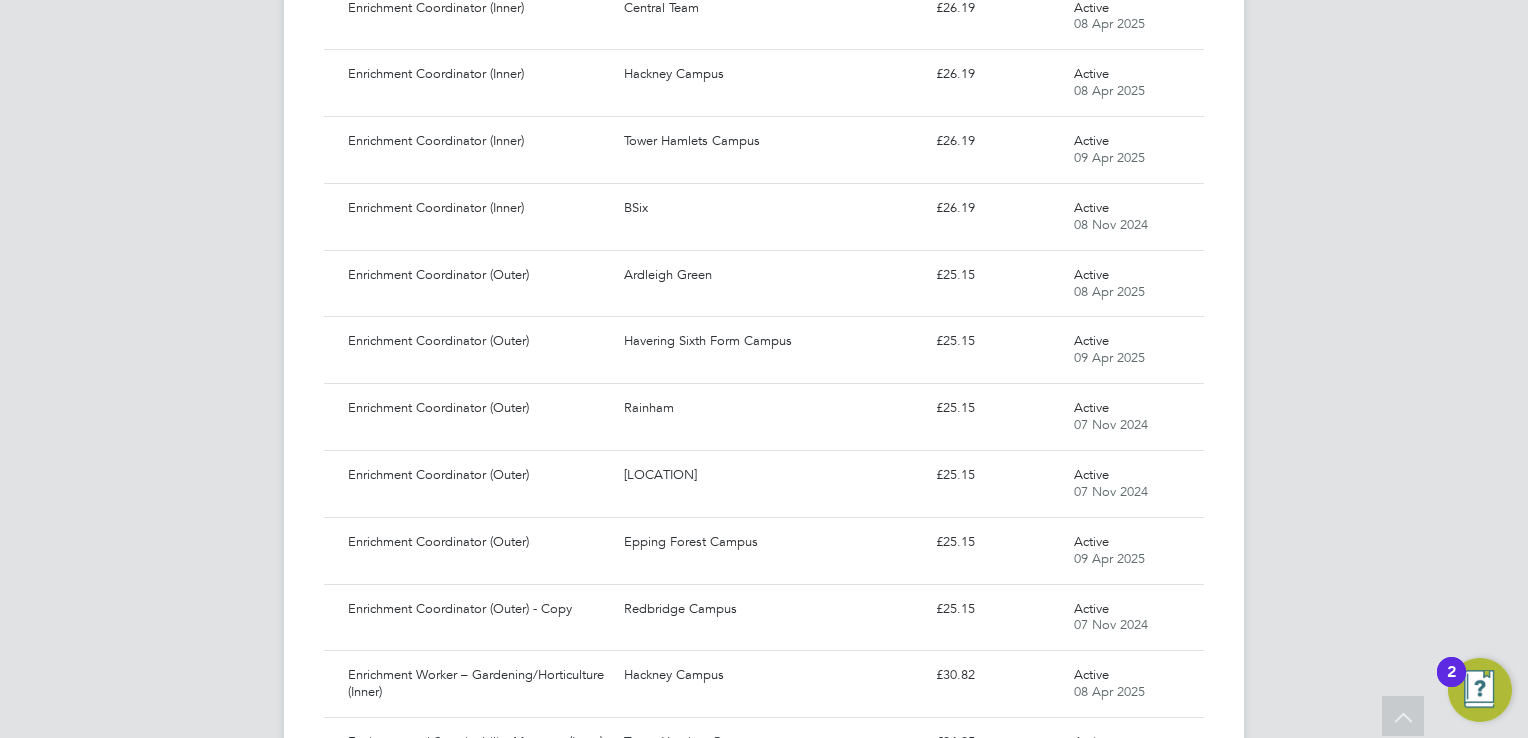 scroll, scrollTop: 35721, scrollLeft: 0, axis: vertical 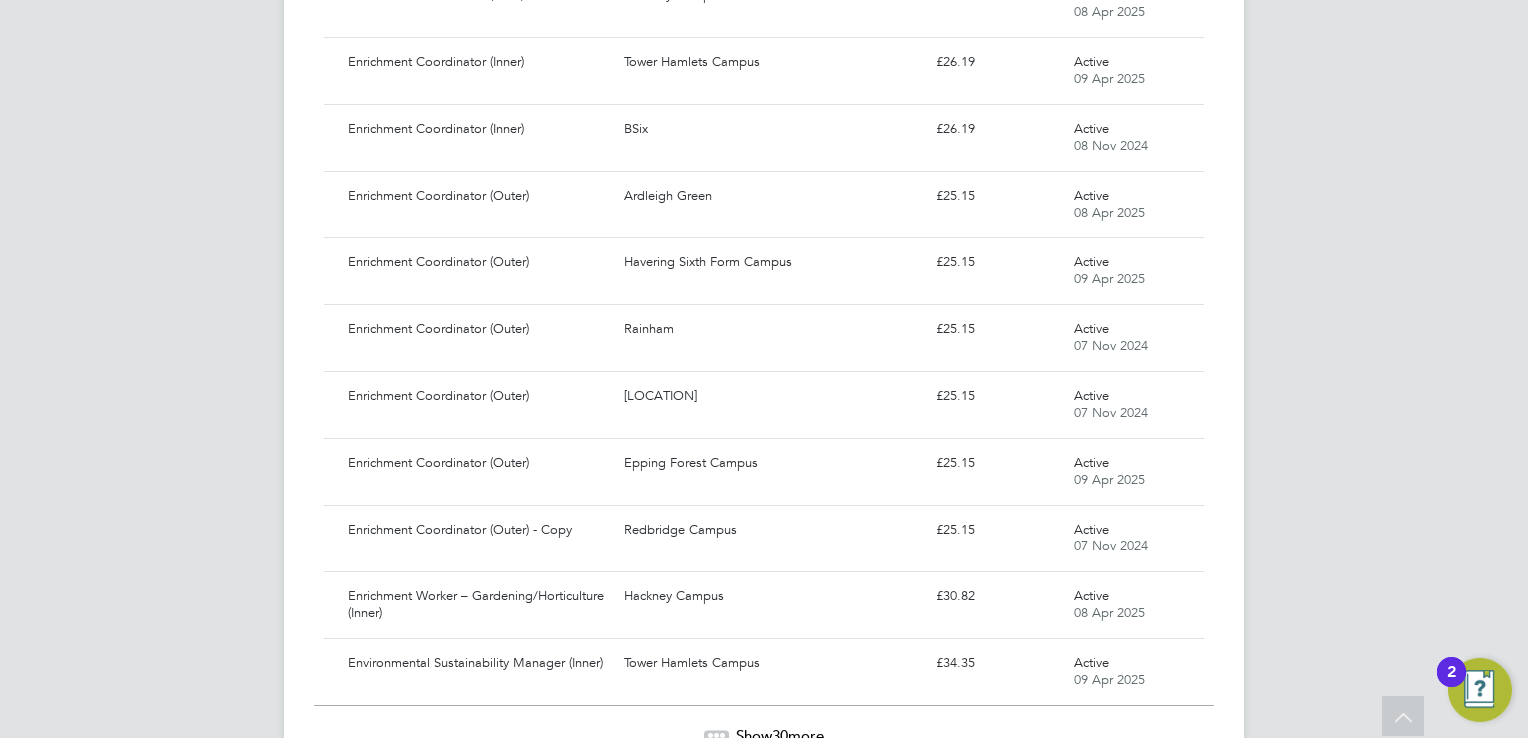 click on "Show  30  more" 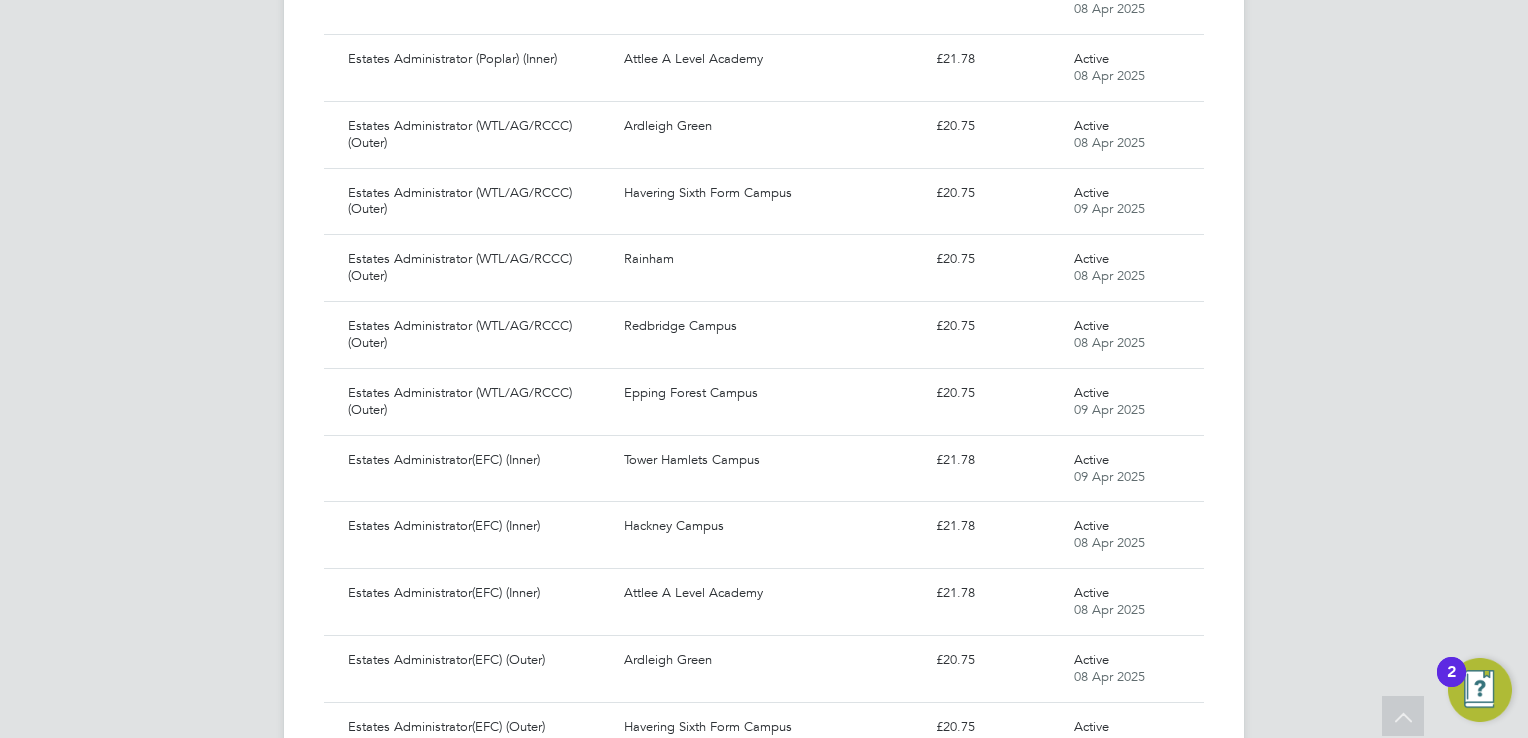 scroll, scrollTop: 37720, scrollLeft: 0, axis: vertical 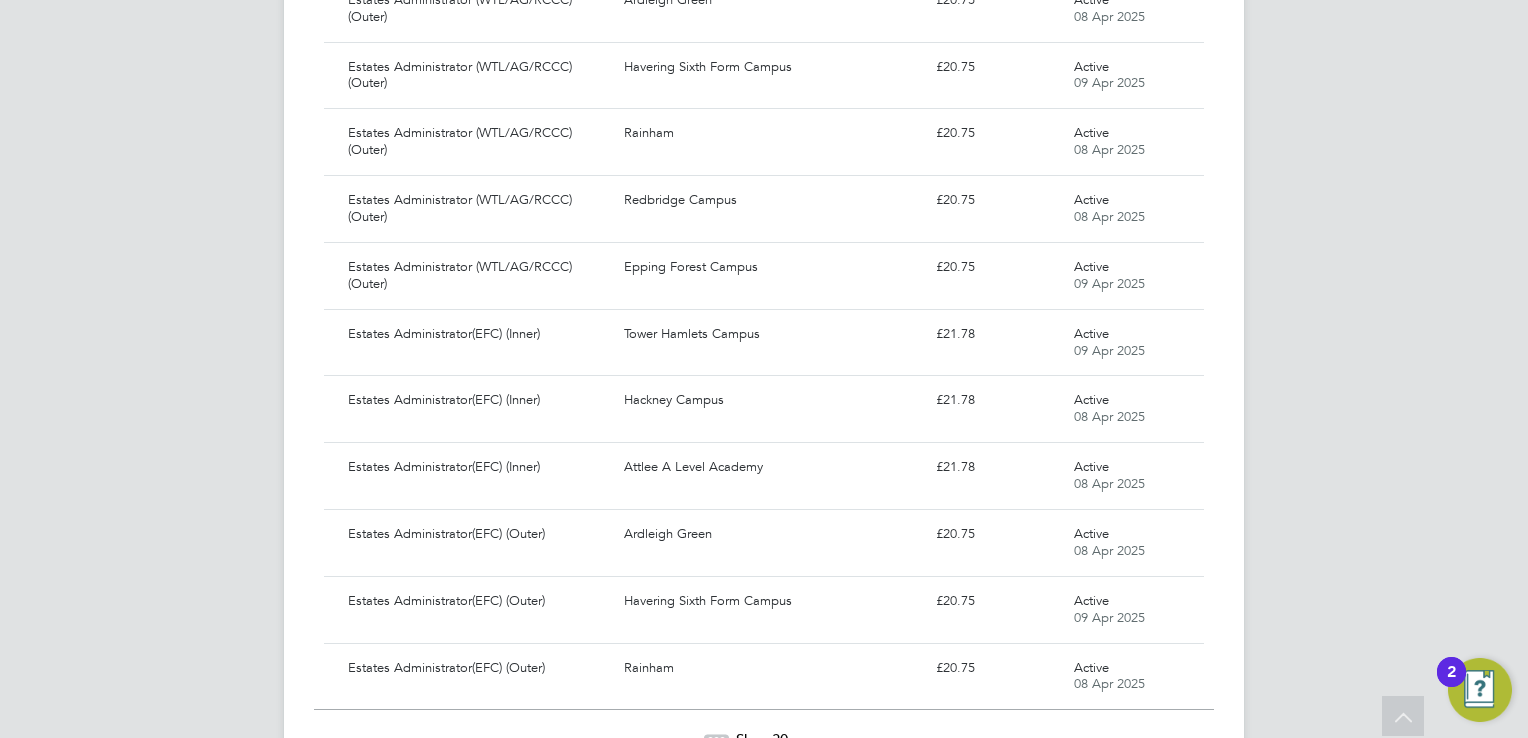 click on "Show  30  more" 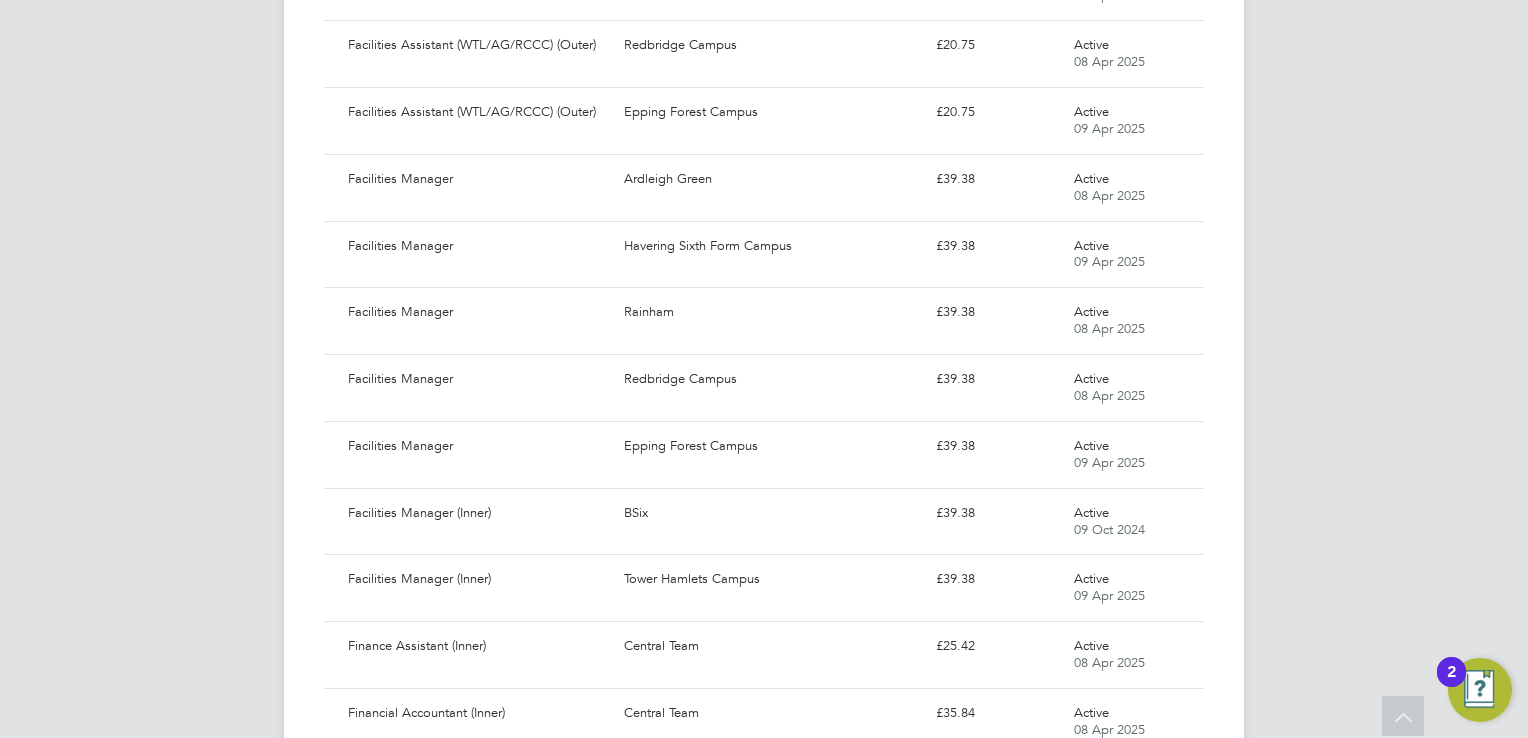 scroll, scrollTop: 39717, scrollLeft: 0, axis: vertical 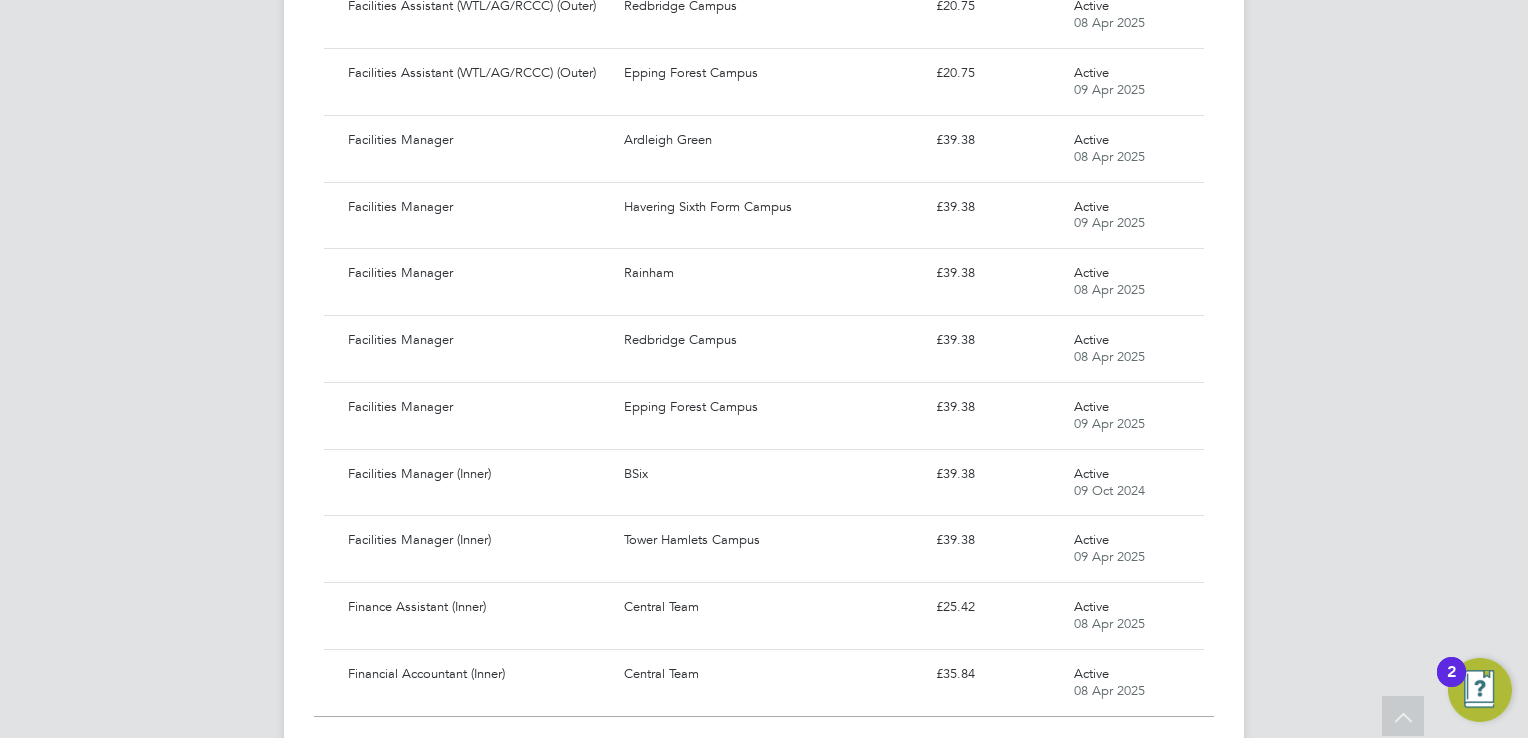 click on "Show  30  more" 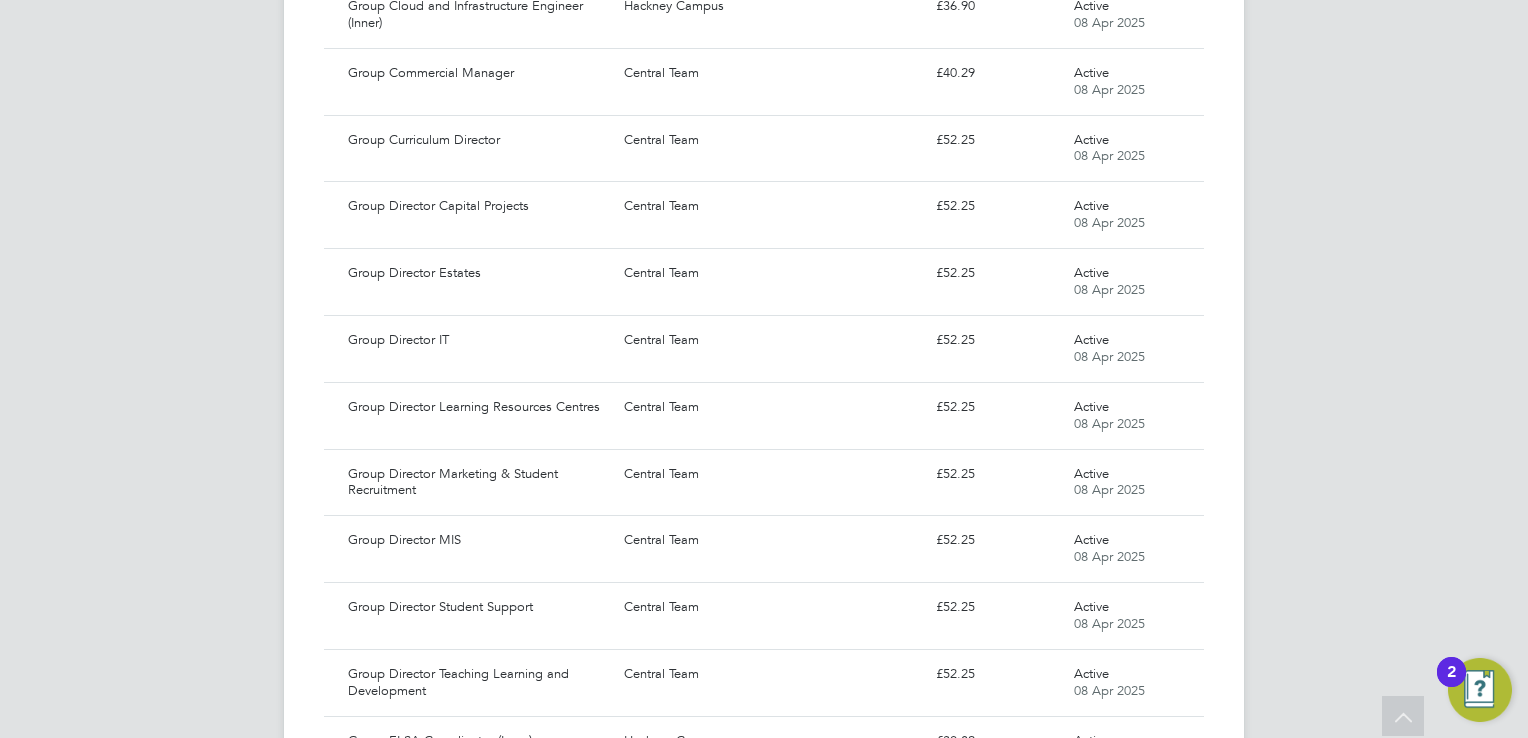 scroll, scrollTop: 41716, scrollLeft: 0, axis: vertical 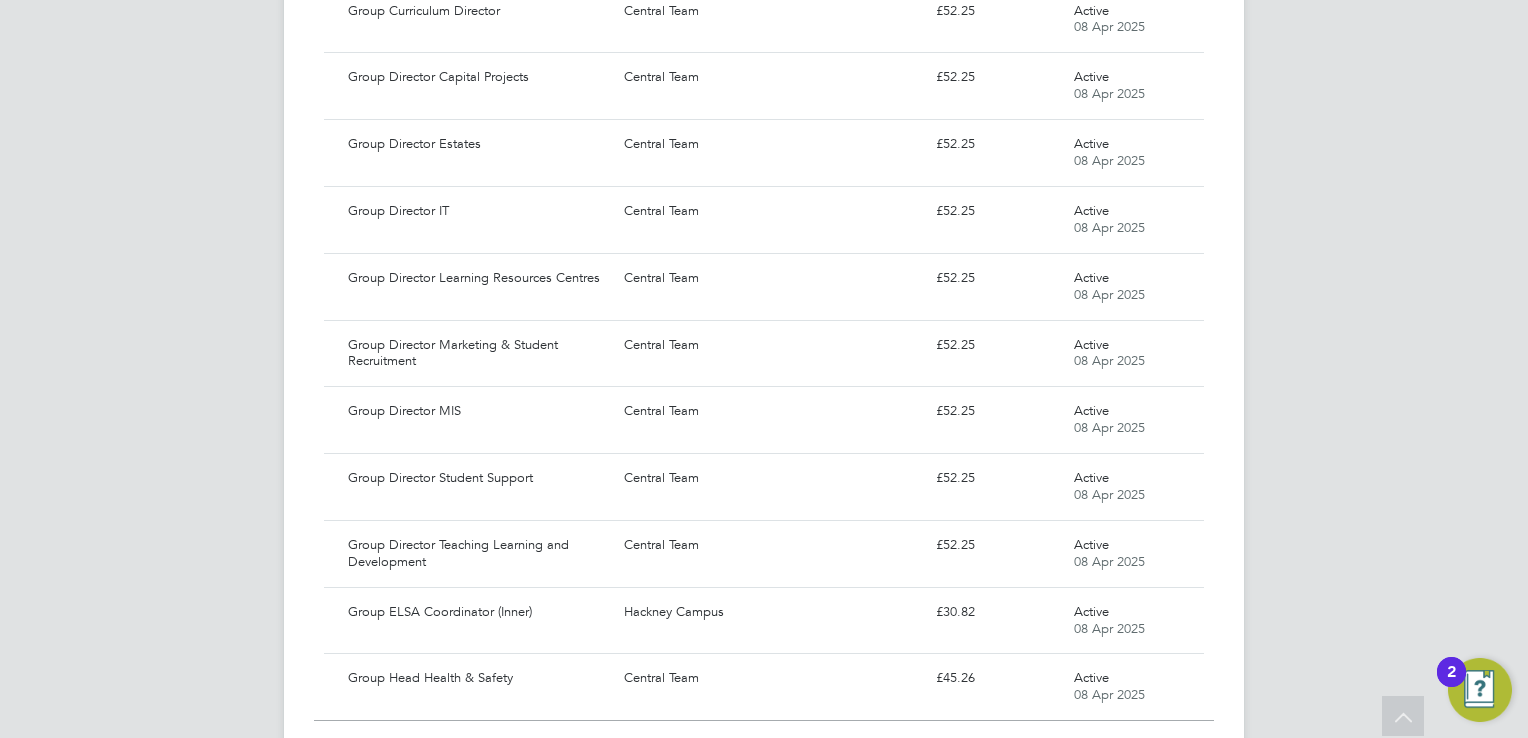 click on "Show  30  more" 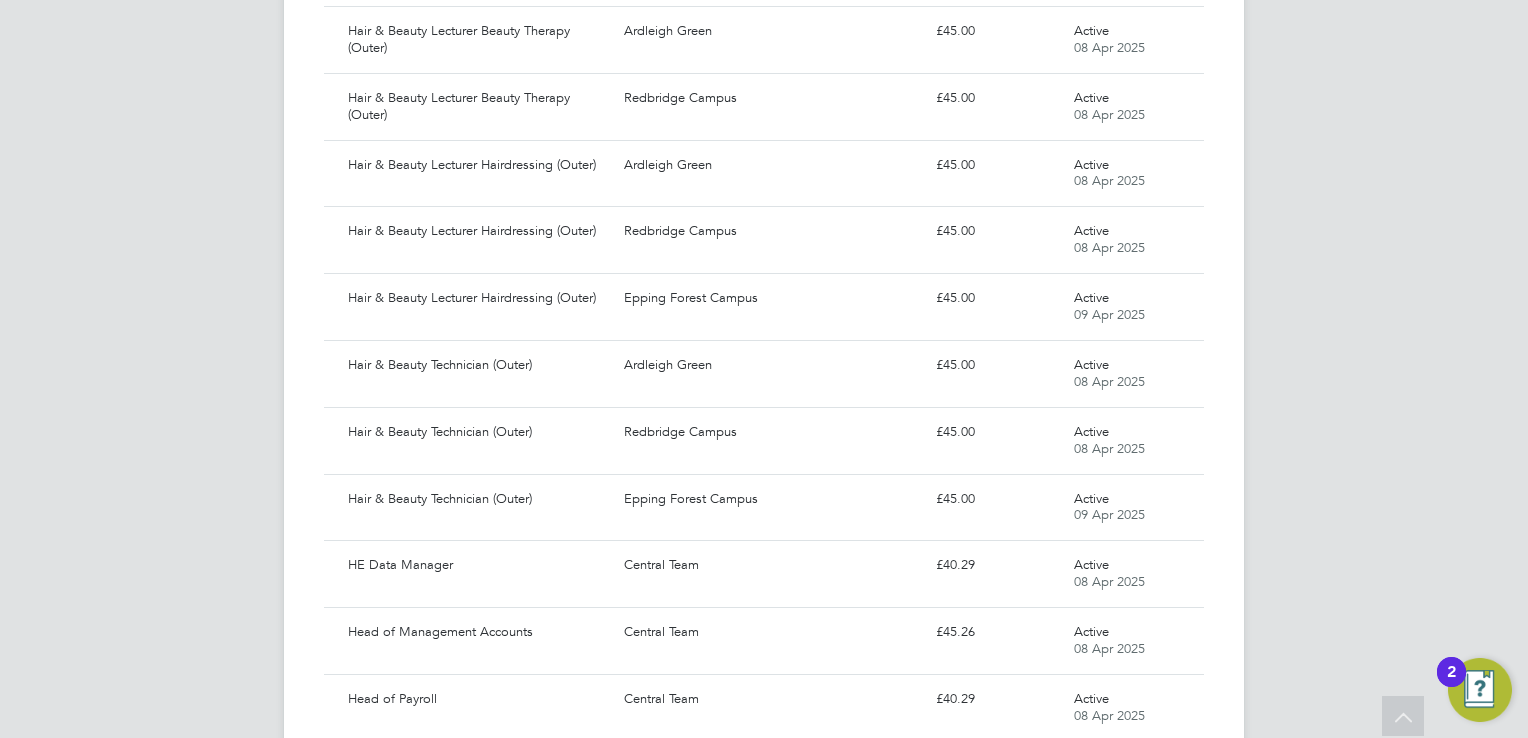 scroll, scrollTop: 43713, scrollLeft: 0, axis: vertical 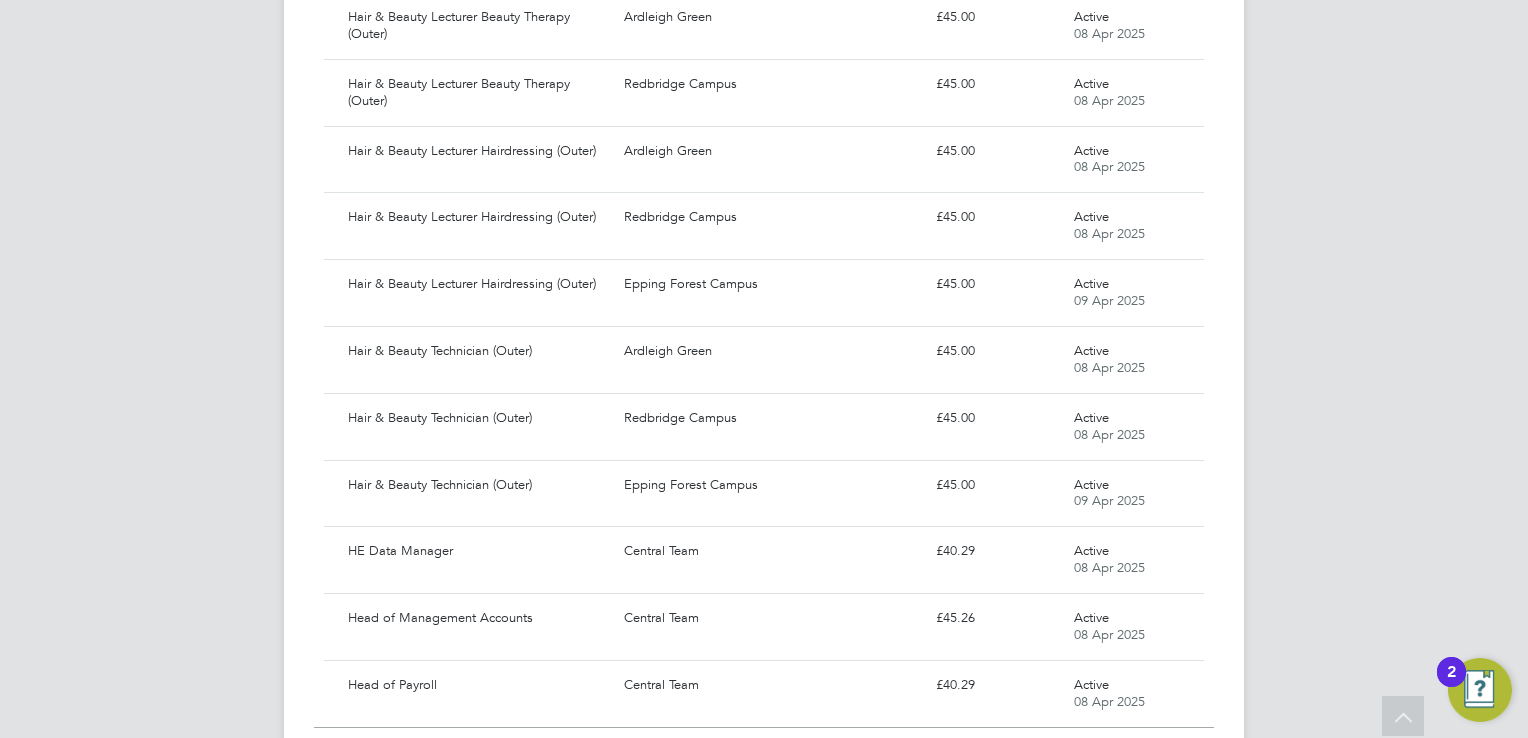 click on "Show  30  more" 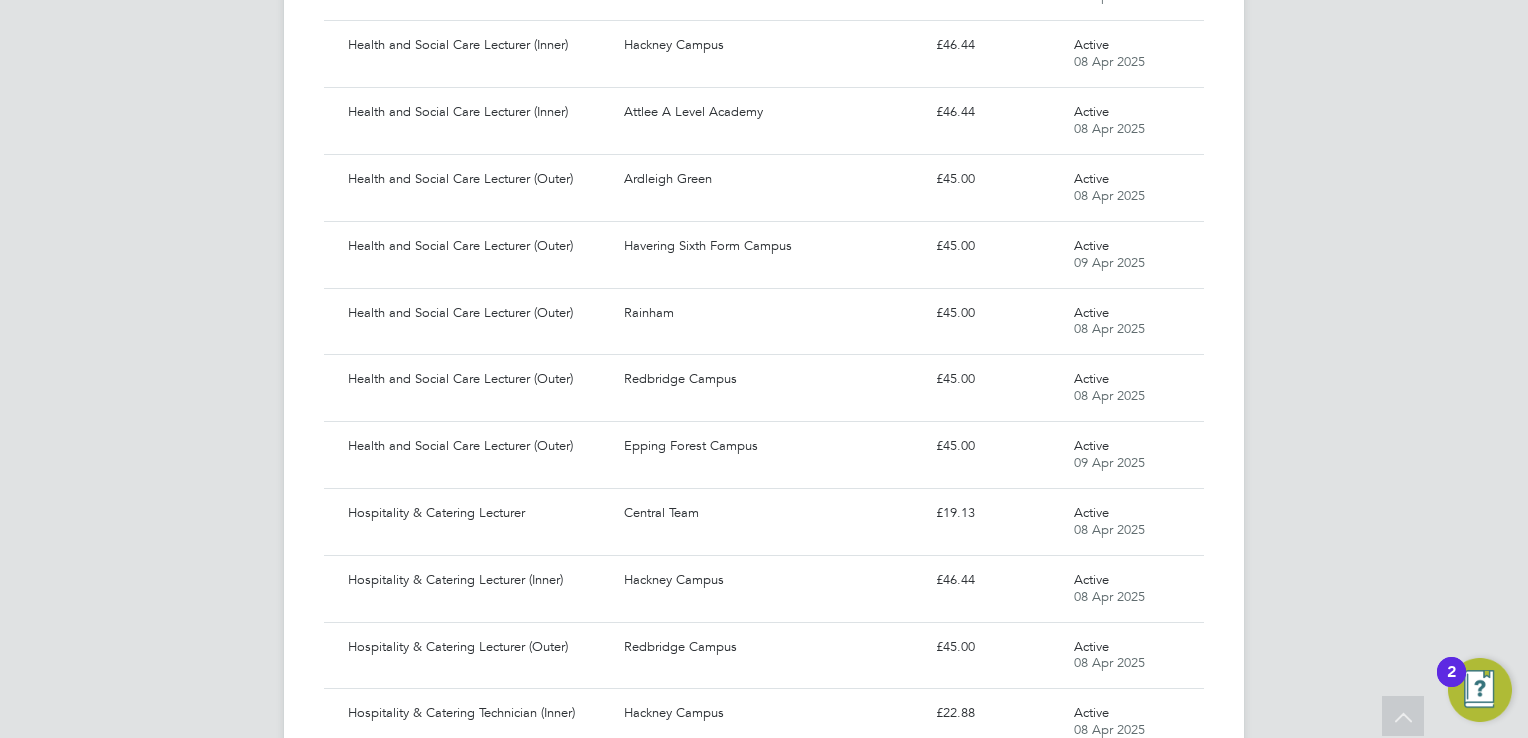 scroll, scrollTop: 45712, scrollLeft: 0, axis: vertical 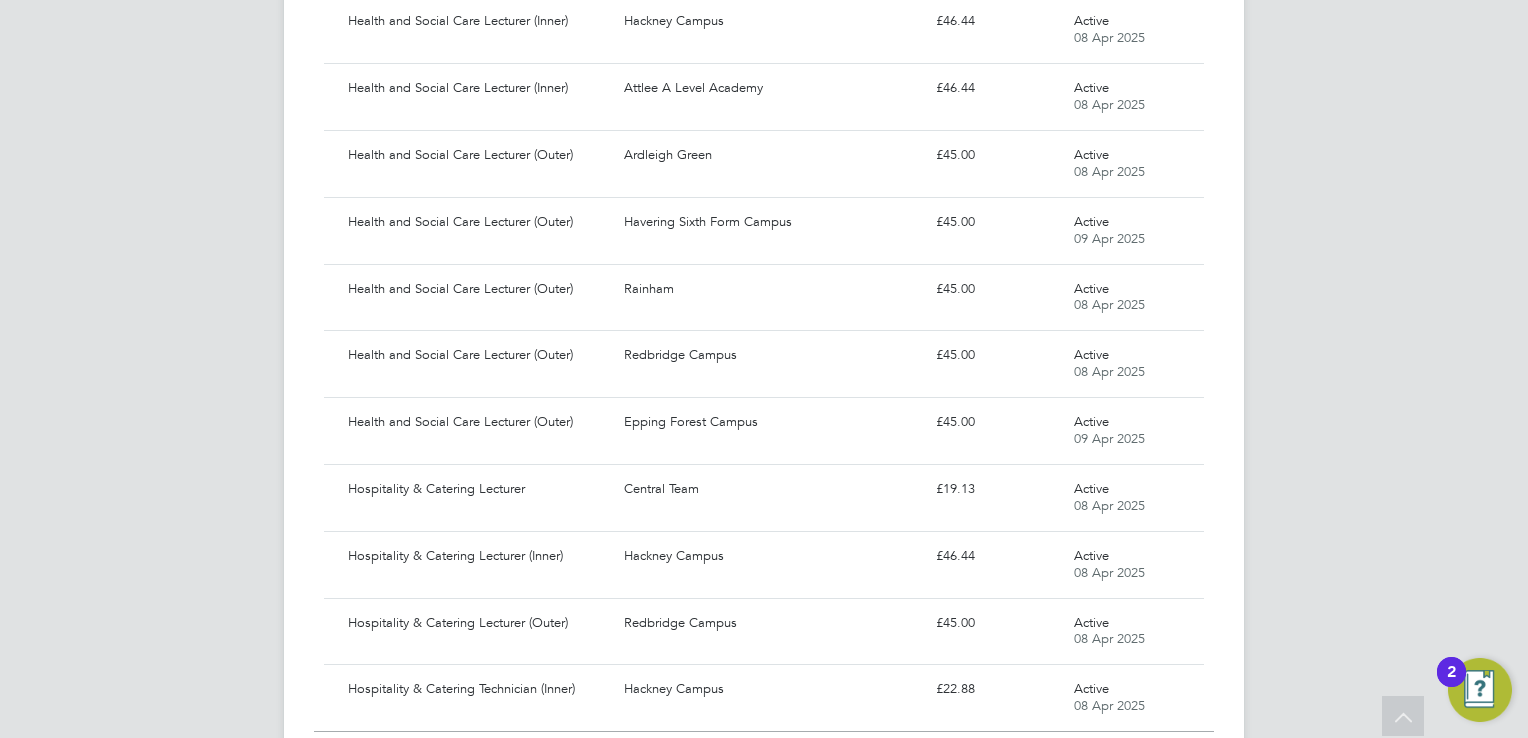 click on "Show  30  more" 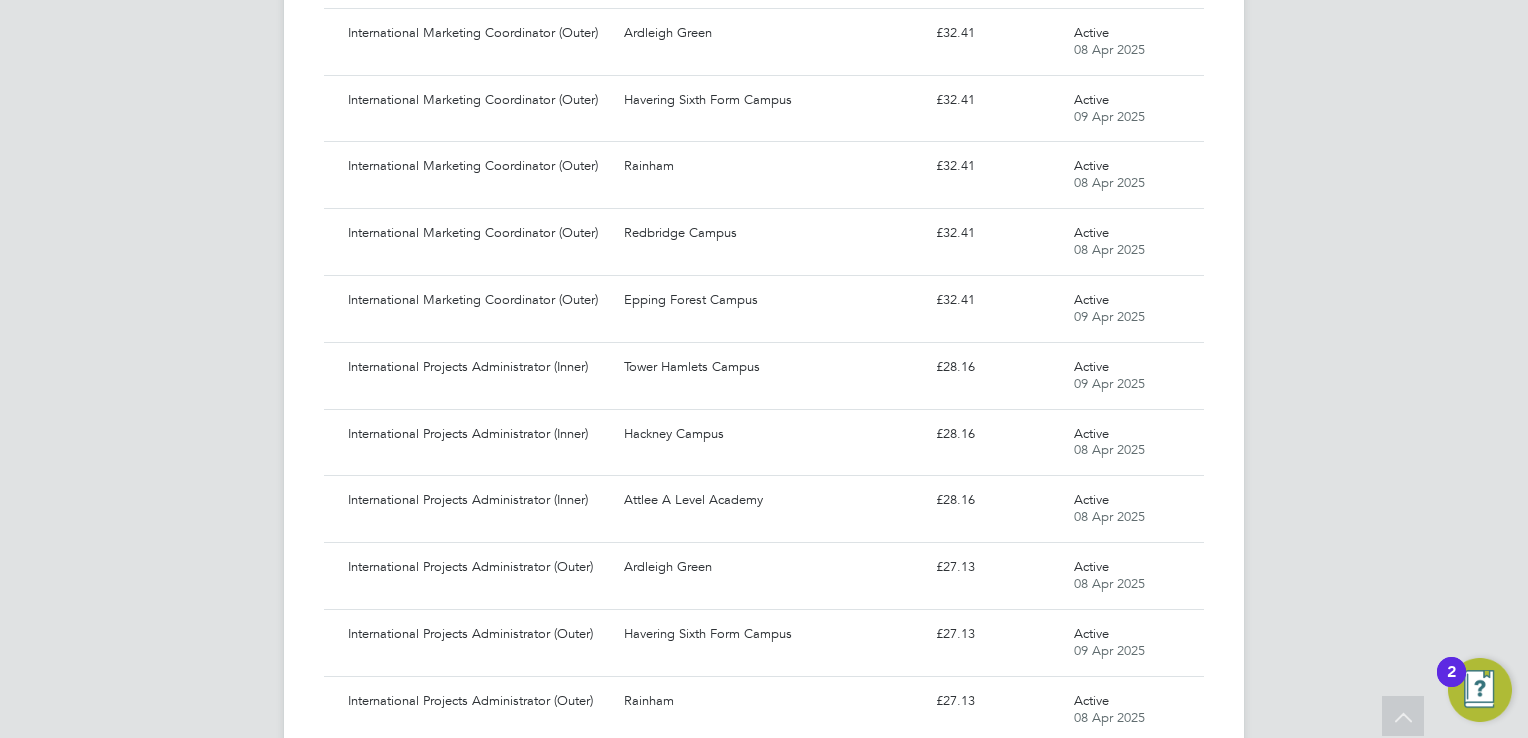 scroll, scrollTop: 47709, scrollLeft: 0, axis: vertical 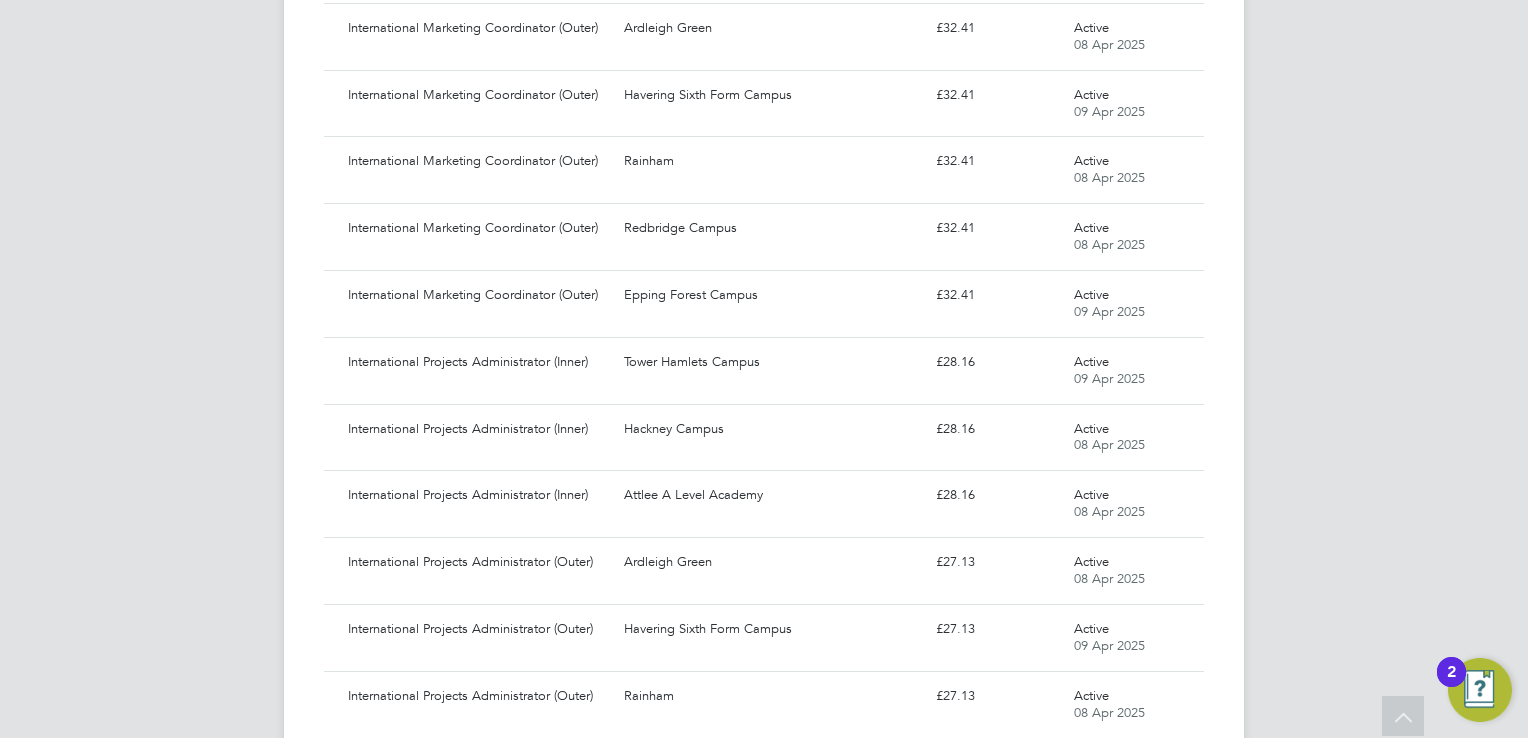 click on "Show  30  more" 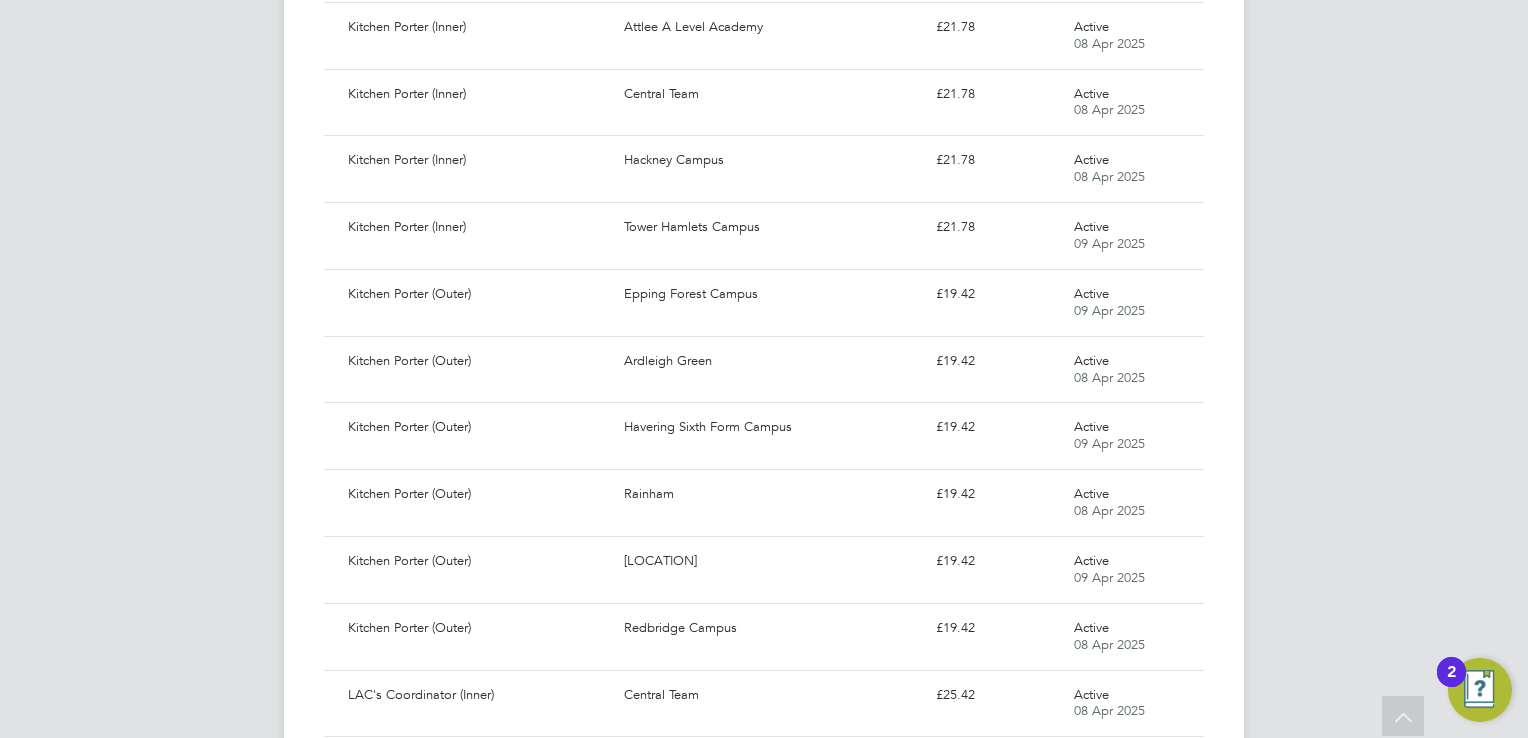 scroll, scrollTop: 49708, scrollLeft: 0, axis: vertical 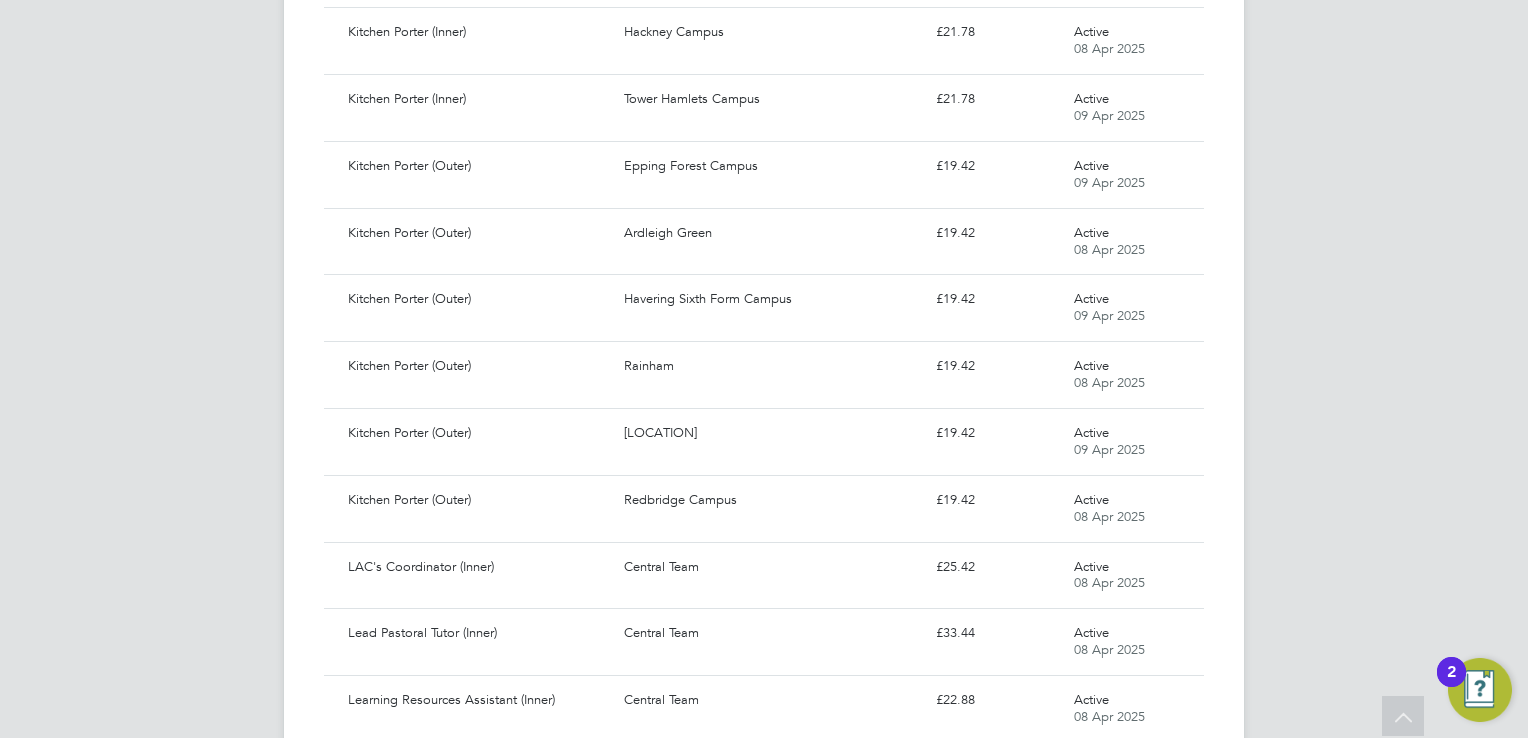 click on "Show  30  more" 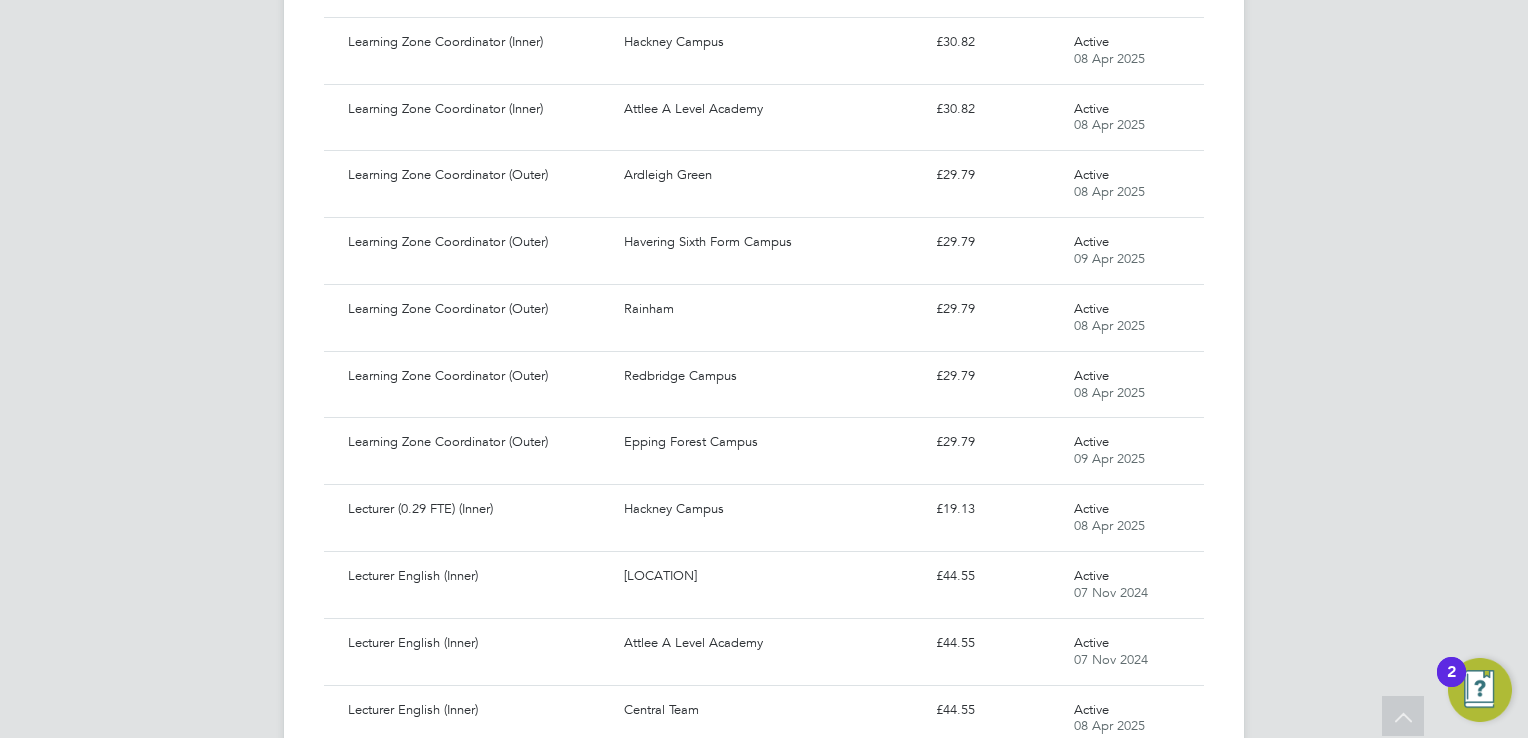 scroll, scrollTop: 51705, scrollLeft: 0, axis: vertical 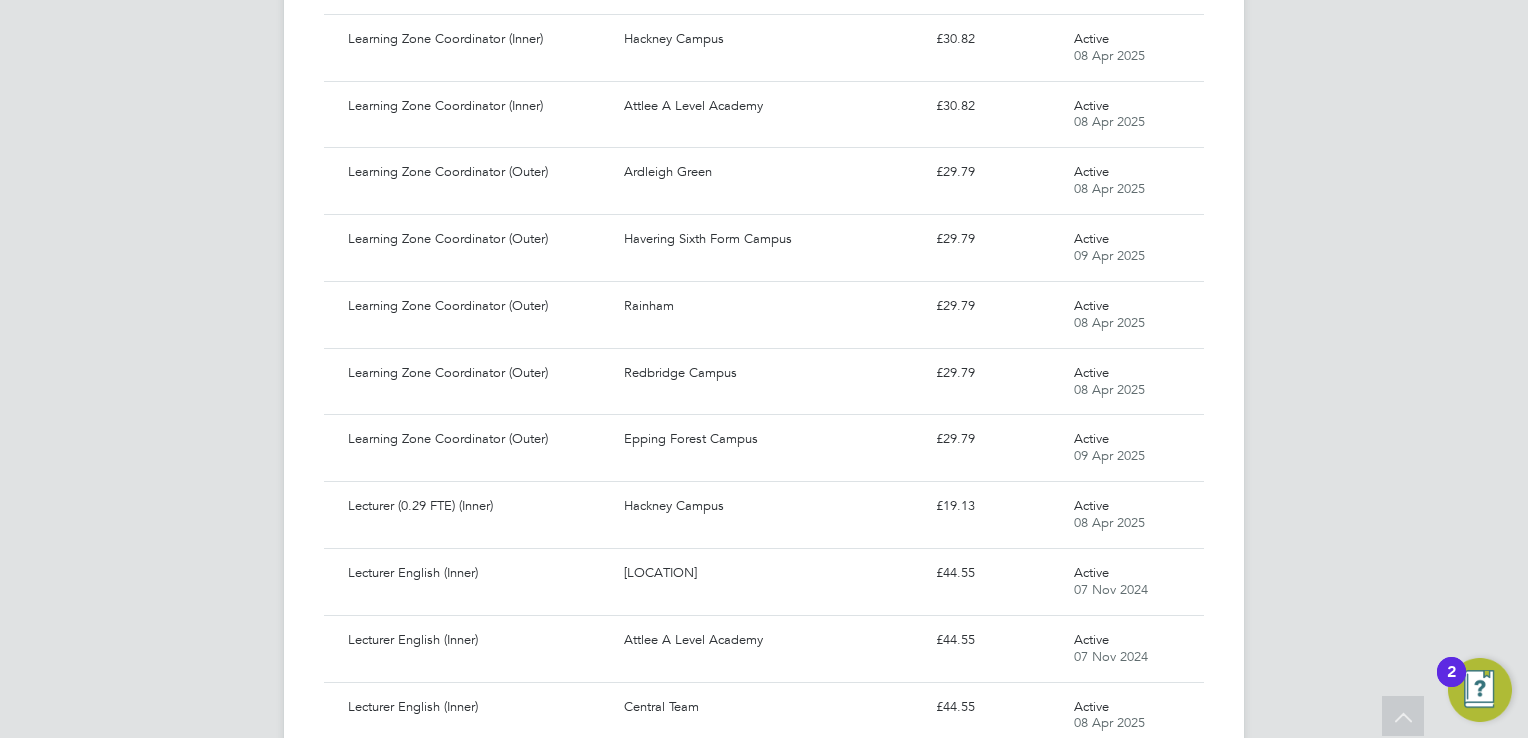 click on "Show  30  more" 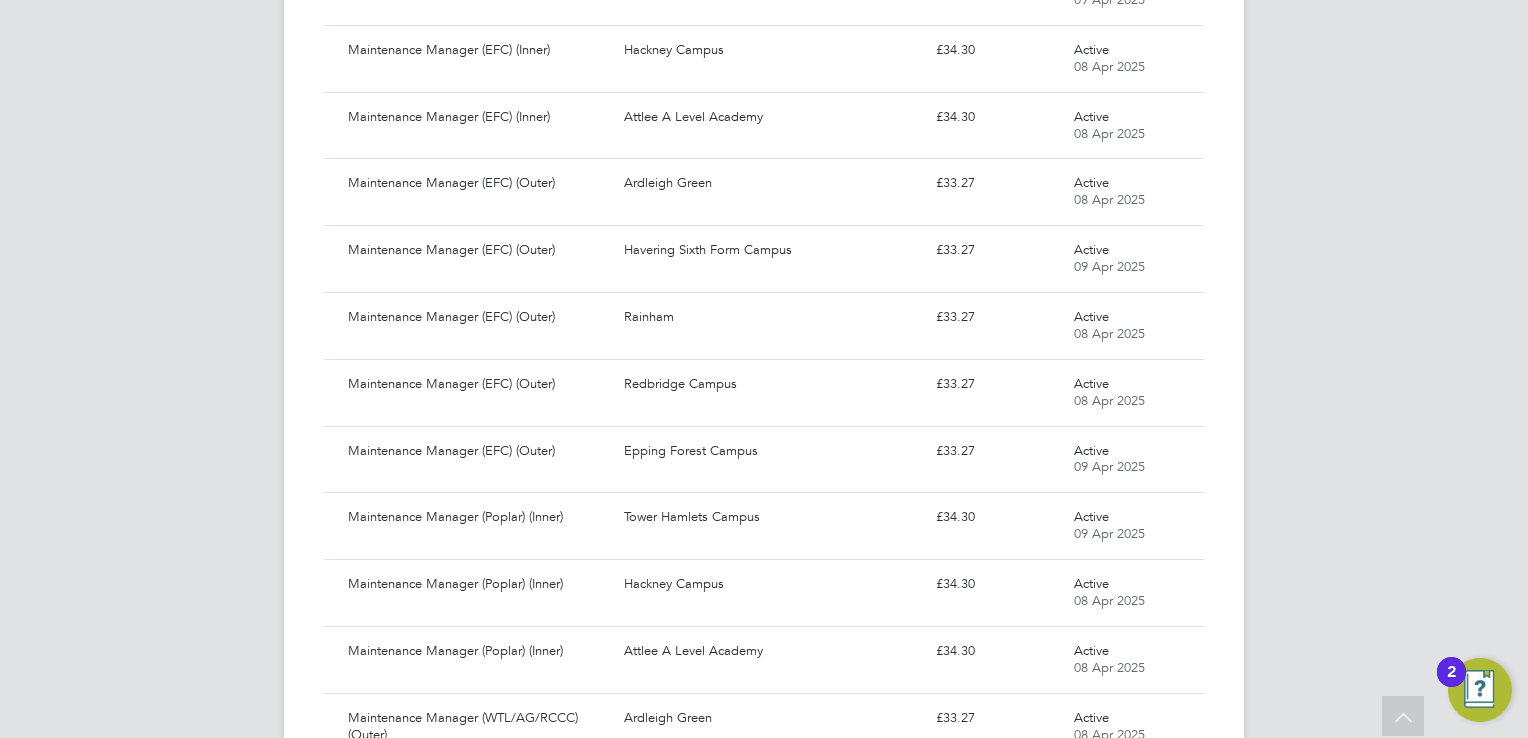 scroll, scrollTop: 53704, scrollLeft: 0, axis: vertical 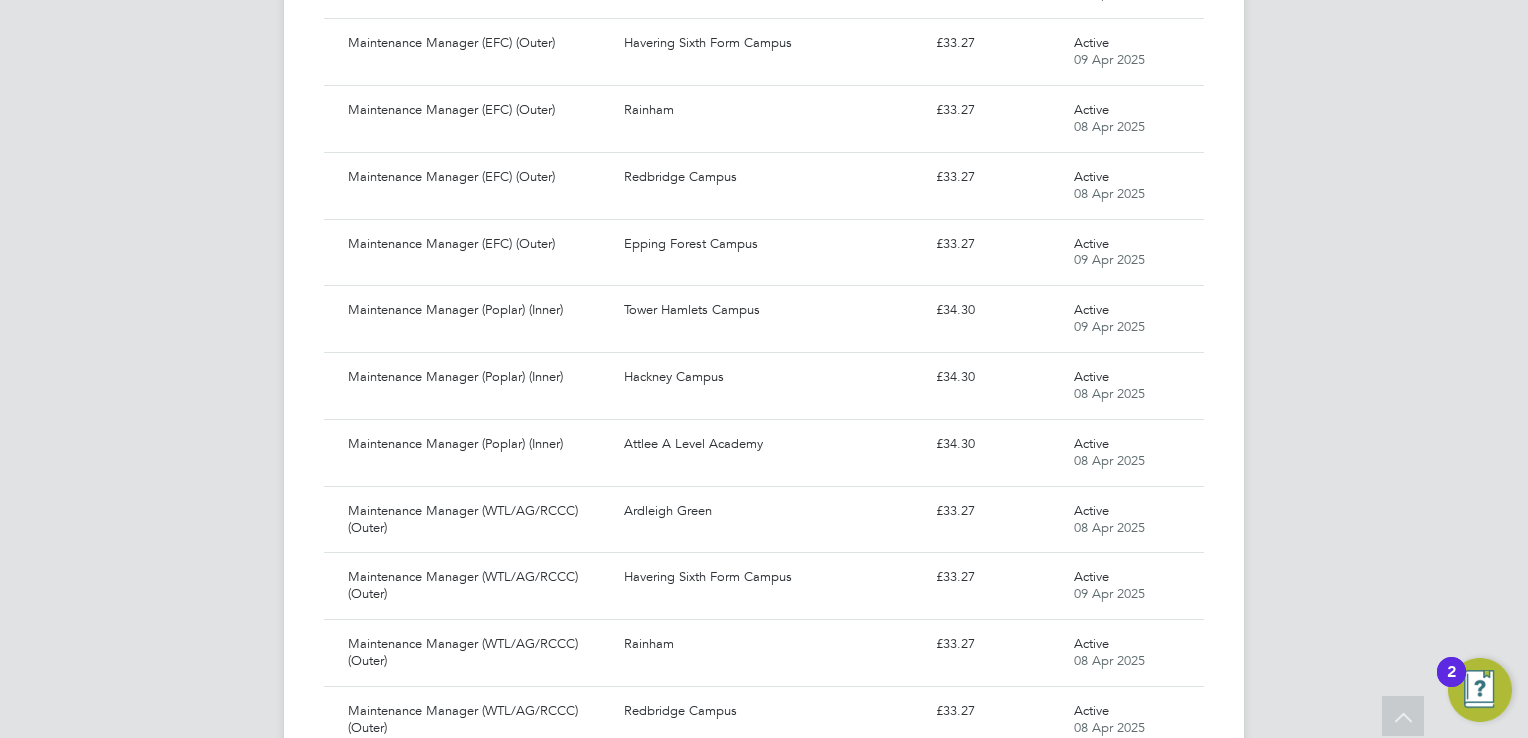 click on "Show  30  more" 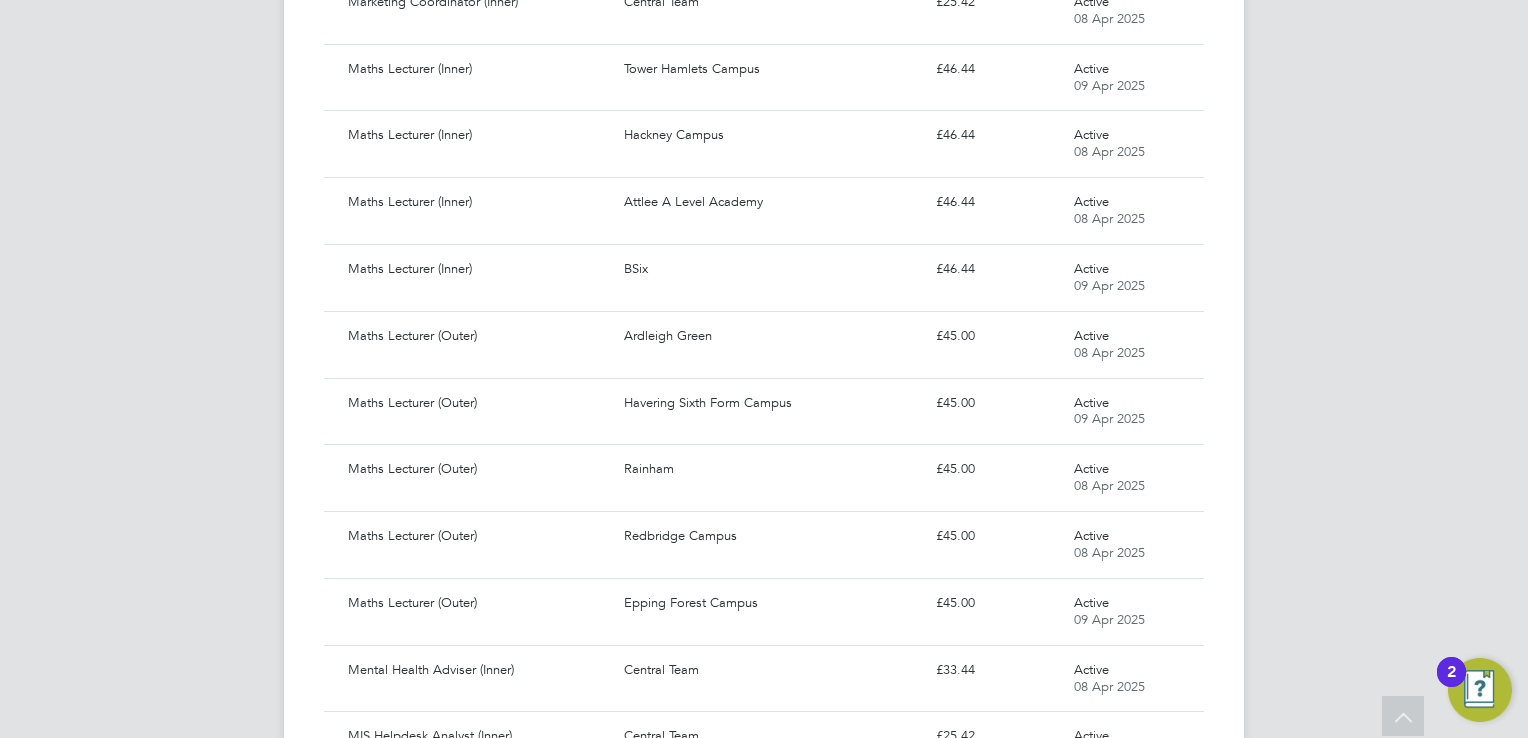 scroll, scrollTop: 55701, scrollLeft: 0, axis: vertical 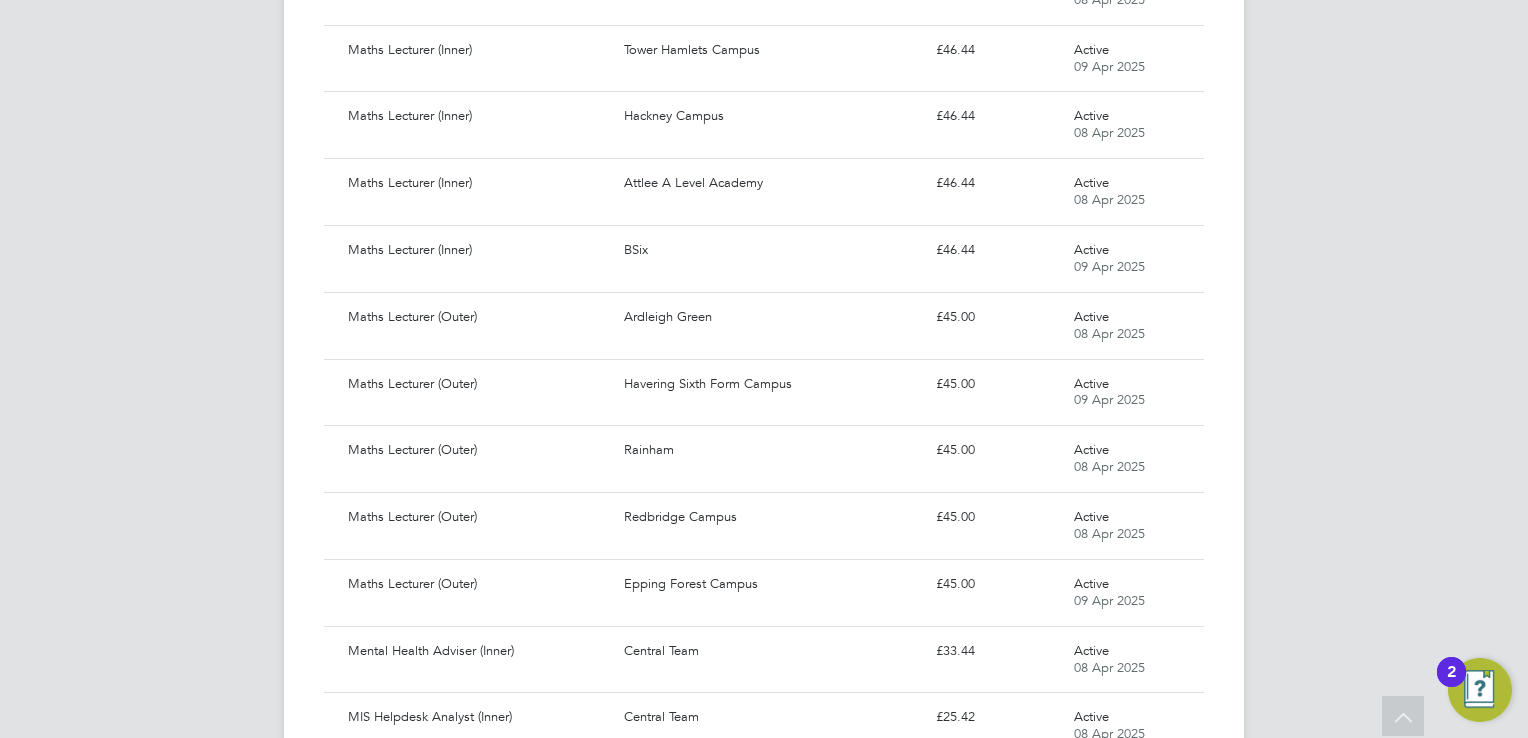 click on "Show  30  more" 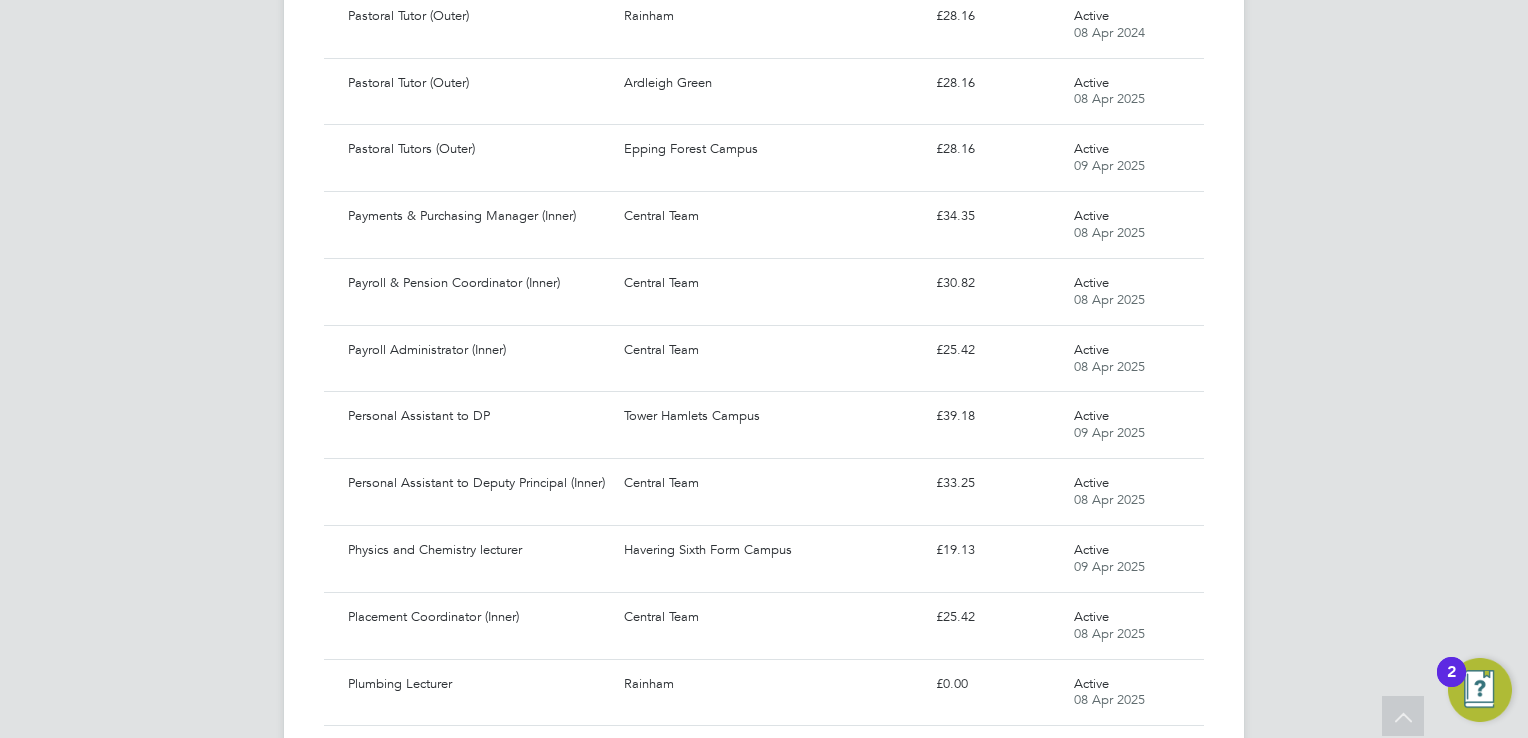 scroll, scrollTop: 57700, scrollLeft: 0, axis: vertical 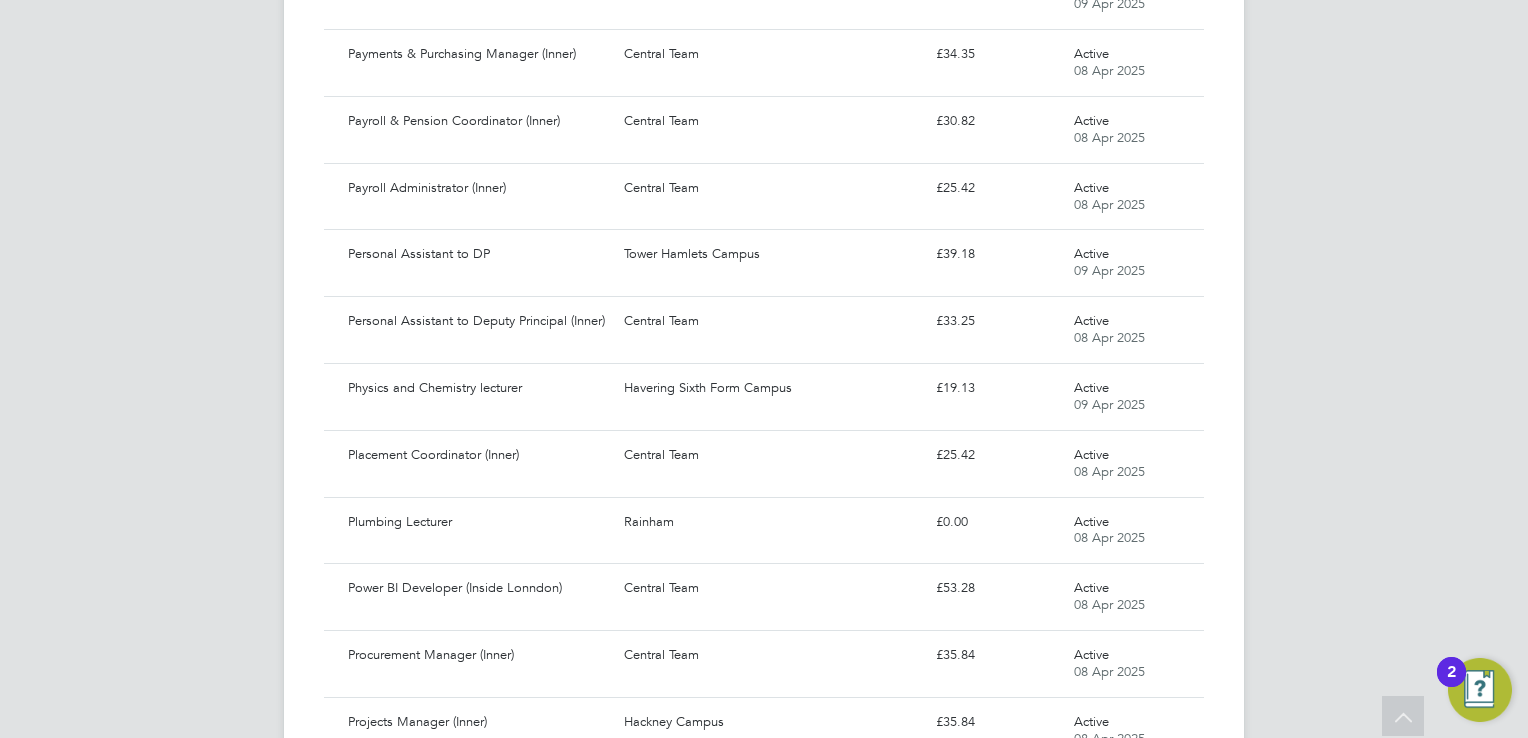 click on "Show  30  more" 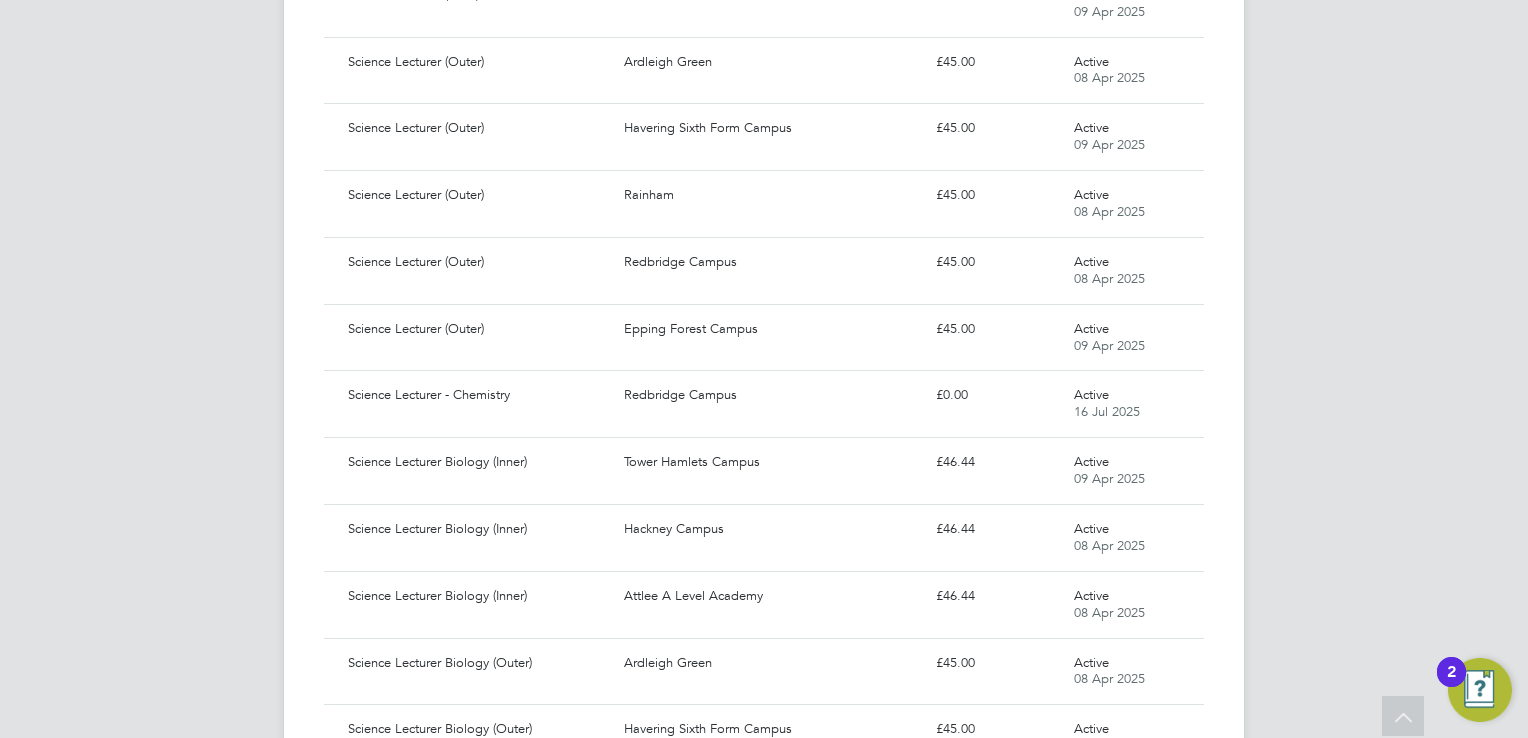 scroll, scrollTop: 59697, scrollLeft: 0, axis: vertical 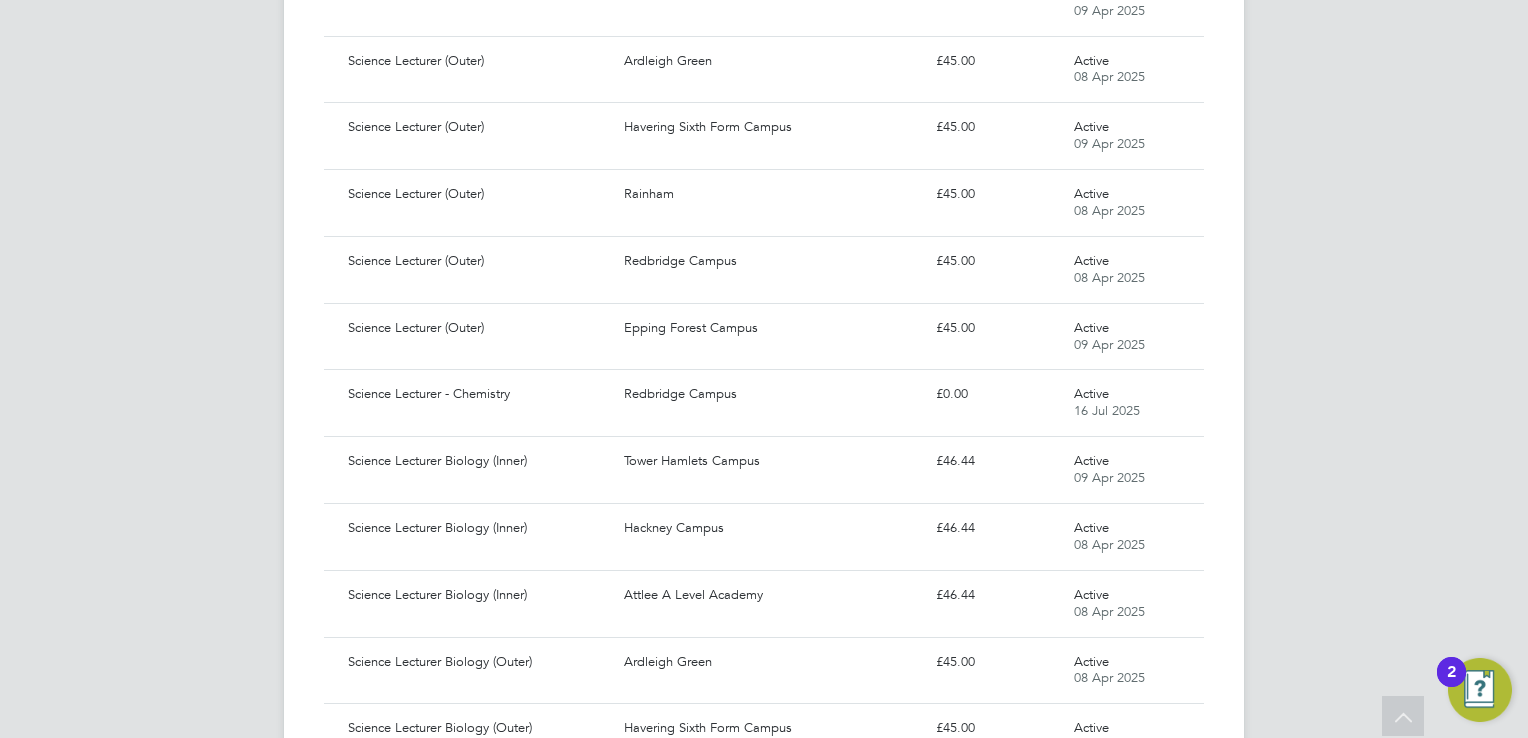 click on "Show  30  more" 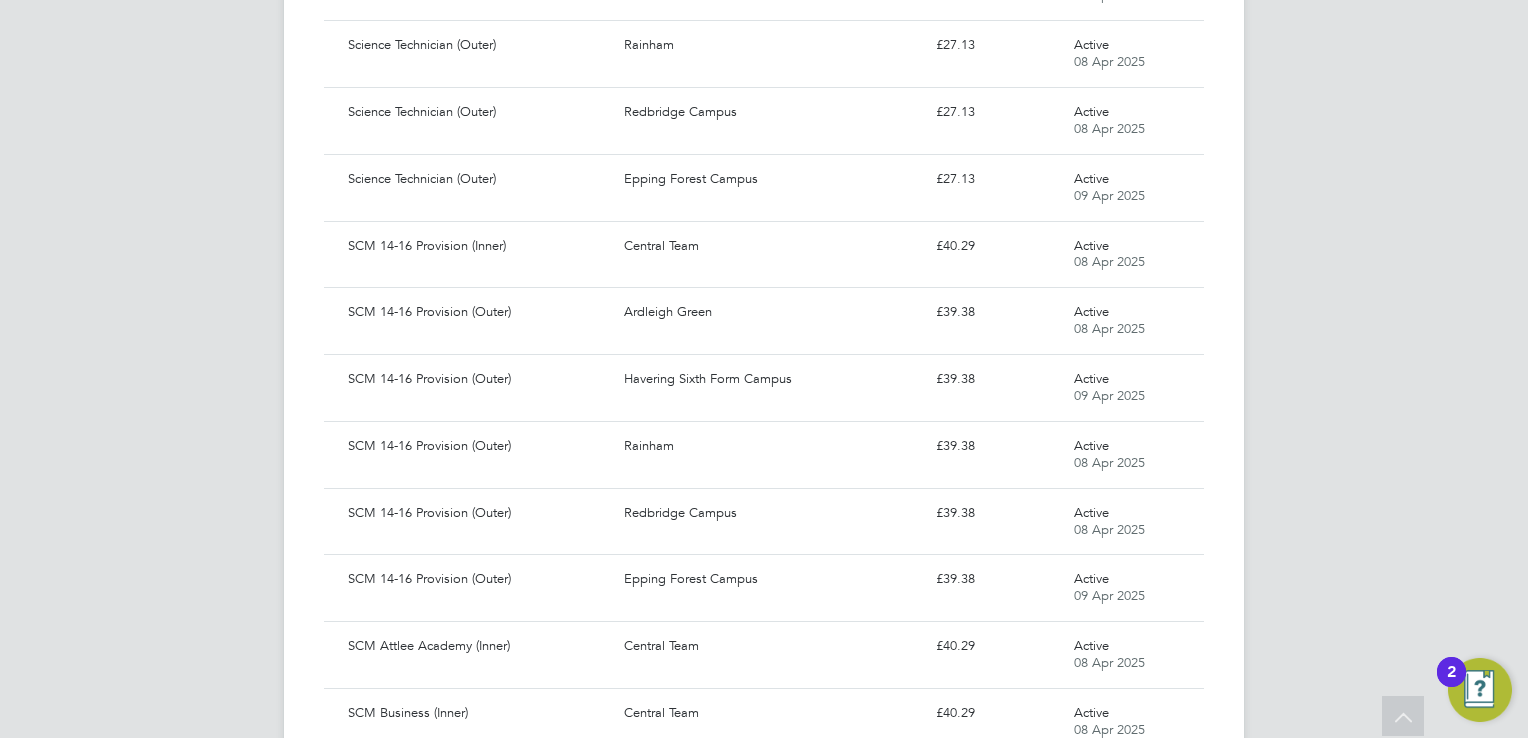 scroll, scrollTop: 61696, scrollLeft: 0, axis: vertical 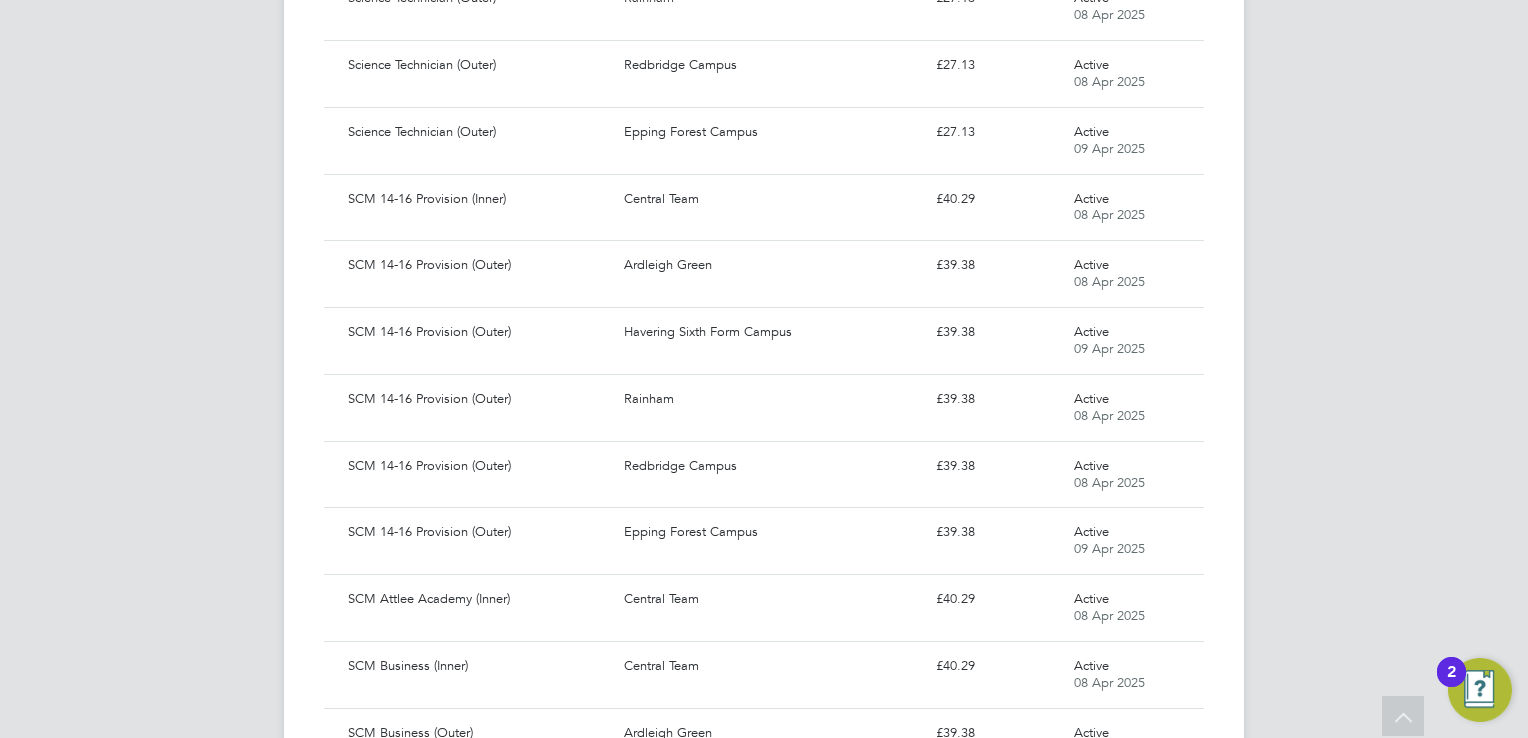 click on "Show  30  more" 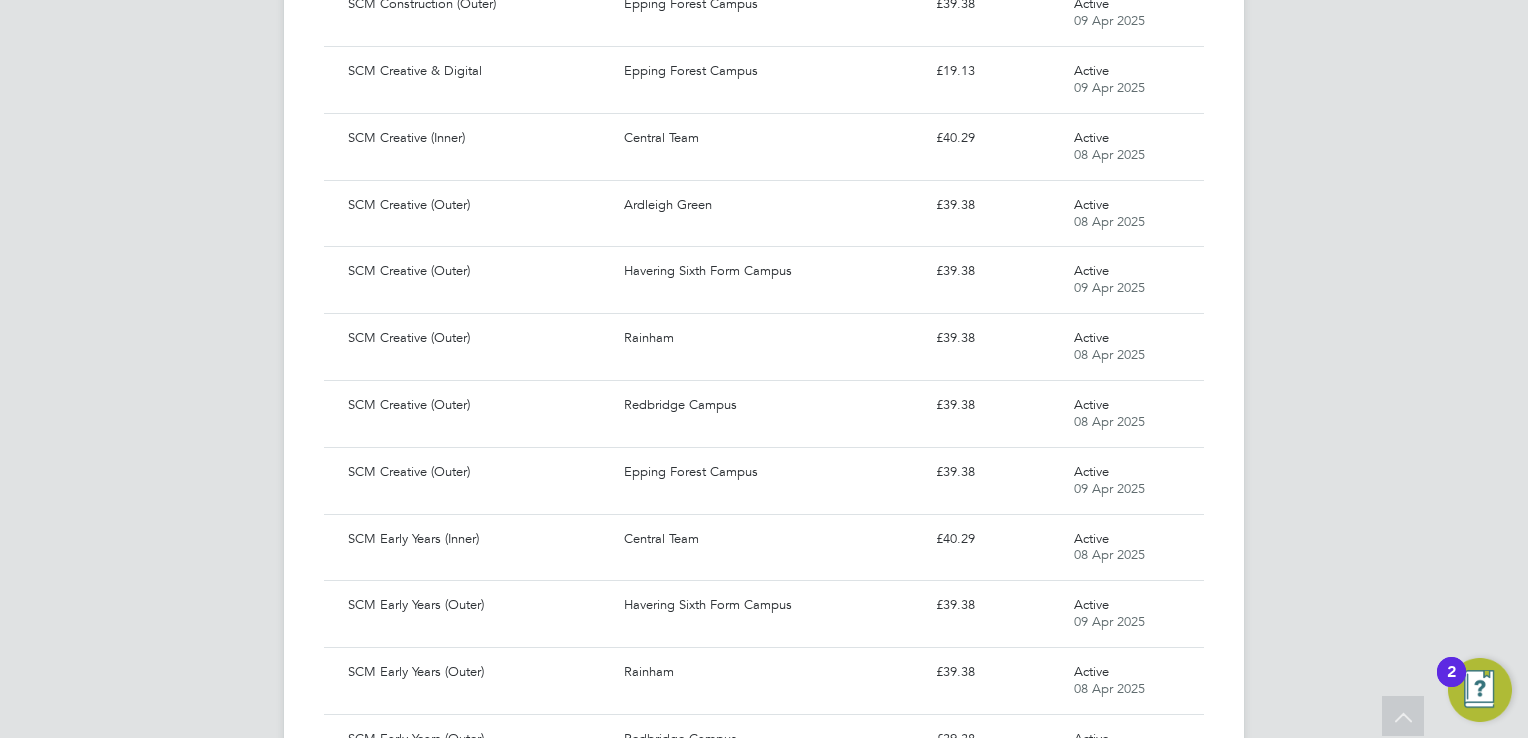 scroll, scrollTop: 63693, scrollLeft: 0, axis: vertical 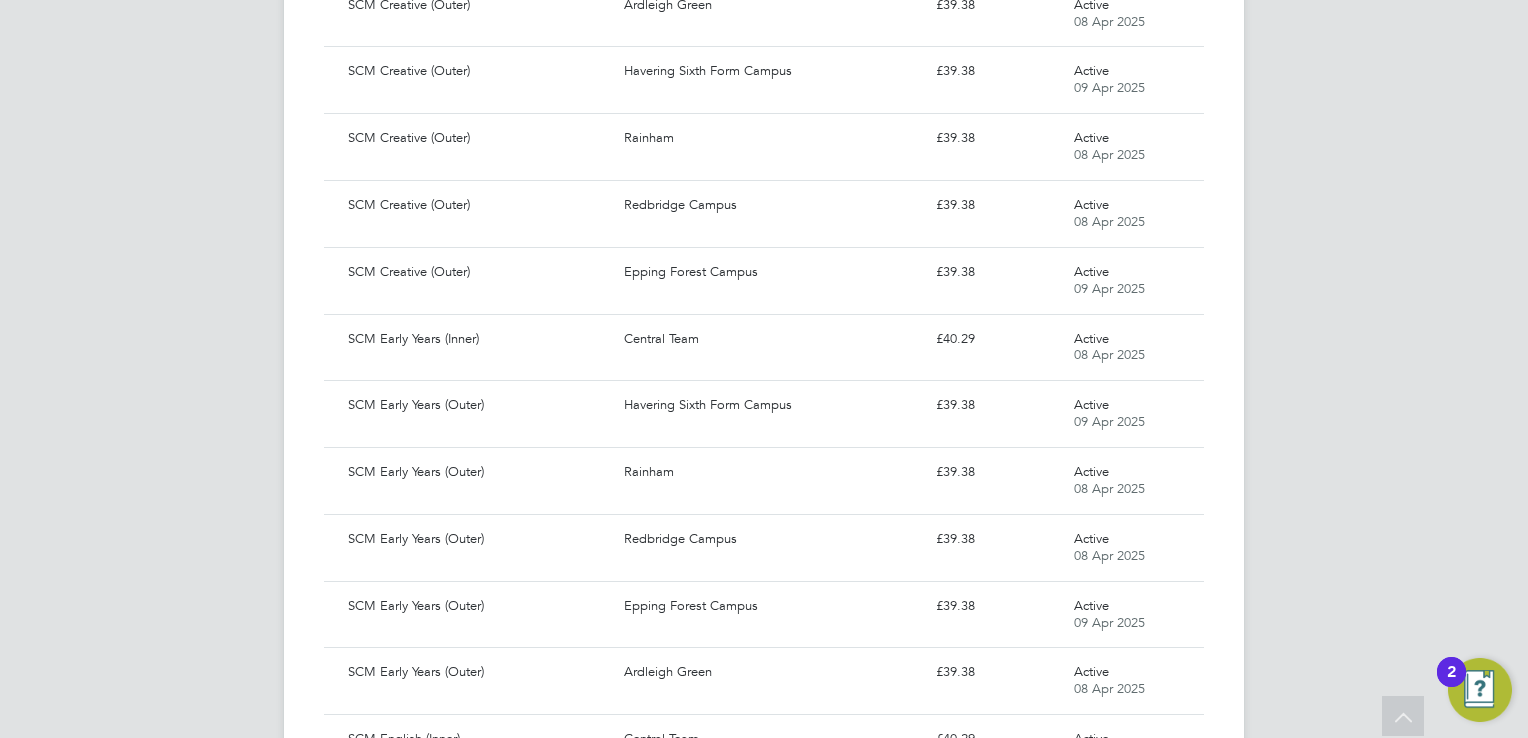 click on "Show  30  more" 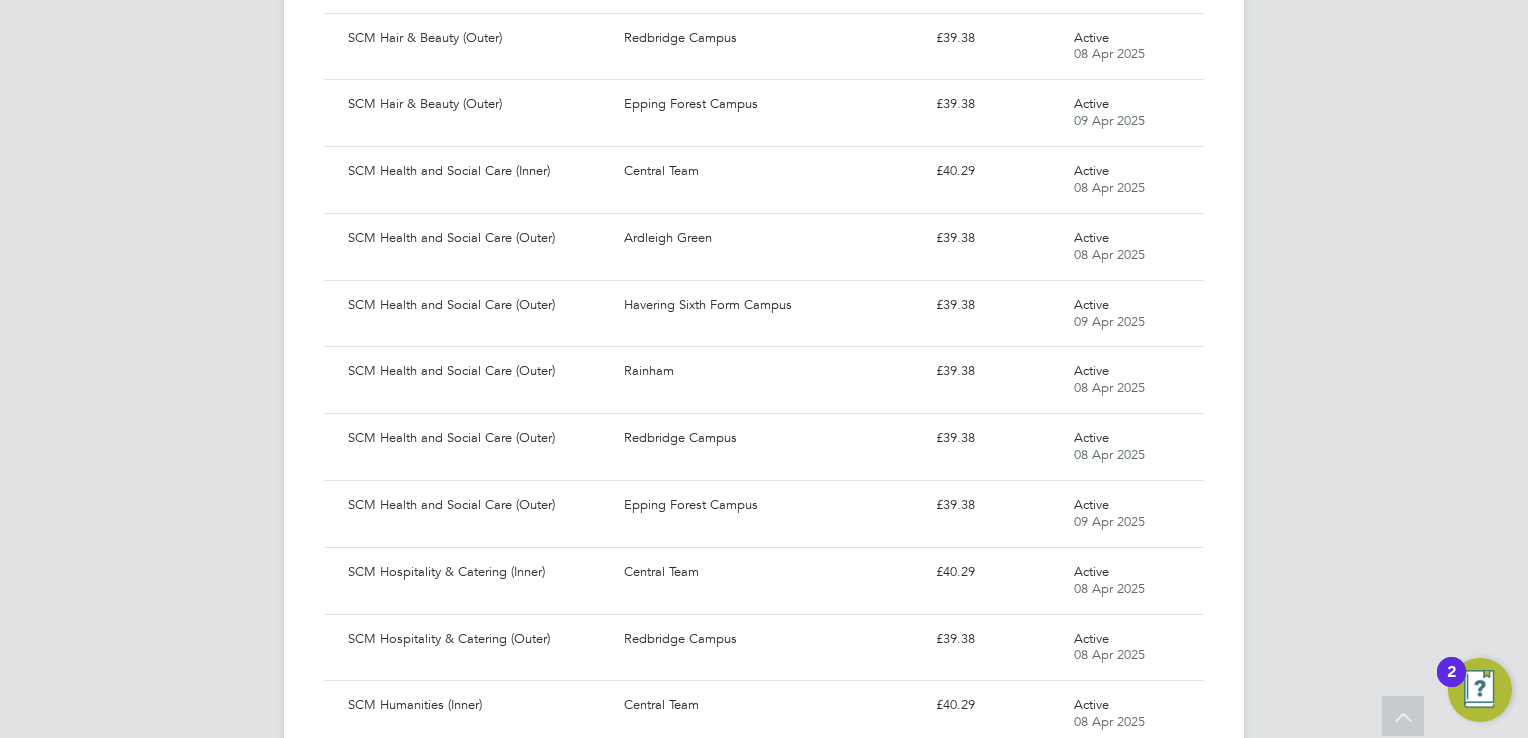scroll, scrollTop: 65692, scrollLeft: 0, axis: vertical 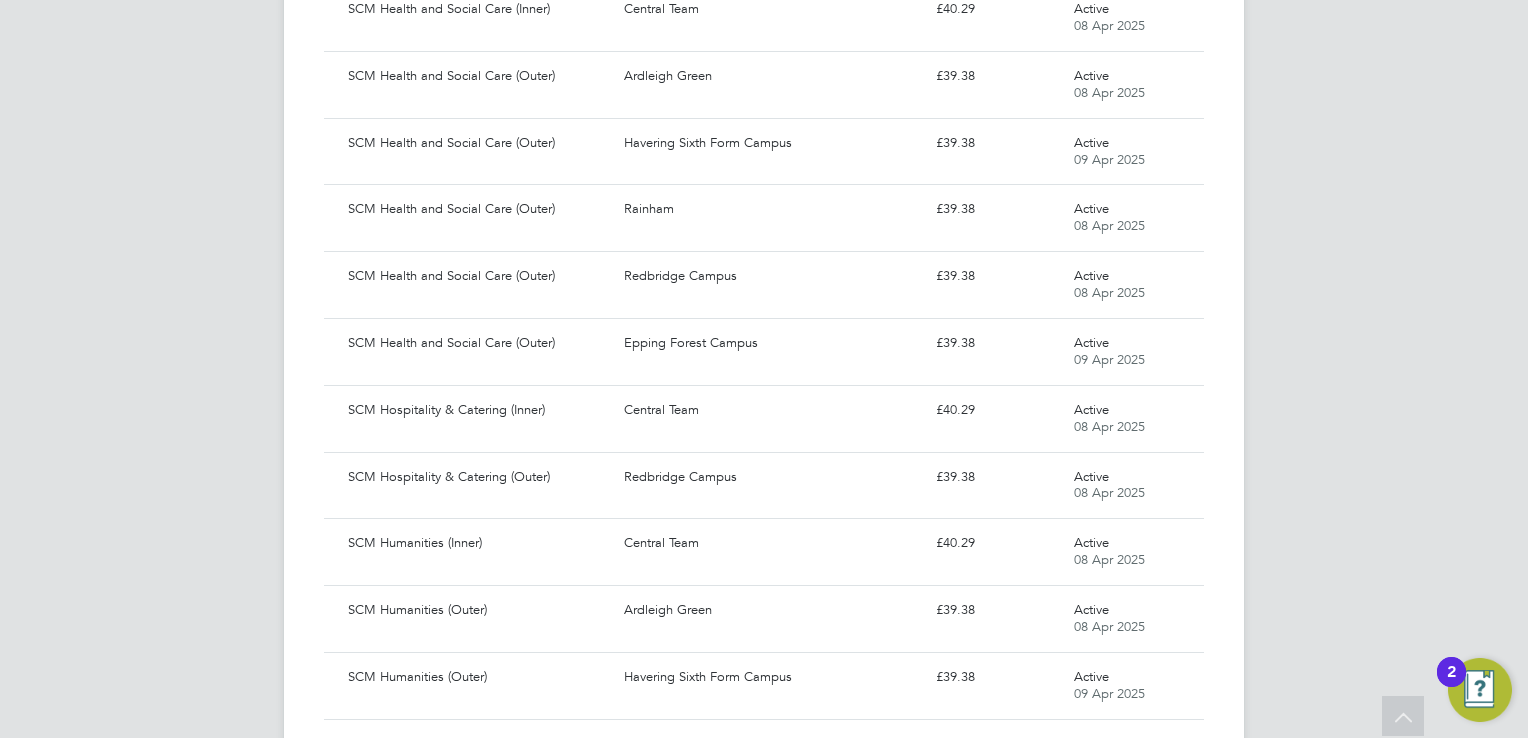 click on "Show  30  more" 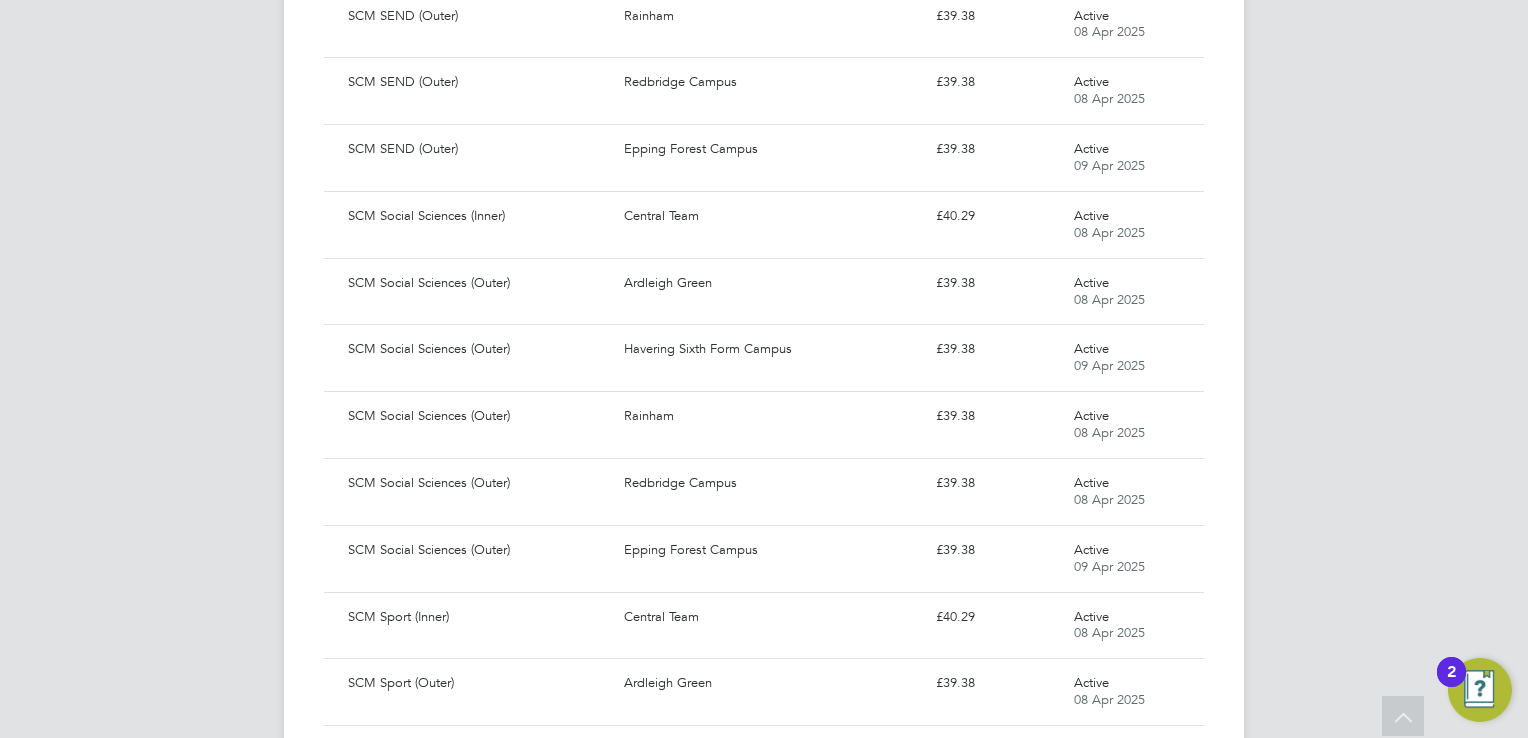 click on "Show  30  more" 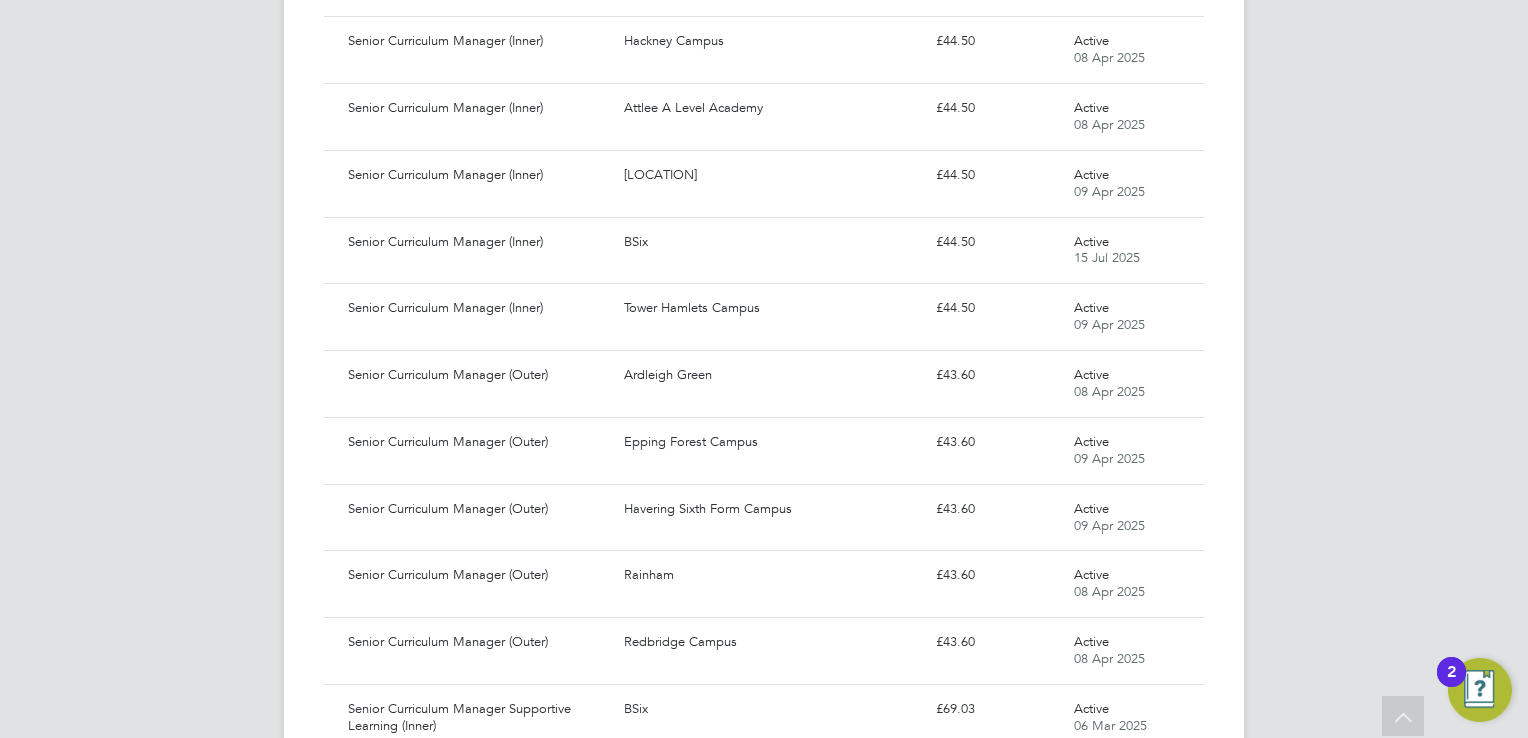 scroll, scrollTop: 69688, scrollLeft: 0, axis: vertical 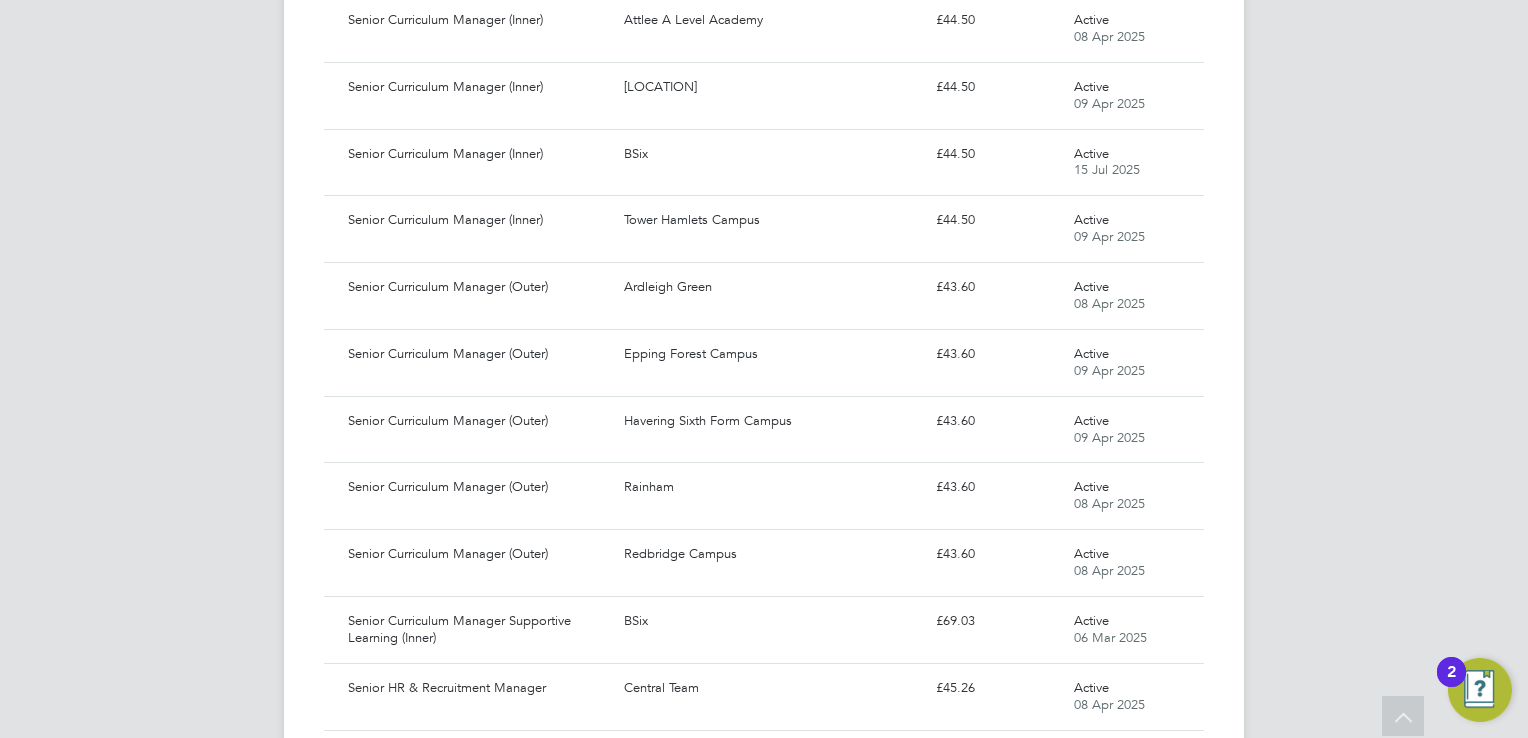 click on "Show  30  more" 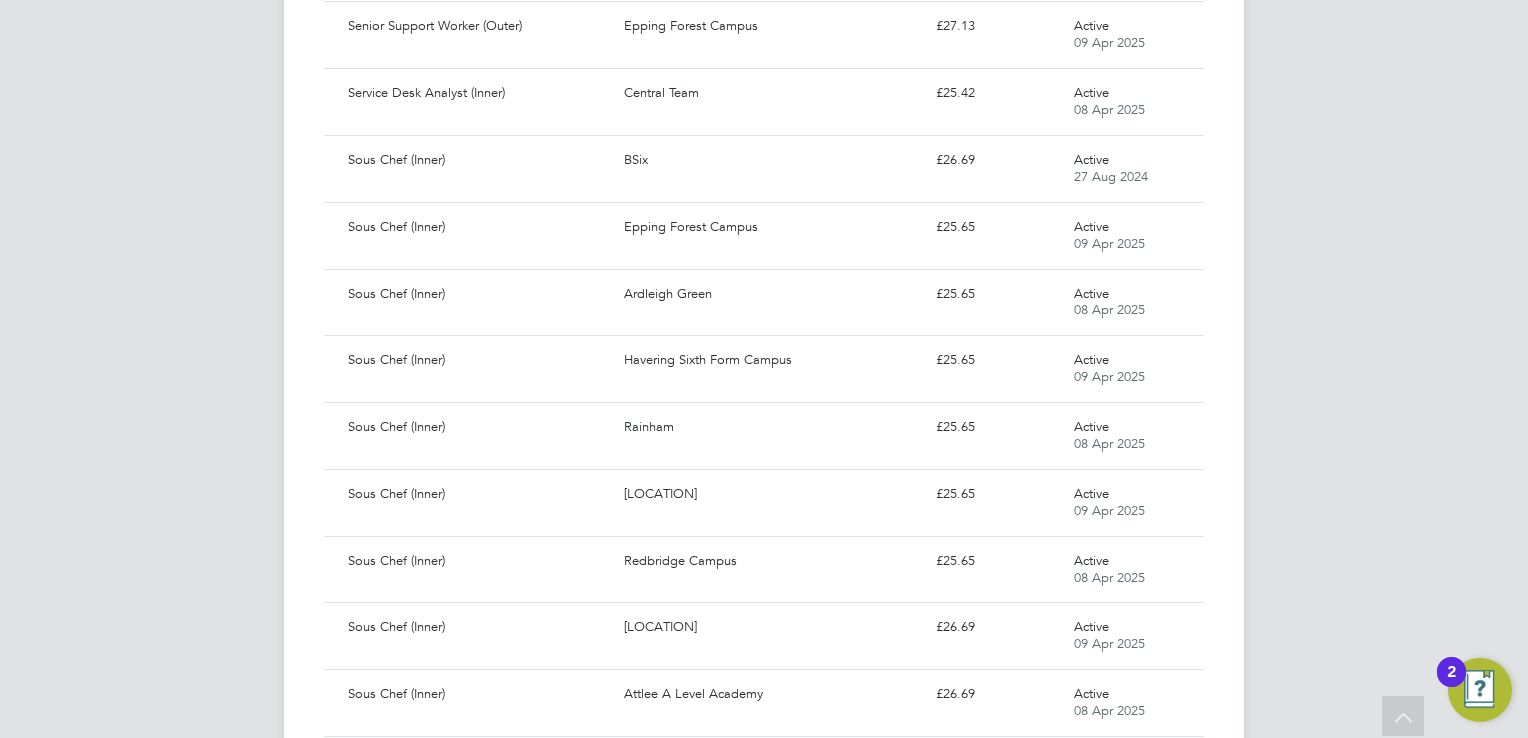 click on "Show  30  more" 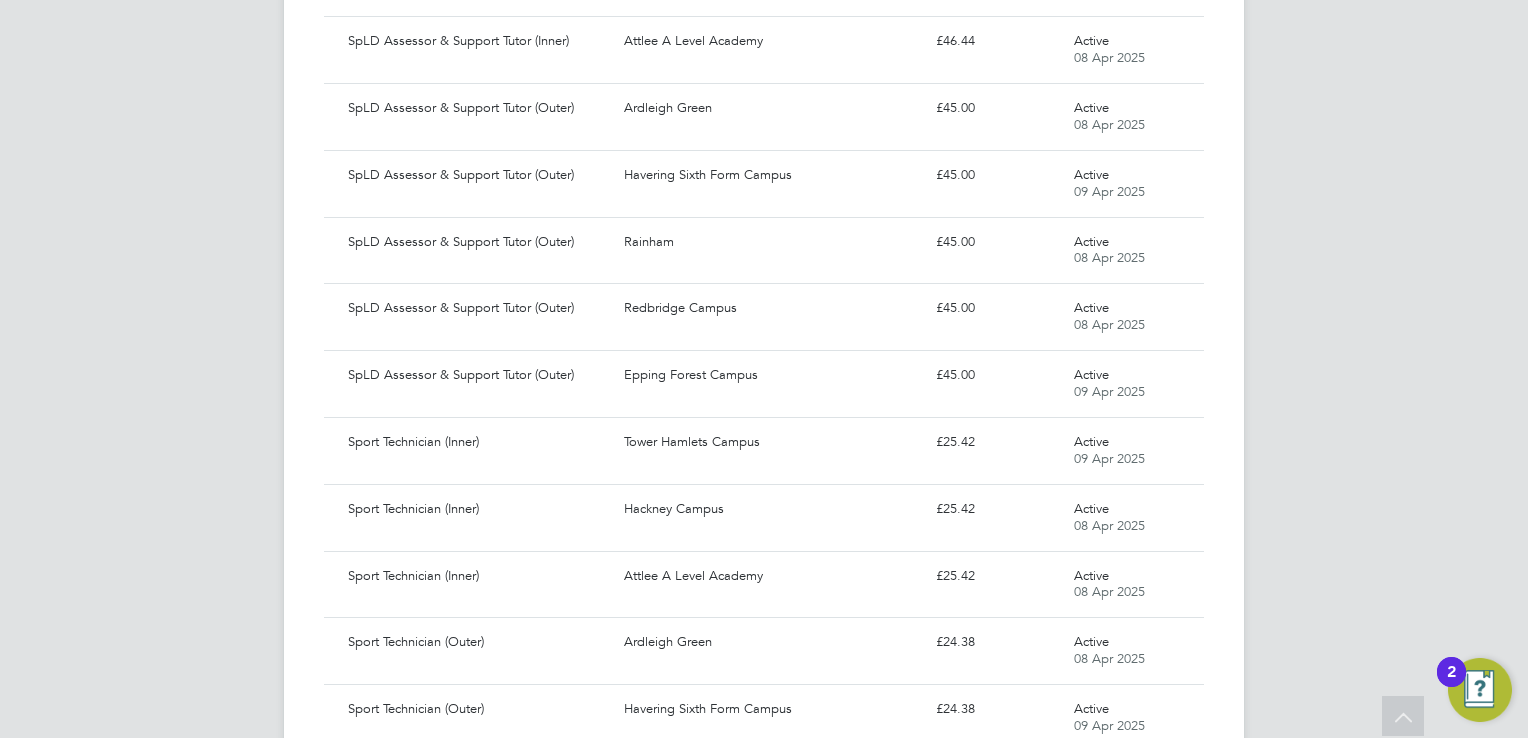 scroll, scrollTop: 73684, scrollLeft: 0, axis: vertical 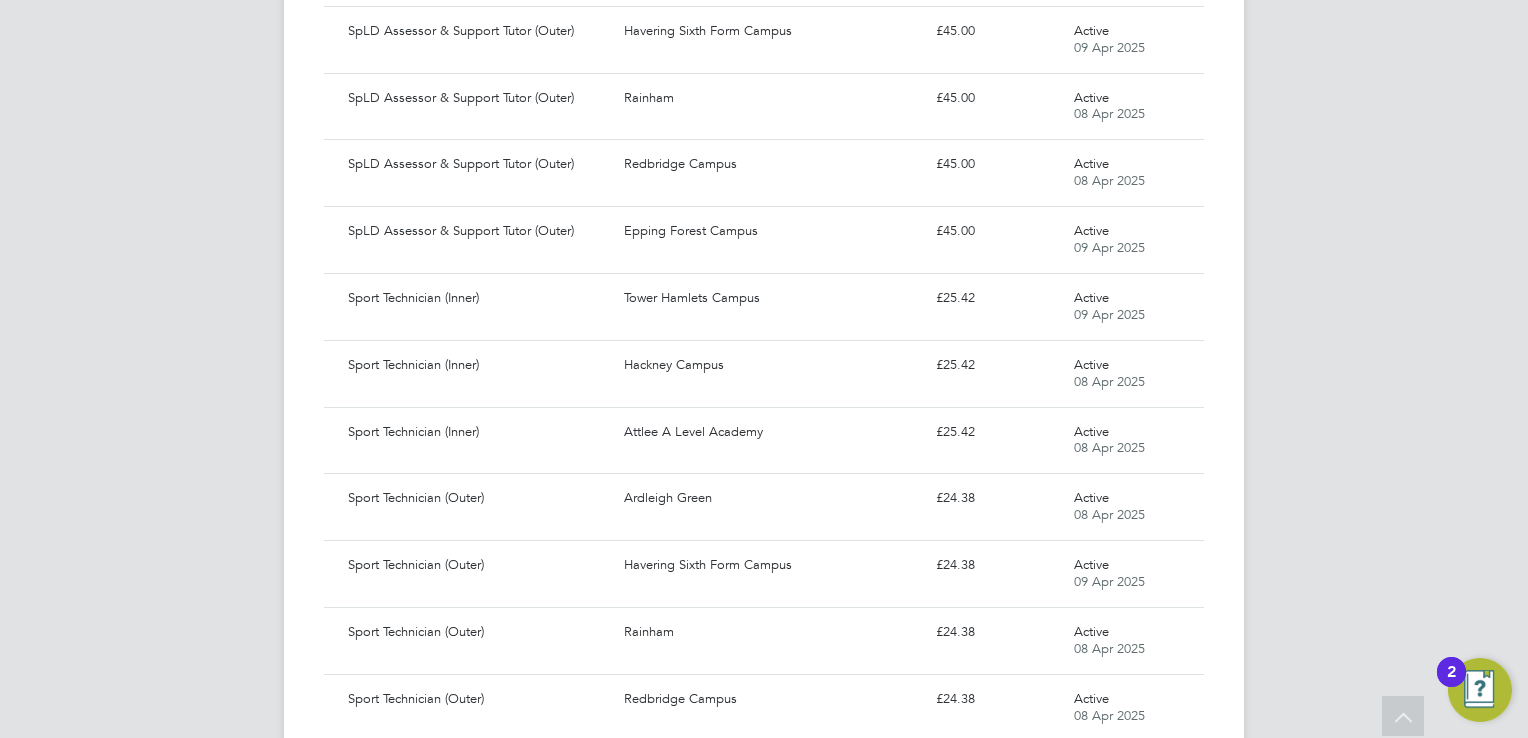 click on "Show  30  more" 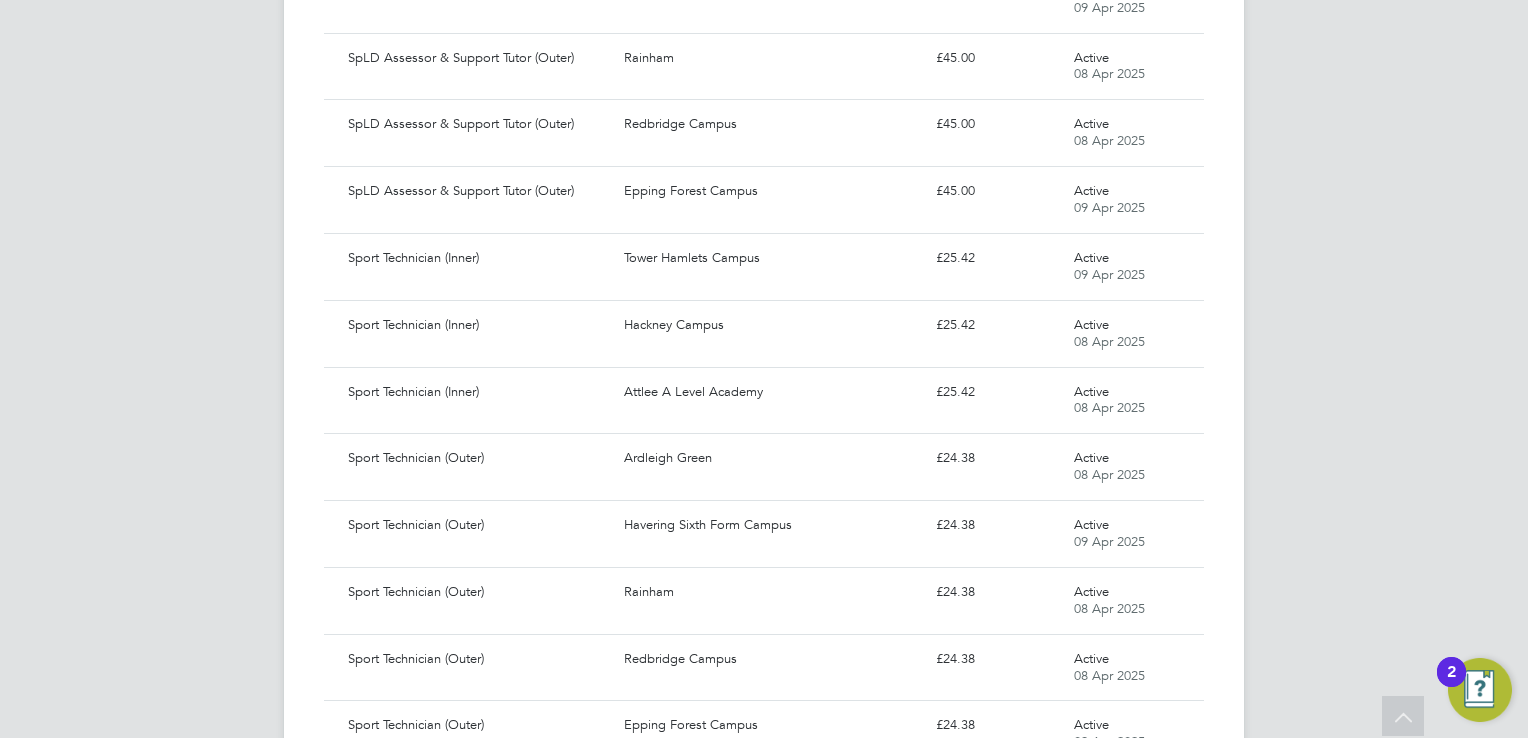 scroll, scrollTop: 75681, scrollLeft: 0, axis: vertical 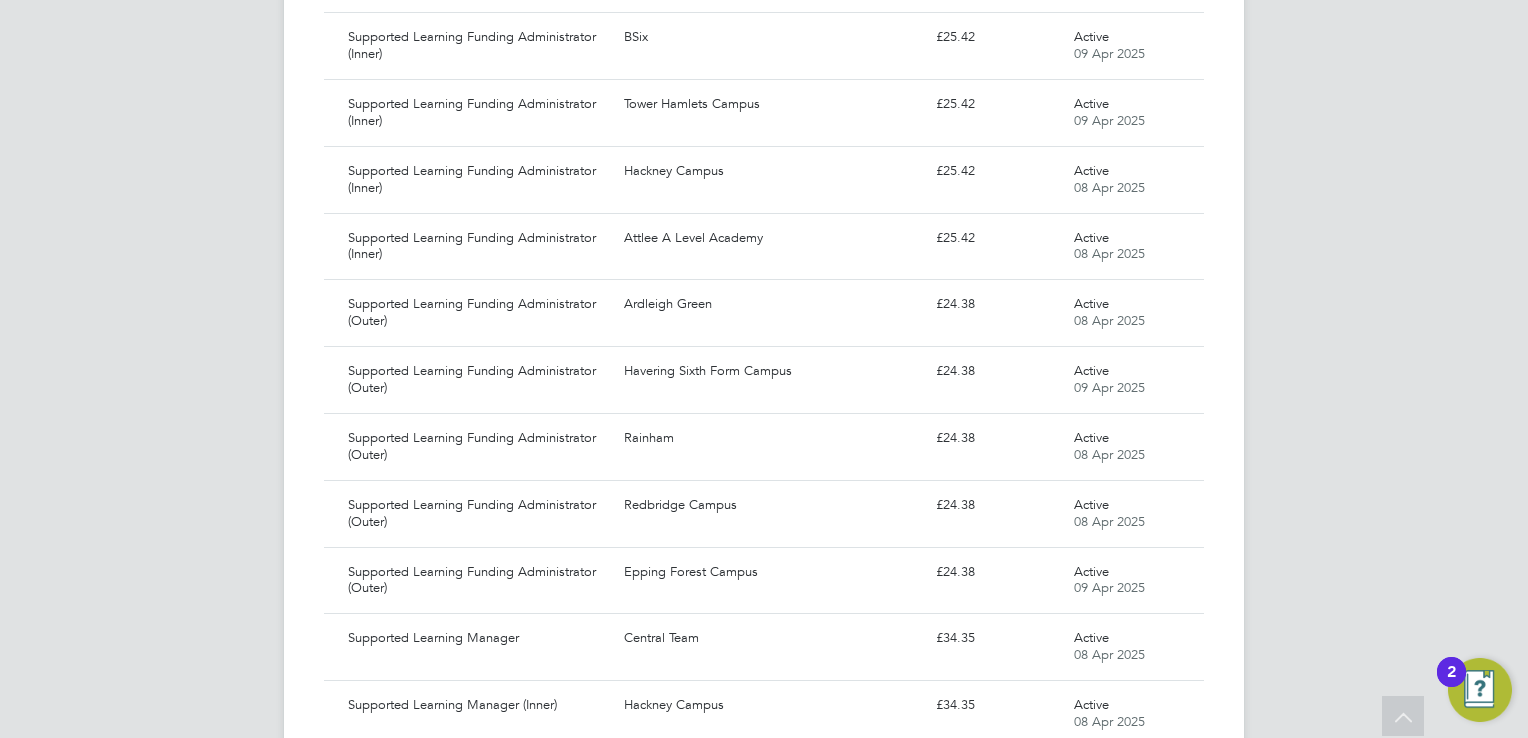 click on "Show  20  more" 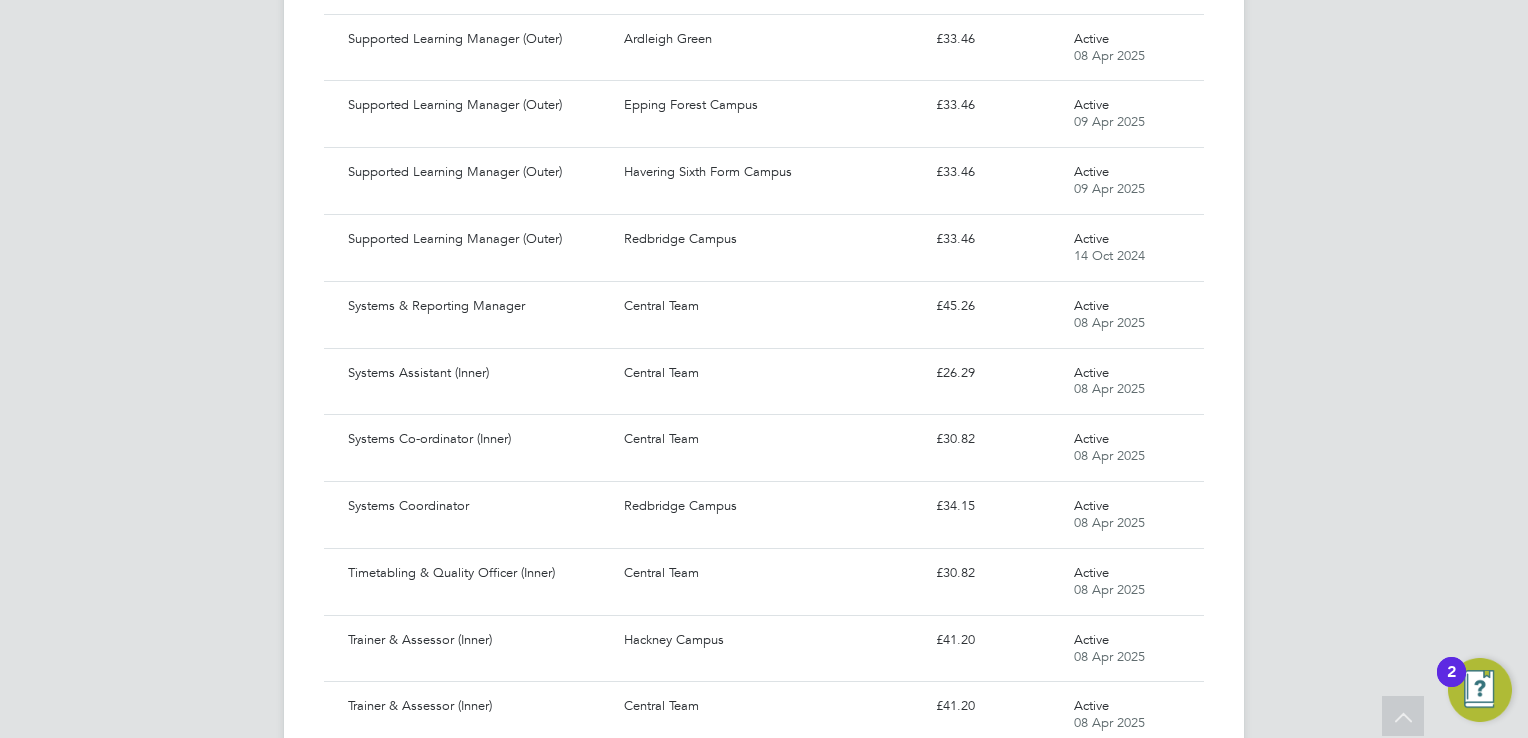 scroll, scrollTop: 76954, scrollLeft: 0, axis: vertical 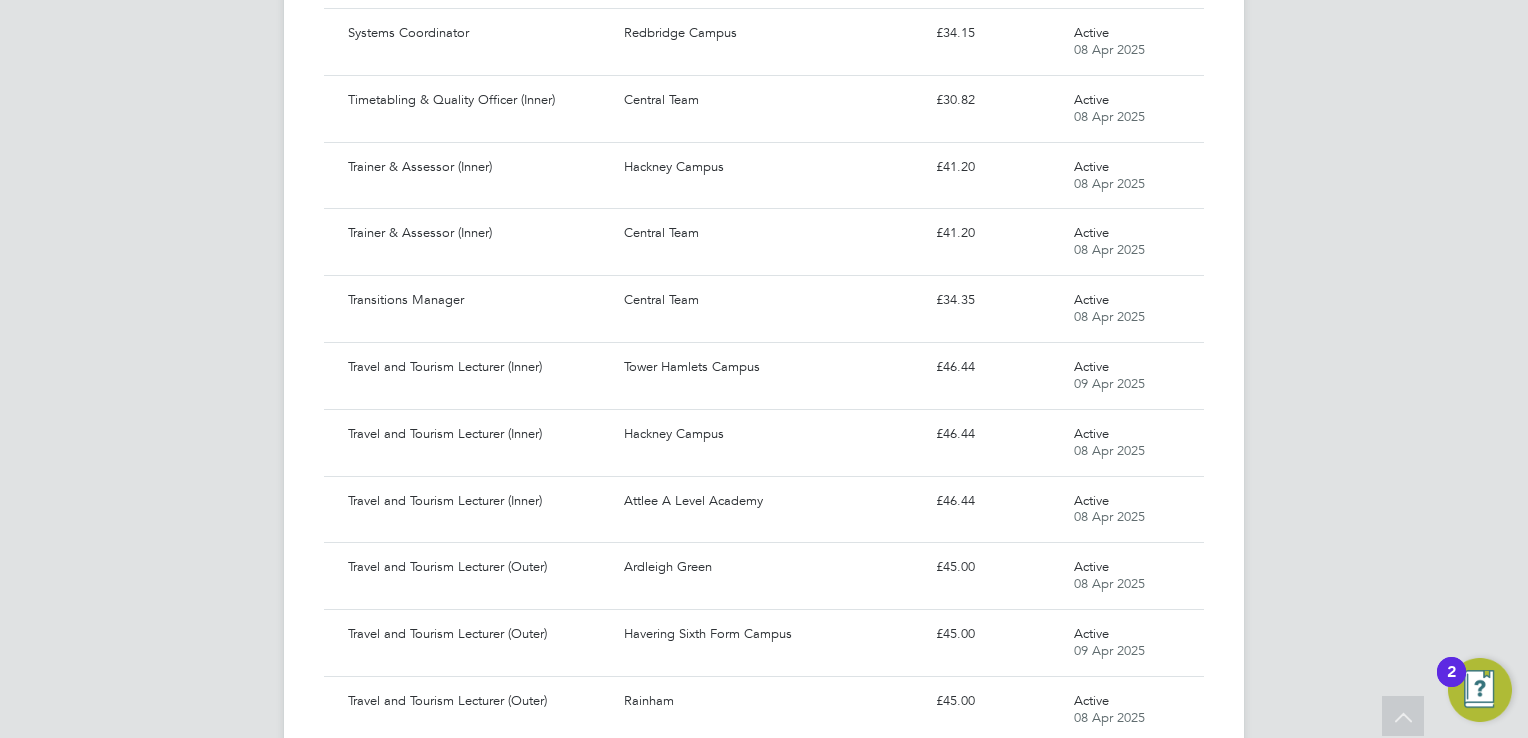 click on "PA   Pretium Admin   Notifications
Applications:   Network
Team Members   Businesses   Sites   Workers   Contacts   Current page:   Jobs
Positions   Vacancies   Placements   Timesheets
Timesheets   Expenses   Finance
Invoices & Credit Notes   Reports
Report Downloads   Preferences
My Business   Branding   VMS Configurations   Notifications   Activity Logs
.st0{fill:#C0C1C2;}
Powered by Engage Positions New Position Client Config   Showing   1160 of  1160 Positions Hide Archived Positions POSITION NAME CLIENT CONFIG PRIMARY CHARGE RATE STATUS  / LAST UPDATED 14-16 Learning Mentor  (Outer) Ardleigh Green £21.86 Active 08 Apr 2025 14-16 Learning Mentor  (Outer) Epping Forest Campus £21.86 Active 08 Apr 2025 Havering Sixth Form Campus 20" at bounding box center (764, -38003) 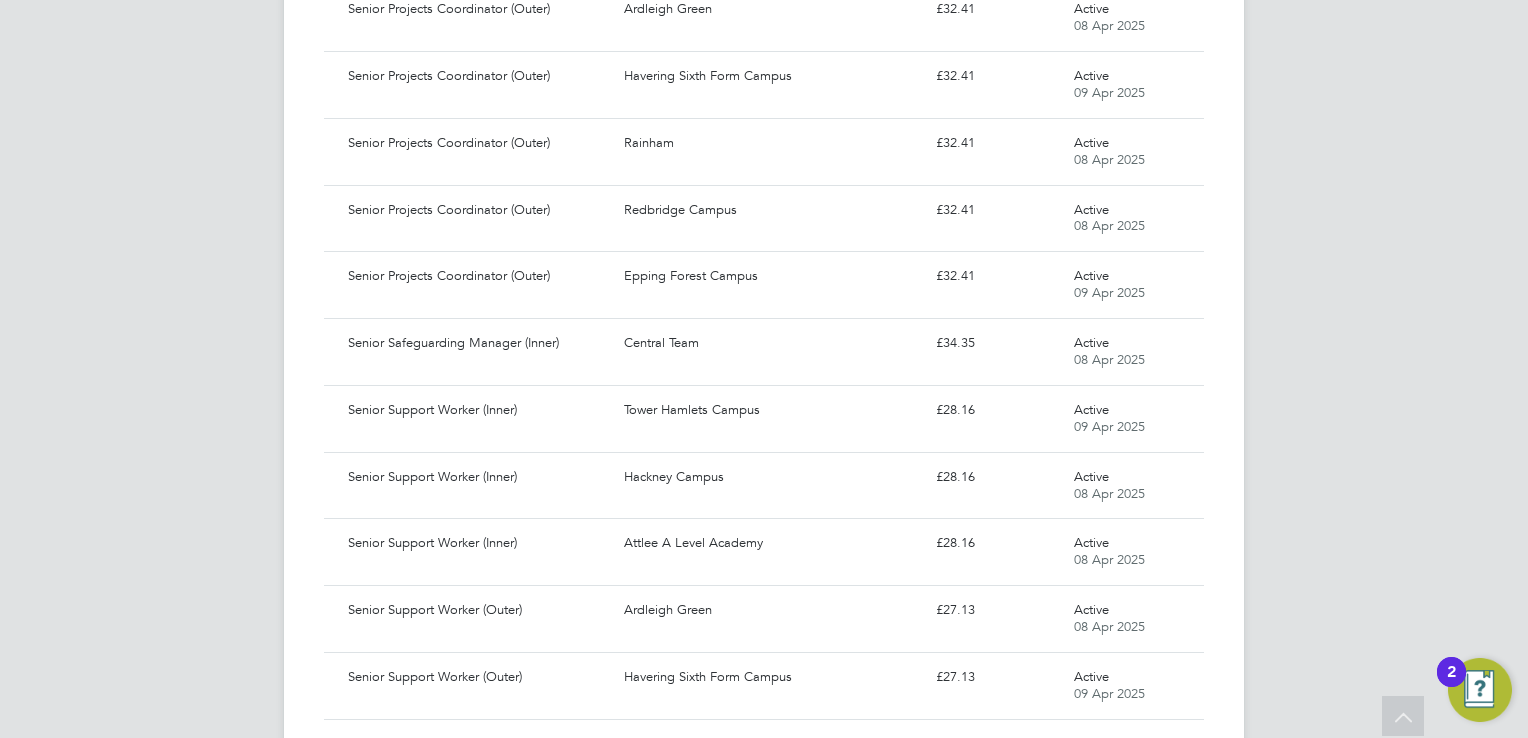 scroll, scrollTop: 70874, scrollLeft: 0, axis: vertical 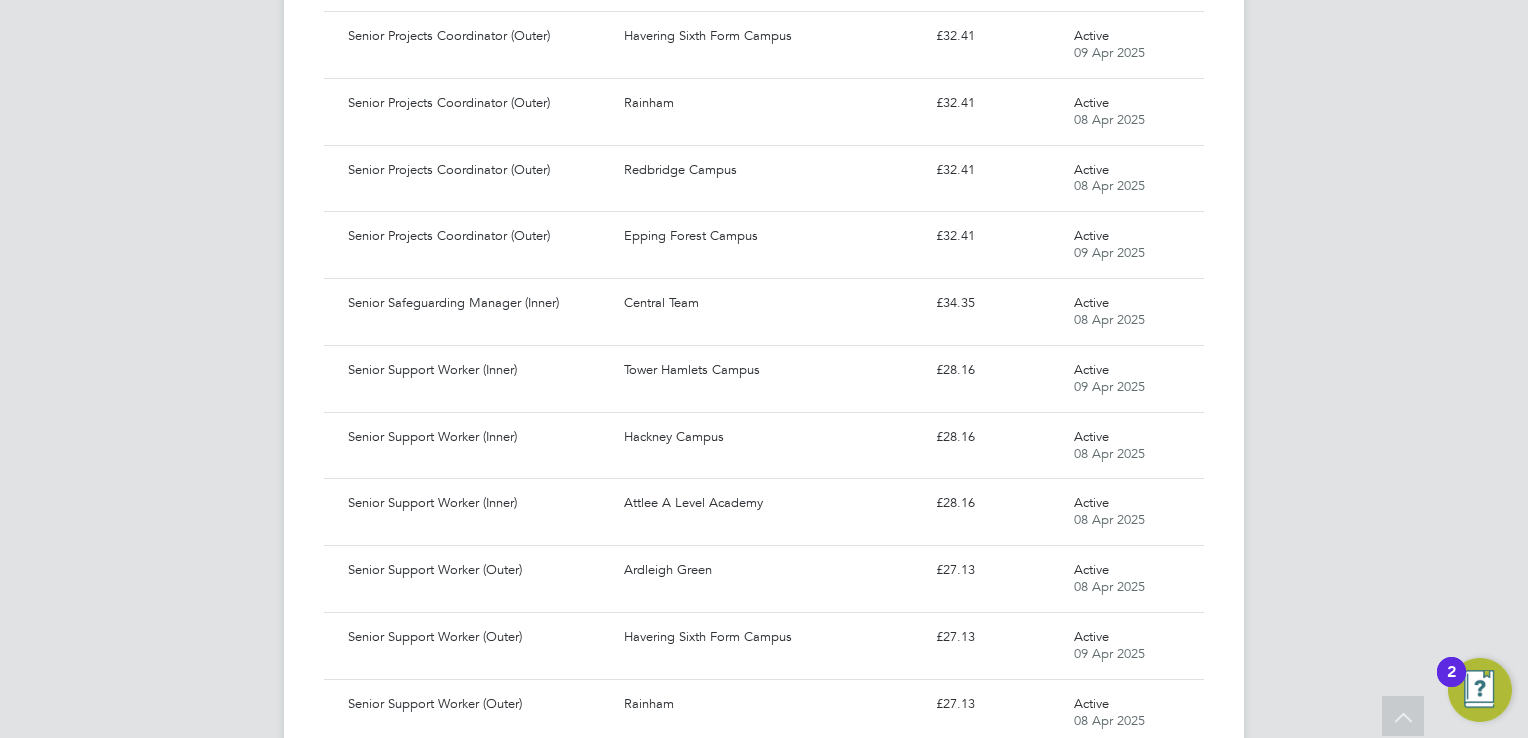click on "PA   Pretium Admin   Notifications
Applications:   Network
Team Members   Businesses   Sites   Workers   Contacts   Current page:   Jobs
Positions   Vacancies   Placements   Timesheets
Timesheets   Expenses   Finance
Invoices & Credit Notes   Reports
Report Downloads   Preferences
My Business   Branding   VMS Configurations   Notifications   Activity Logs
.st0{fill:#C0C1C2;}
Powered by Engage Positions New Position Client Config   Showing   1160 of  1160 Positions Hide Archived Positions POSITION NAME CLIENT CONFIG PRIMARY CHARGE RATE STATUS  / LAST UPDATED 14-16 Learning Mentor  (Outer) Ardleigh Green £21.86 Active 08 Apr 2025 14-16 Learning Mentor  (Outer) Epping Forest Campus £21.86 Active 08 Apr 2025 Havering Sixth Form Campus 20" at bounding box center (764, -31923) 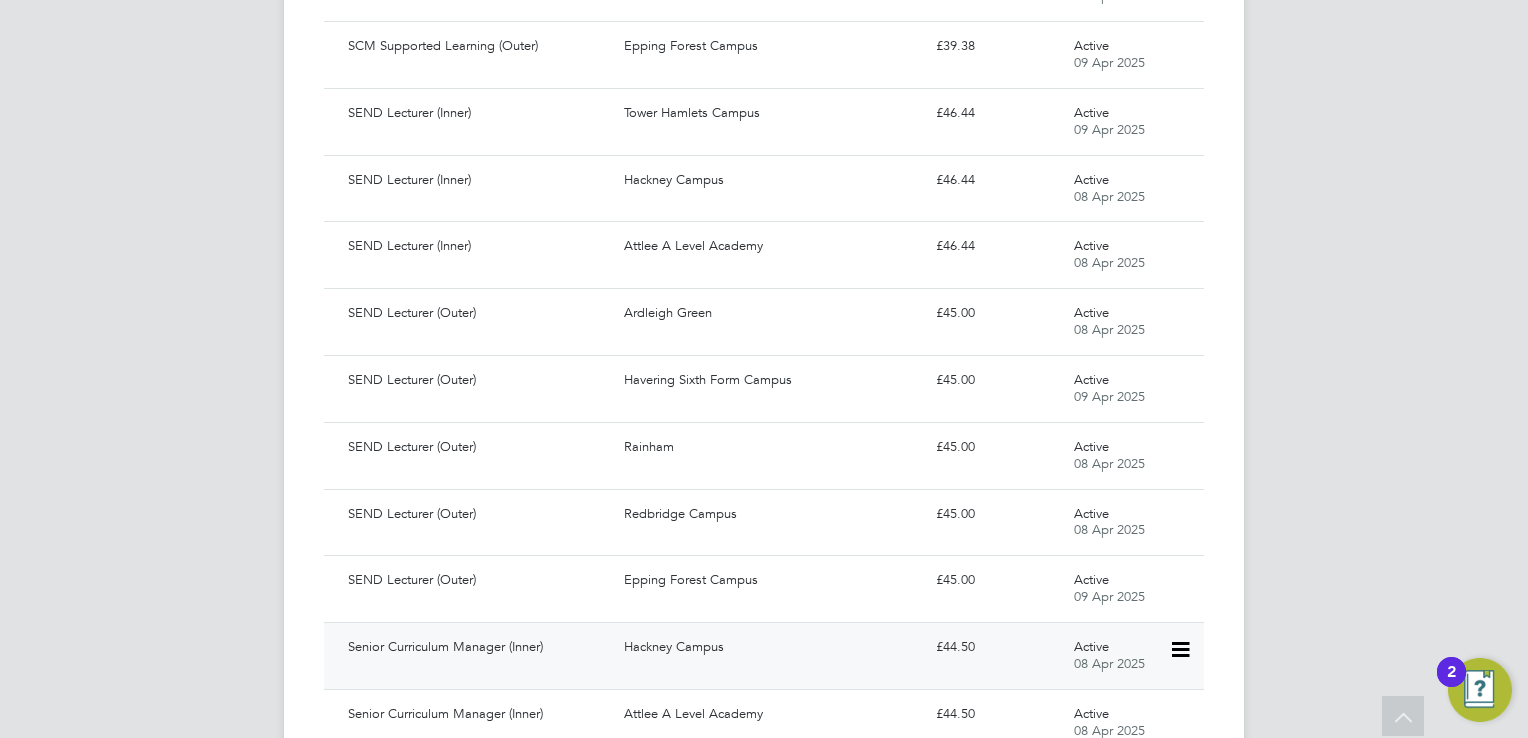 scroll, scrollTop: 69194, scrollLeft: 0, axis: vertical 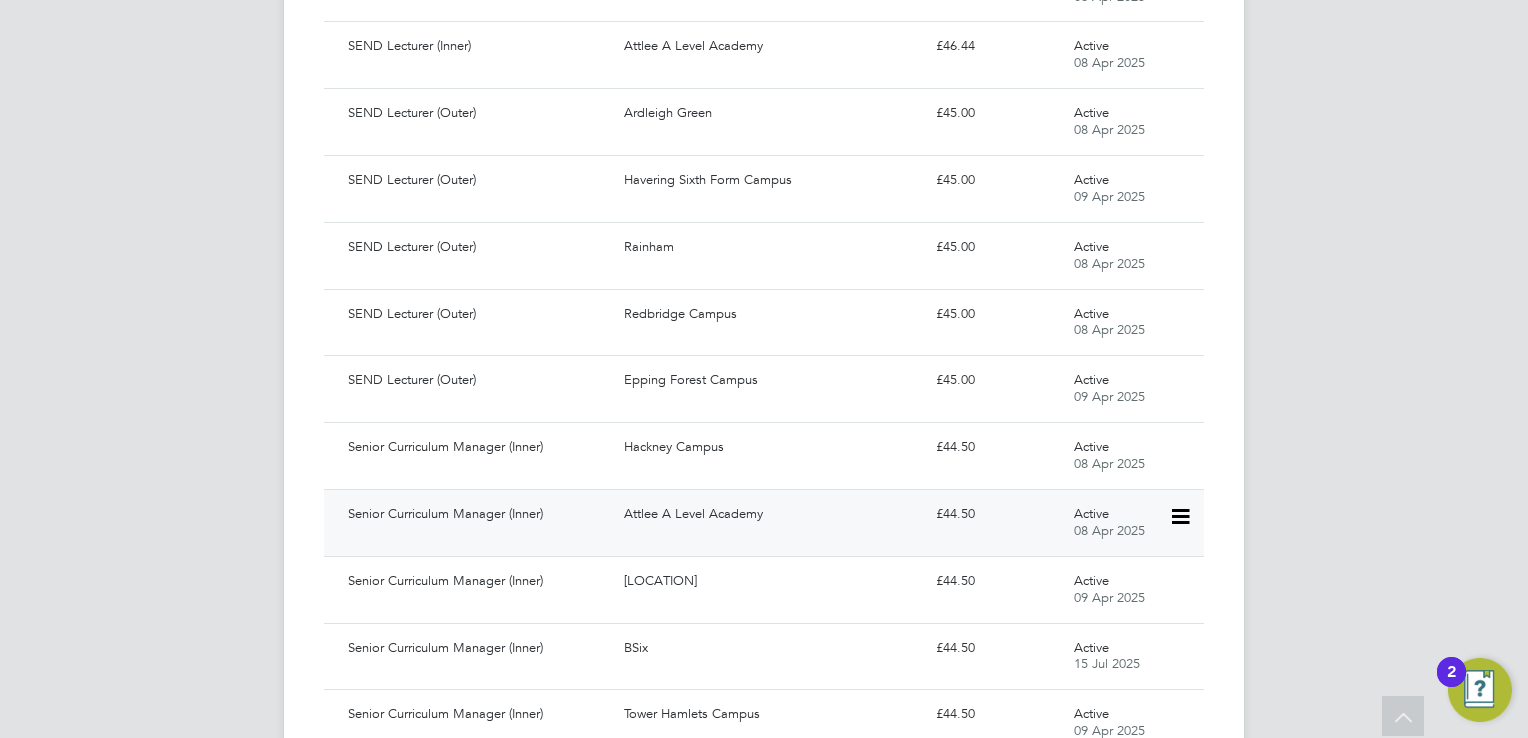 click on "Senior Curriculum Manager (Inner) Attlee A Level Academy £44.50 Active 08 Apr 2025" 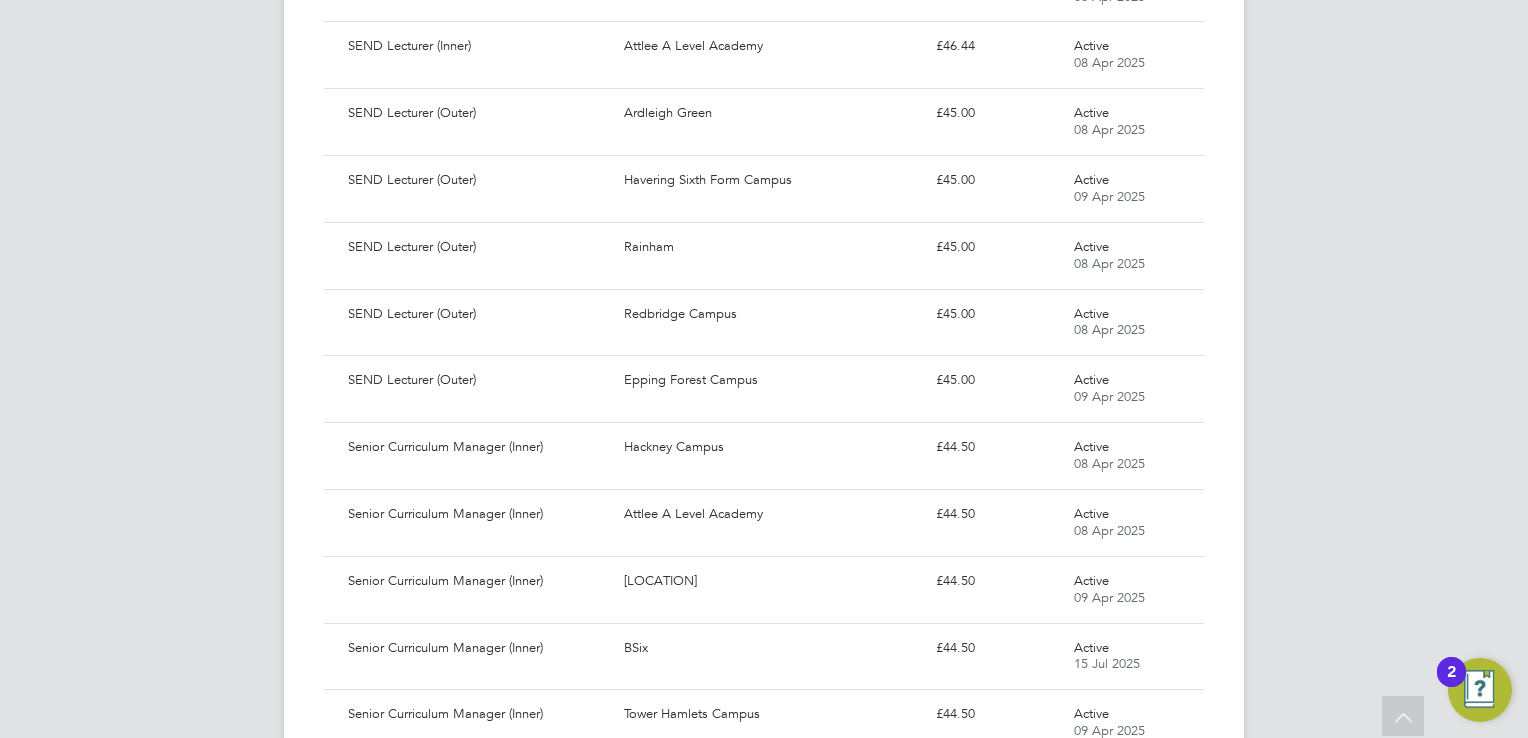click 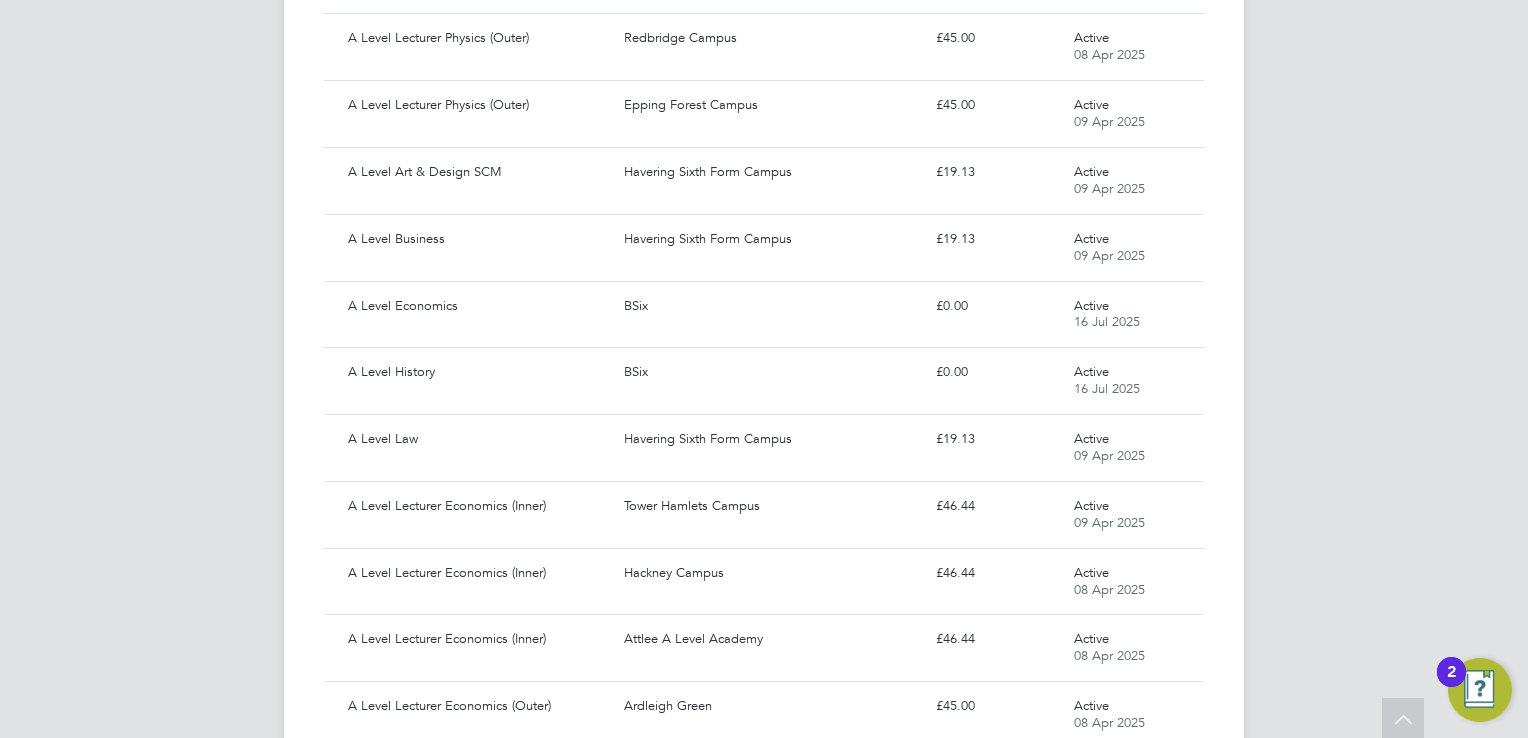 scroll, scrollTop: 0, scrollLeft: 0, axis: both 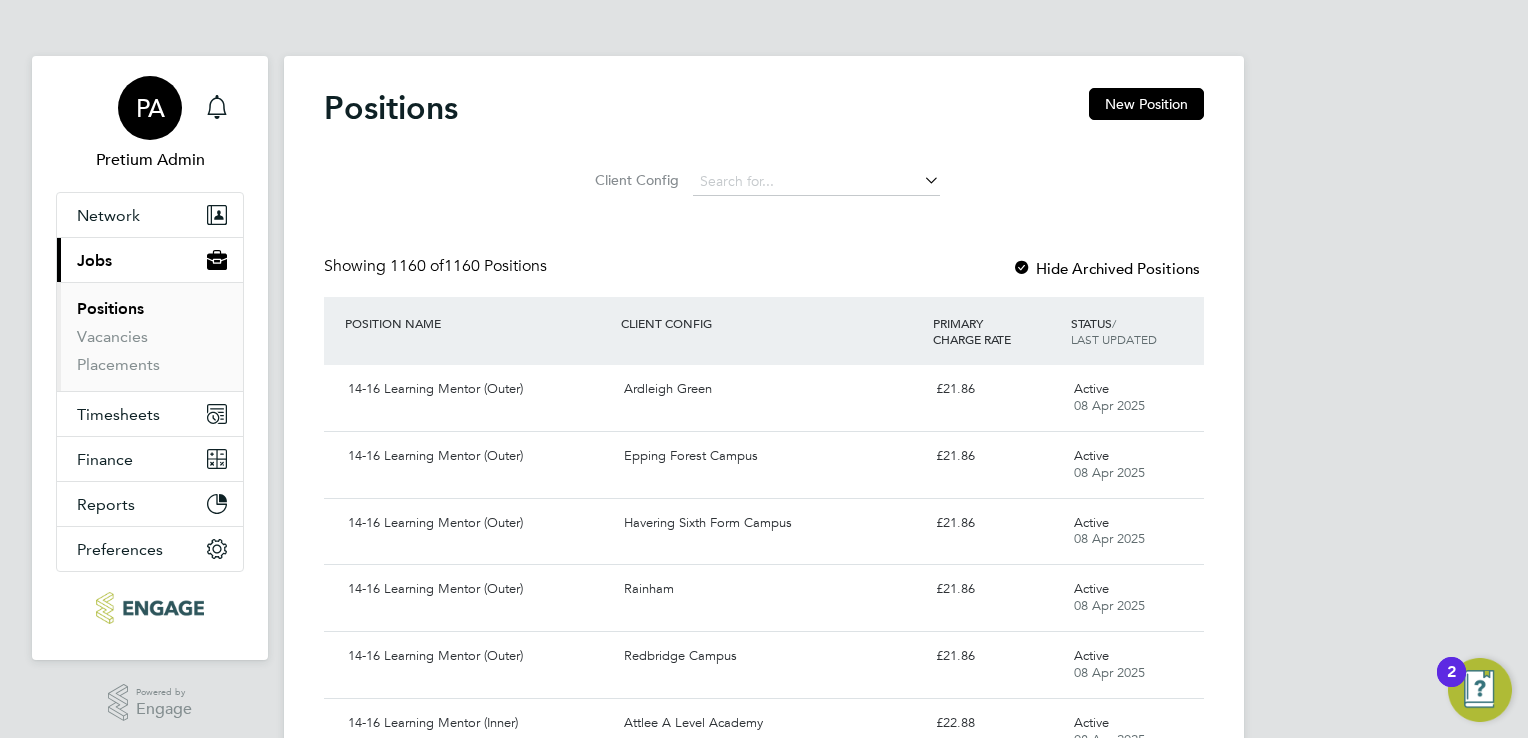 click on "PA" at bounding box center (150, 108) 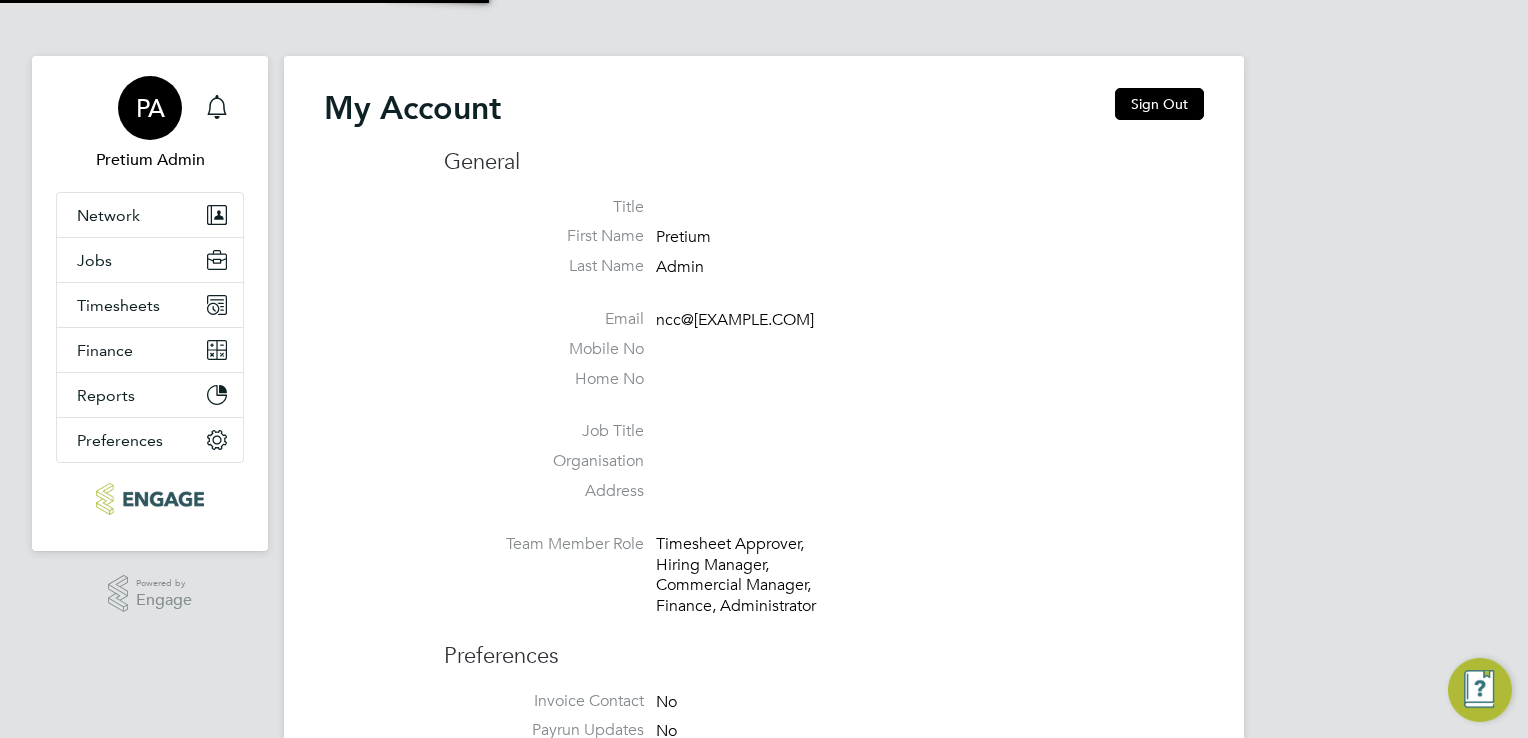 type on "account.support@pretiumresourcing.co.uk" 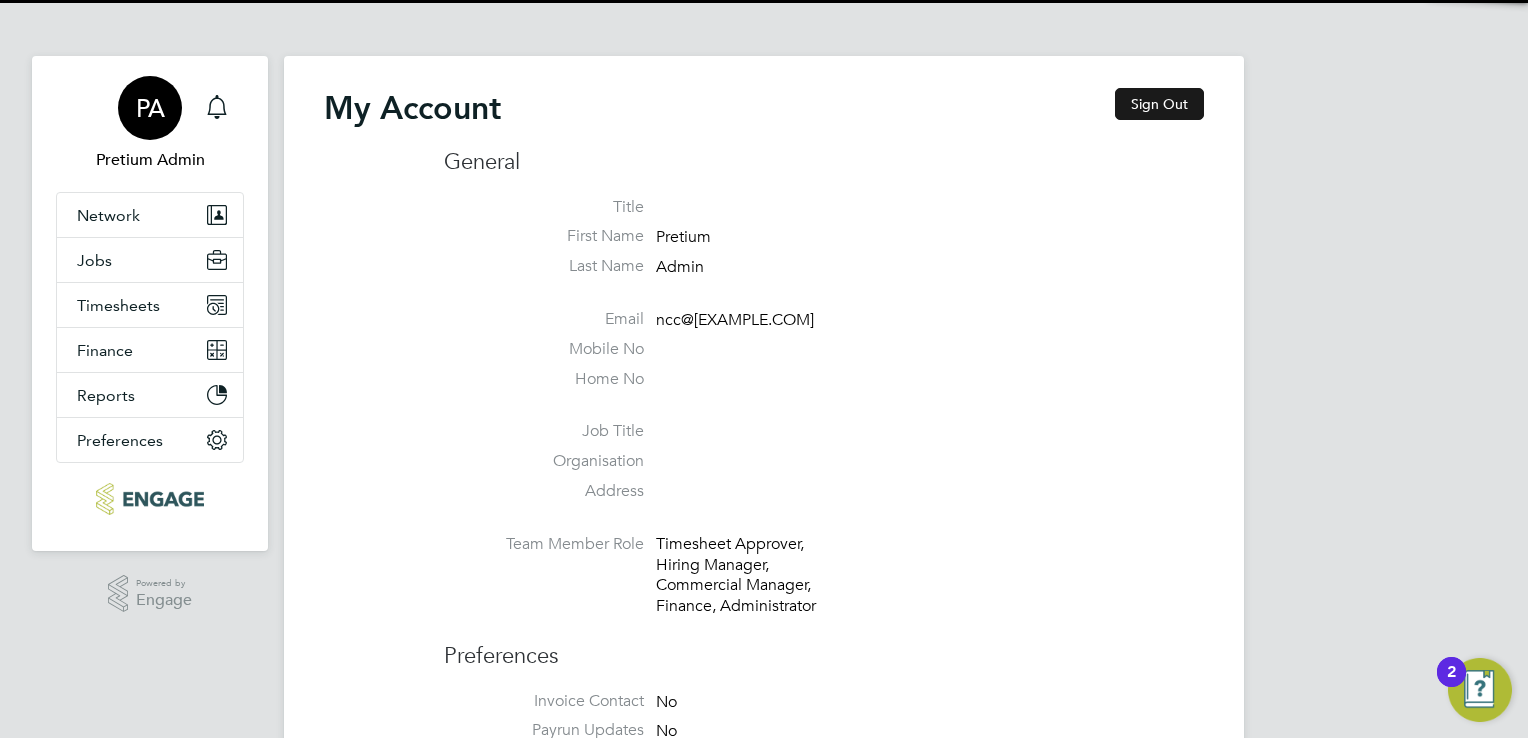 click on "Sign Out" at bounding box center [1159, 104] 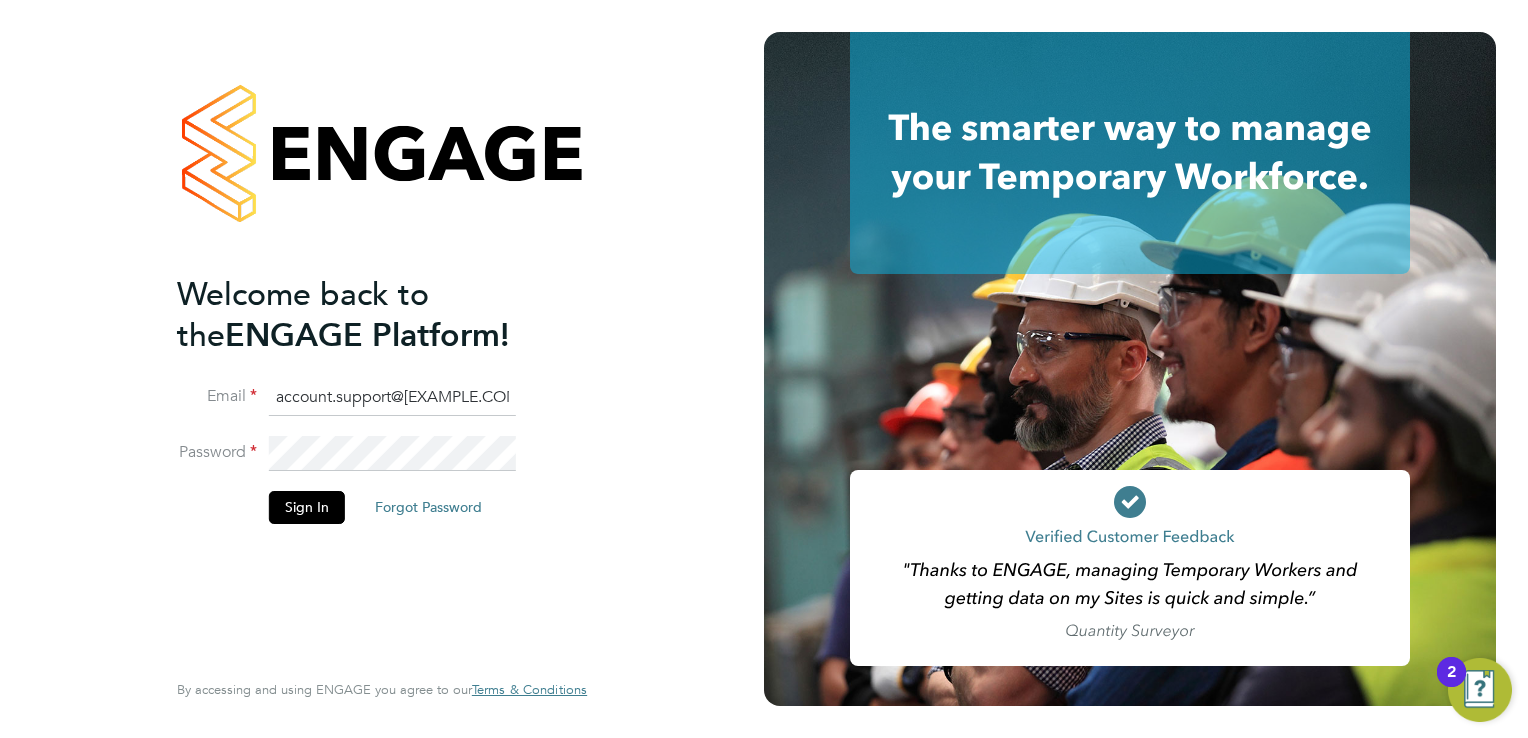 click on "account.support@pretiumresourcing.co.uk" 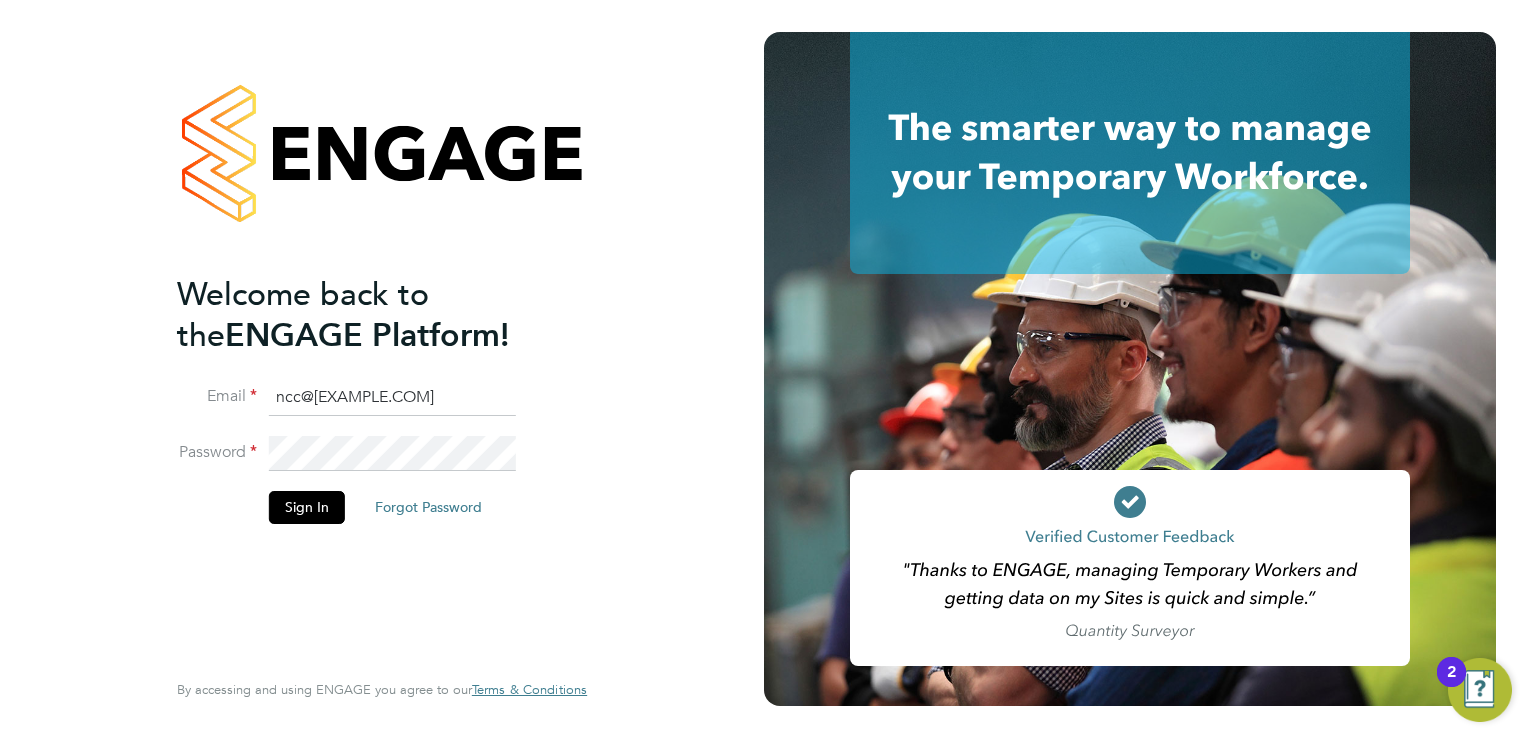 click on "Password" 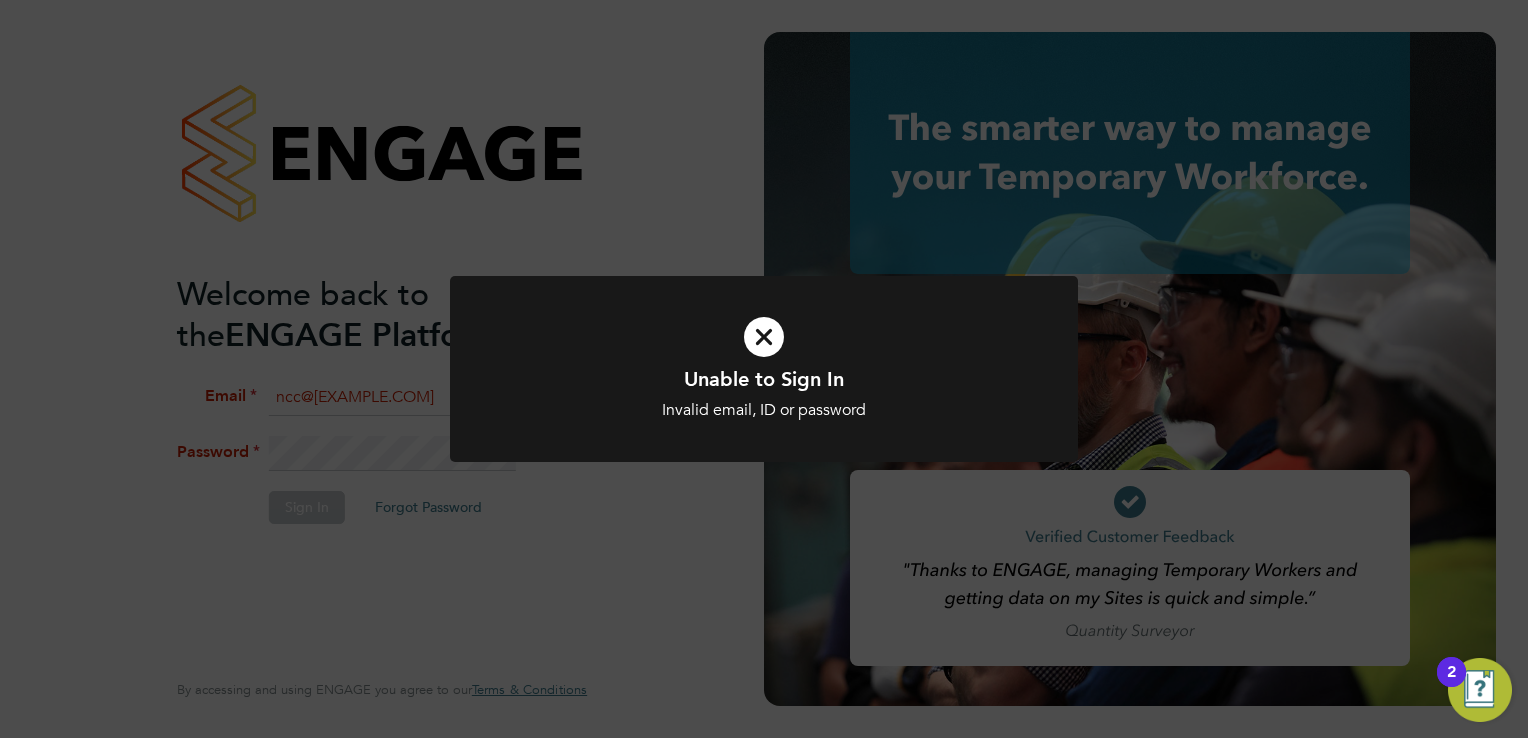 click on "Unable to Sign In Invalid email, ID or password Cancel Okay" 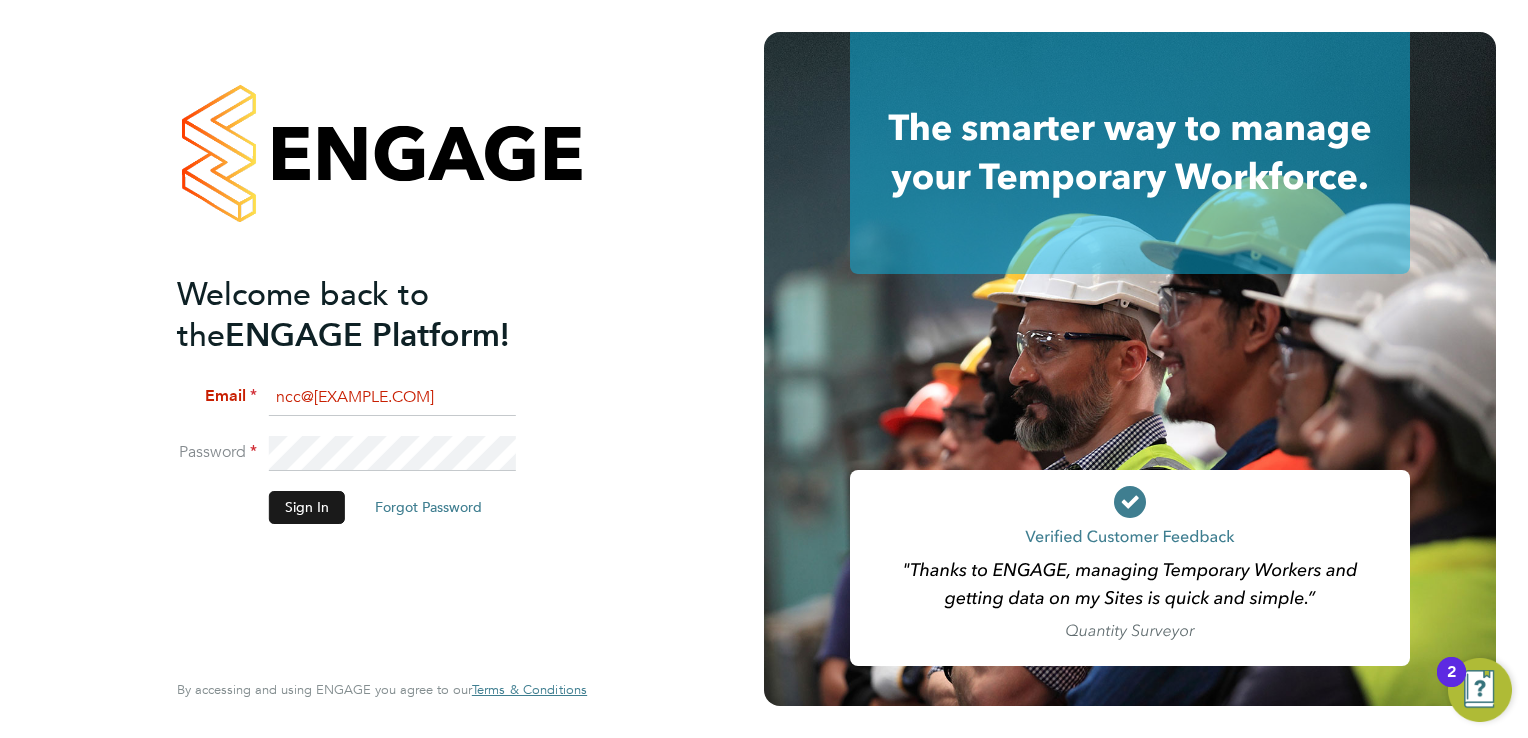 click on "Sign In" 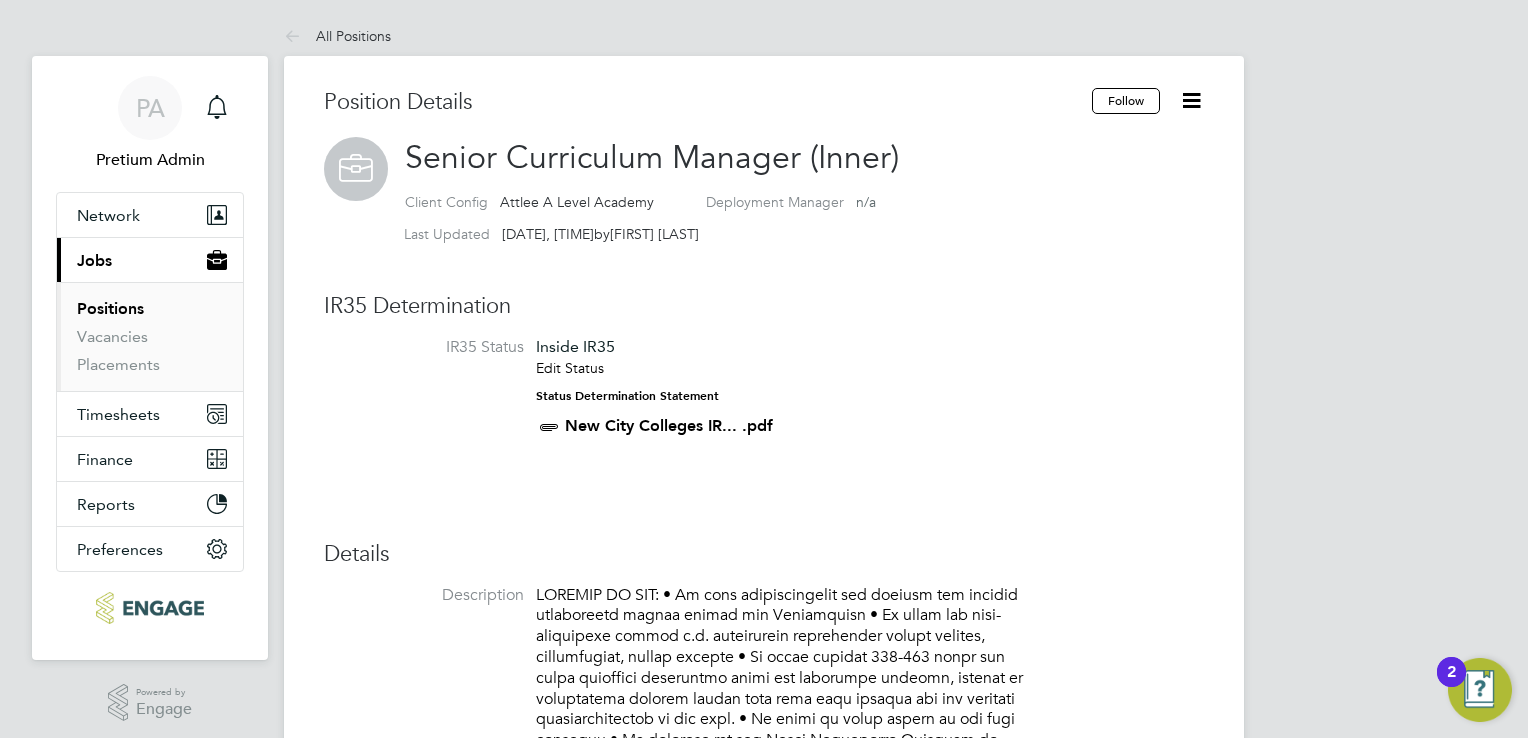scroll, scrollTop: 0, scrollLeft: 0, axis: both 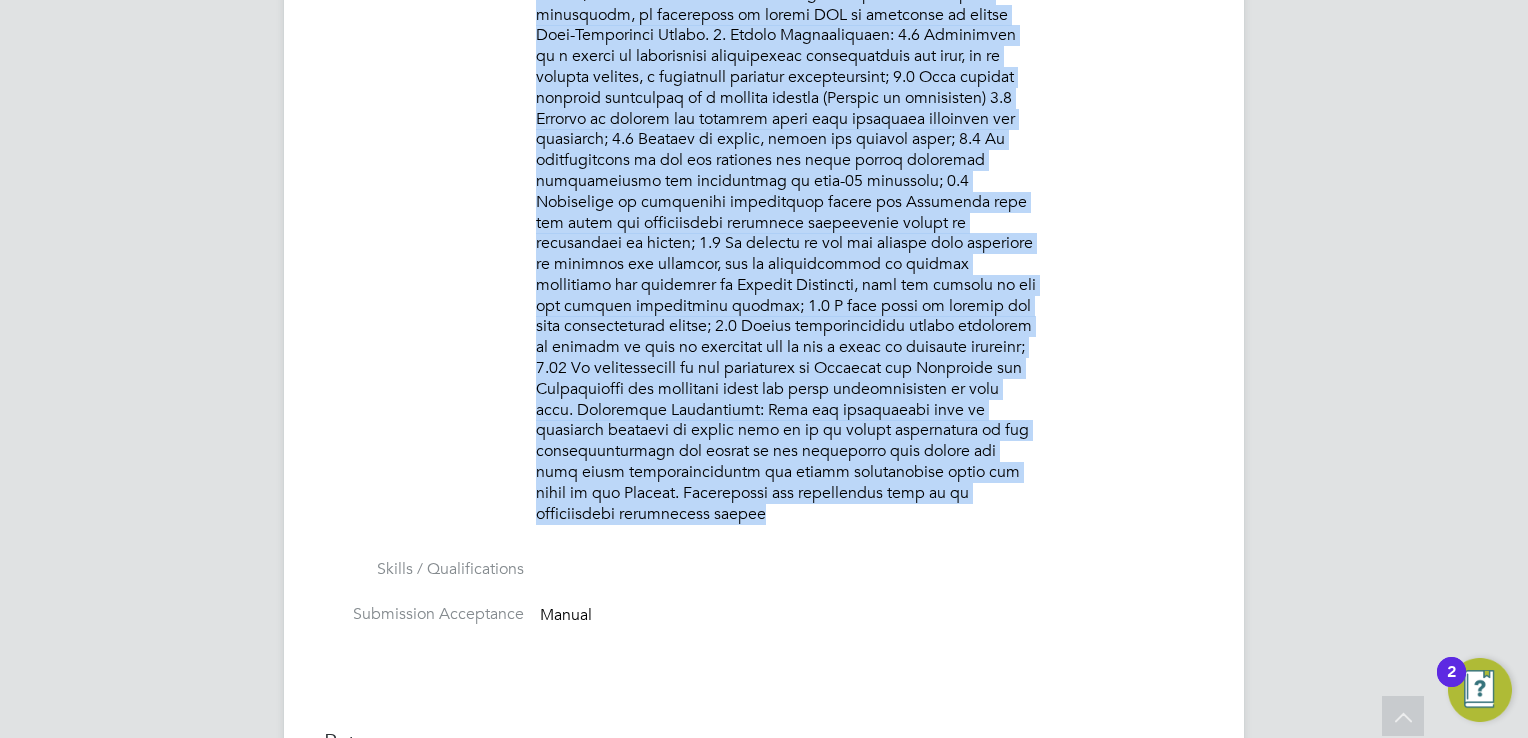 drag, startPoint x: 535, startPoint y: 594, endPoint x: 956, endPoint y: 487, distance: 434.3846 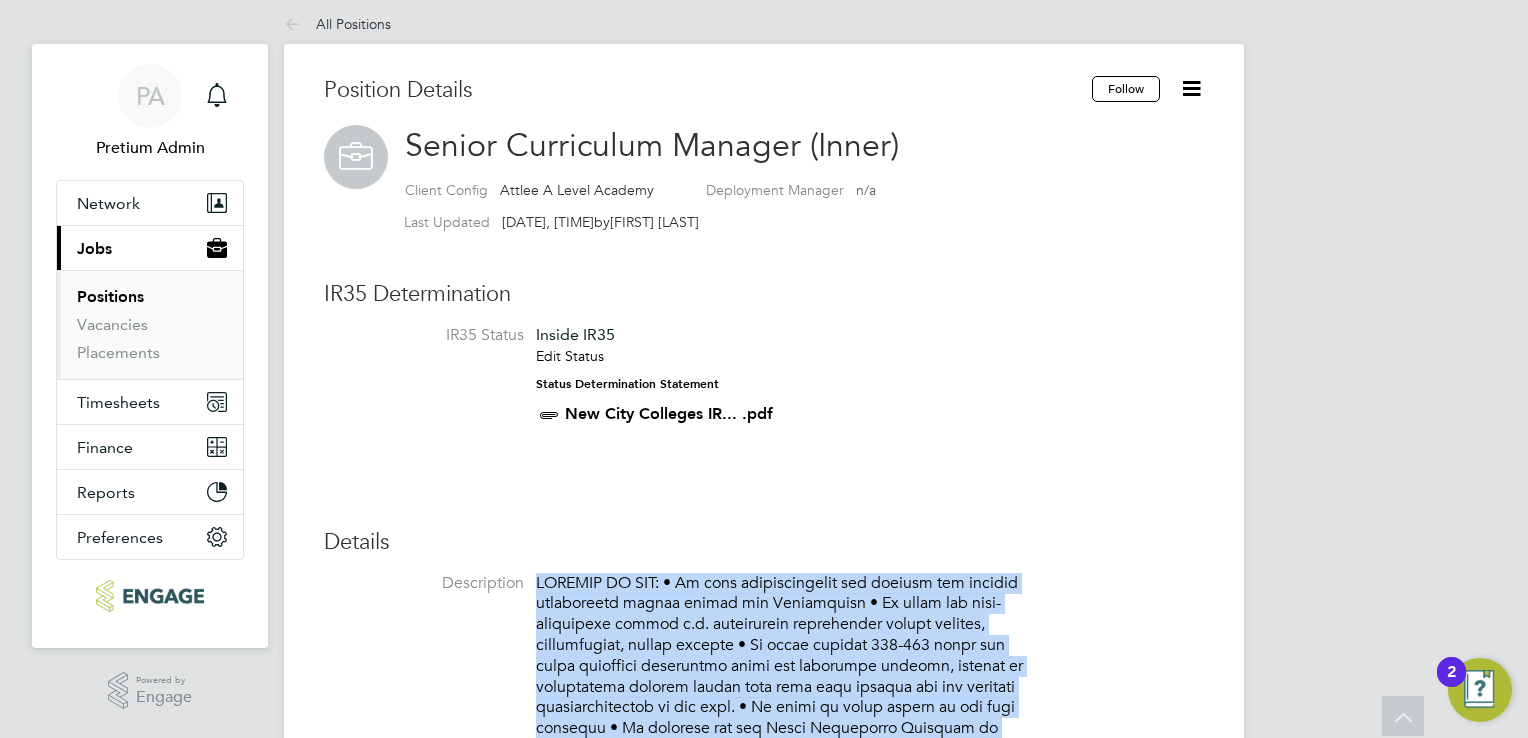 scroll, scrollTop: 0, scrollLeft: 0, axis: both 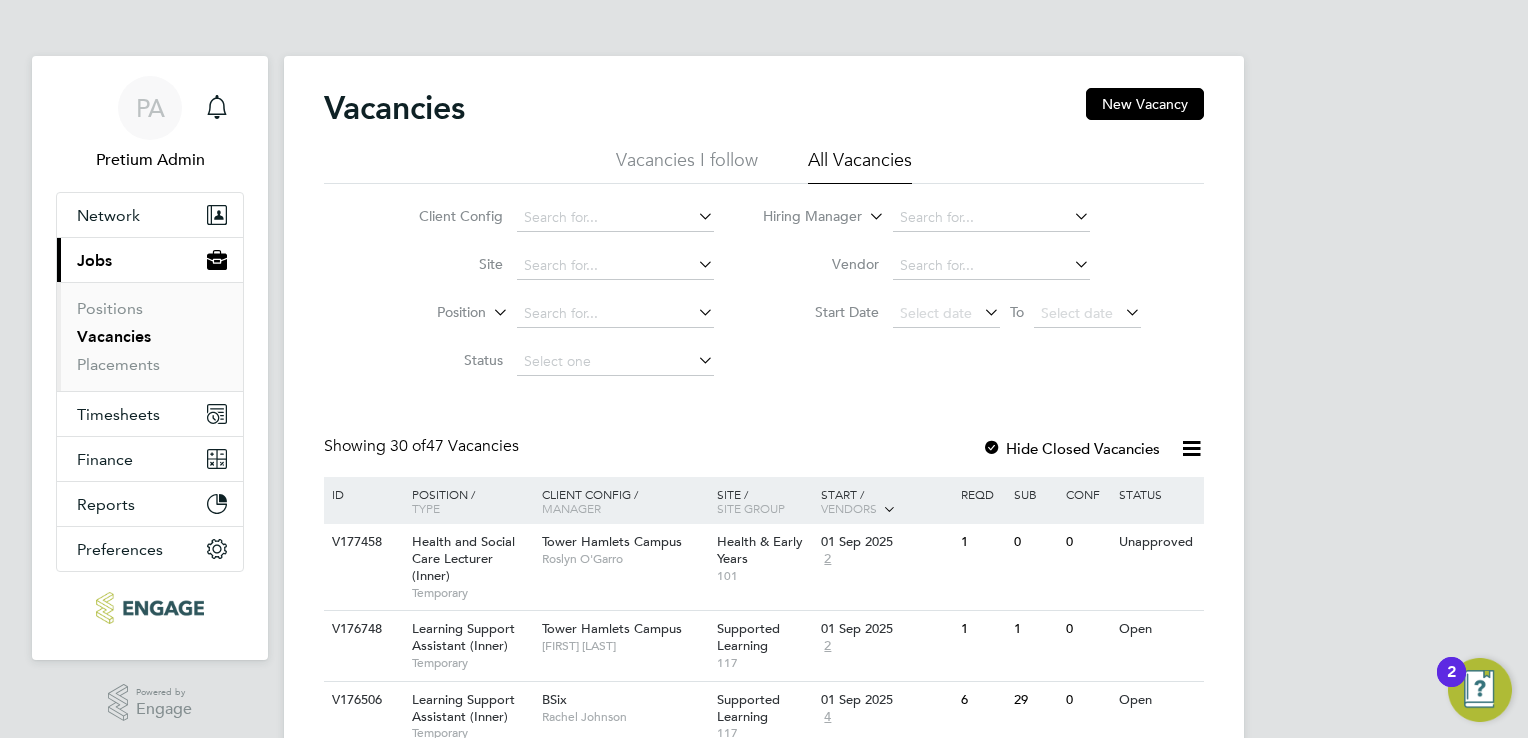 click on "Vacancies New Vacancy Vacancies I follow All Vacancies Client Config     Site     Position     Status   Hiring Manager     Vendor   Start Date
Select date
To
Select date
Showing   30 of  47 Vacancies Hide Closed Vacancies ID  Position / Type   Client Config / Manager Site / Site Group Start / Vendors   Reqd Sub Conf Status V177458 Health and Social Care Lecturer  (Inner)   Temporary Tower Hamlets Campus   Roslyn O'Garro Health & Early Years   101 01 Sep 2025 2 1 0 0 Unapproved V176748 Learning Support Assistant (Inner)   Temporary Tower Hamlets Campus   Jennet Foster Supported Learning   117 01 Sep 2025 2 1 1 0 Open V176506 Learning Support Assistant (Inner)   Temporary BSix   Rachel Johnson Supported Learning   117 01 Sep 2025 4 6 29 0 Open V176511 Learning Support Assistant (Outer)   Temporary Epping Forest Campus   Victoria Ticehurst Supported Learning   117 01 Sep 2025 5 6 20 0 Open V176804 Learning Support Assistant (with Personal Care) (Outer)   Temporary Ardleigh Green     2 3" 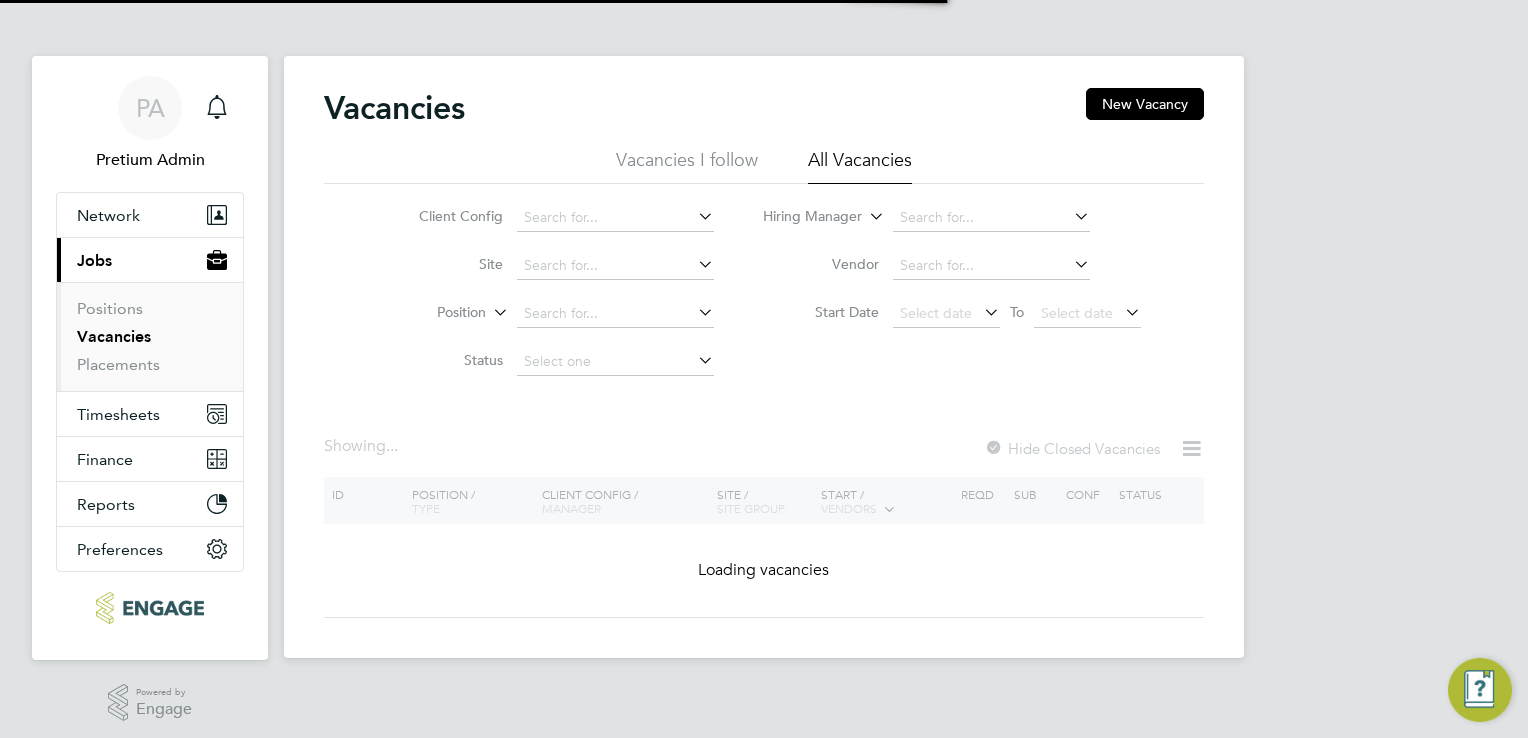 scroll, scrollTop: 0, scrollLeft: 0, axis: both 